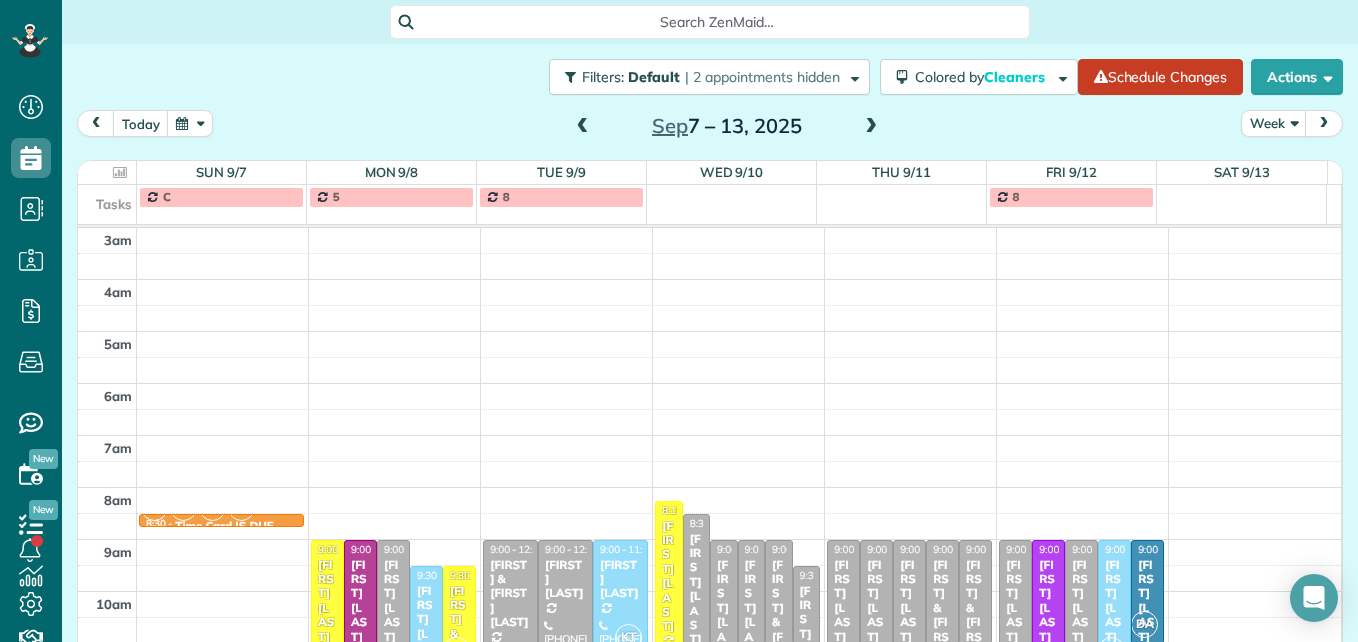 scroll, scrollTop: 0, scrollLeft: 0, axis: both 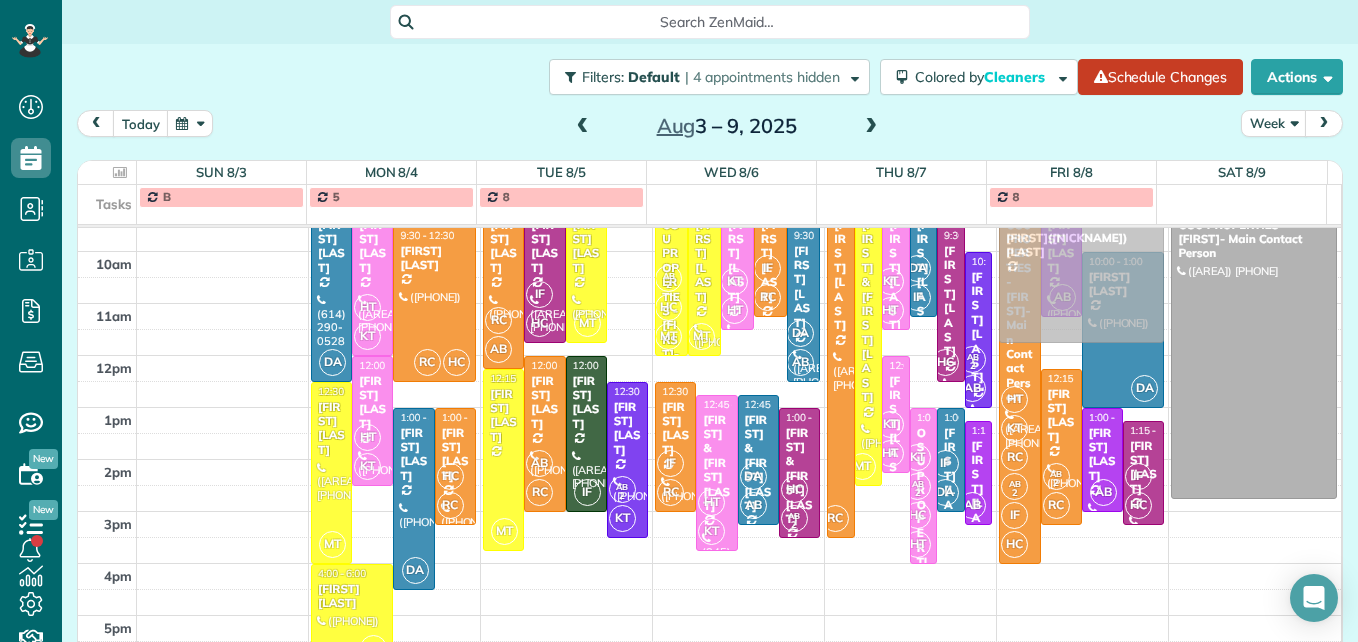 drag, startPoint x: 615, startPoint y: 265, endPoint x: 1032, endPoint y: 273, distance: 417.07672 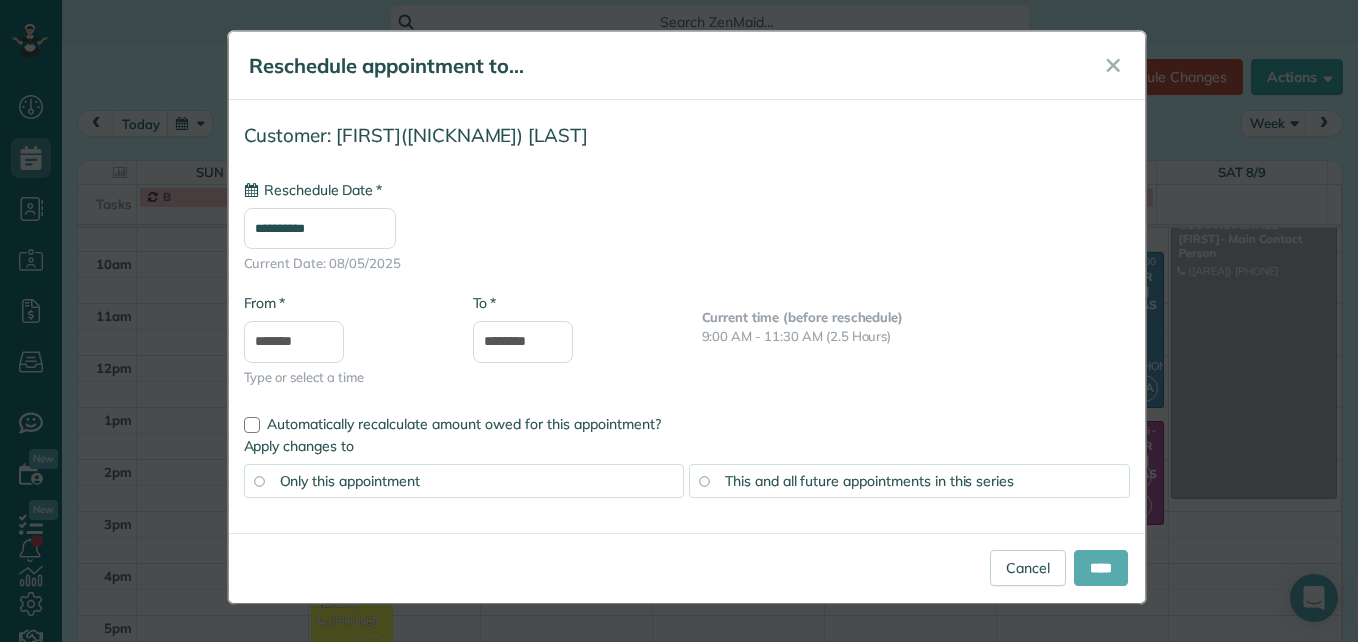 type on "**********" 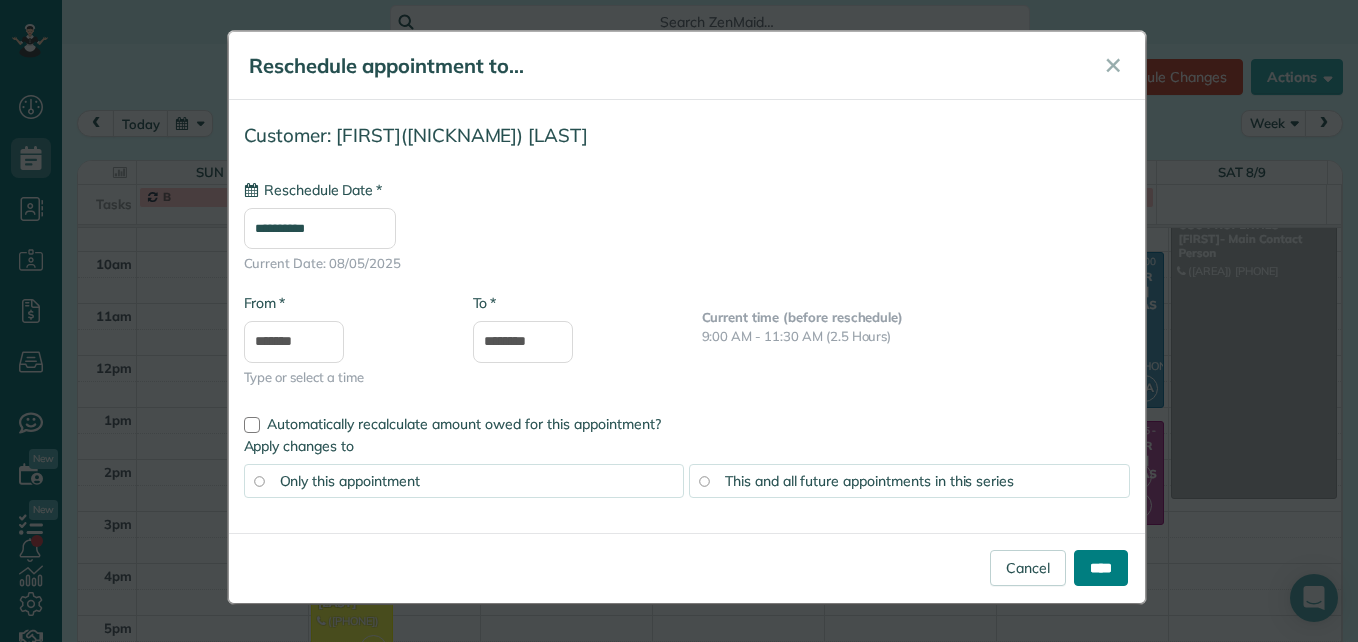 click on "****" at bounding box center (1101, 568) 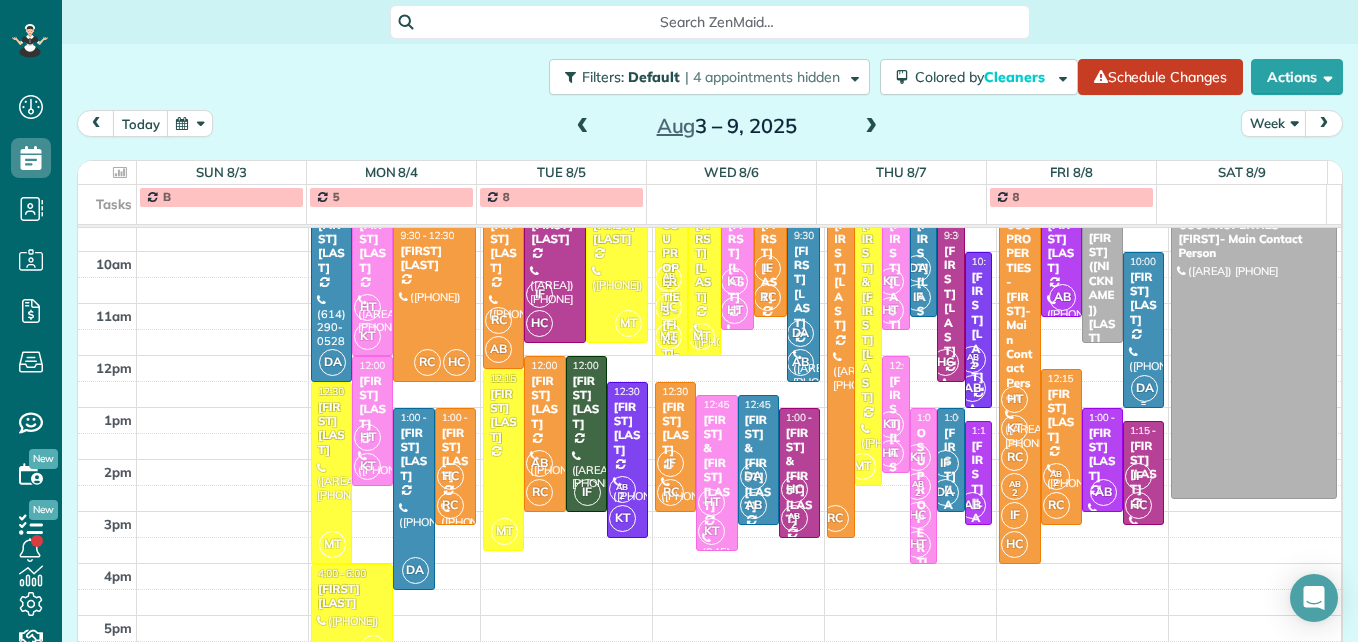 scroll, scrollTop: 240, scrollLeft: 0, axis: vertical 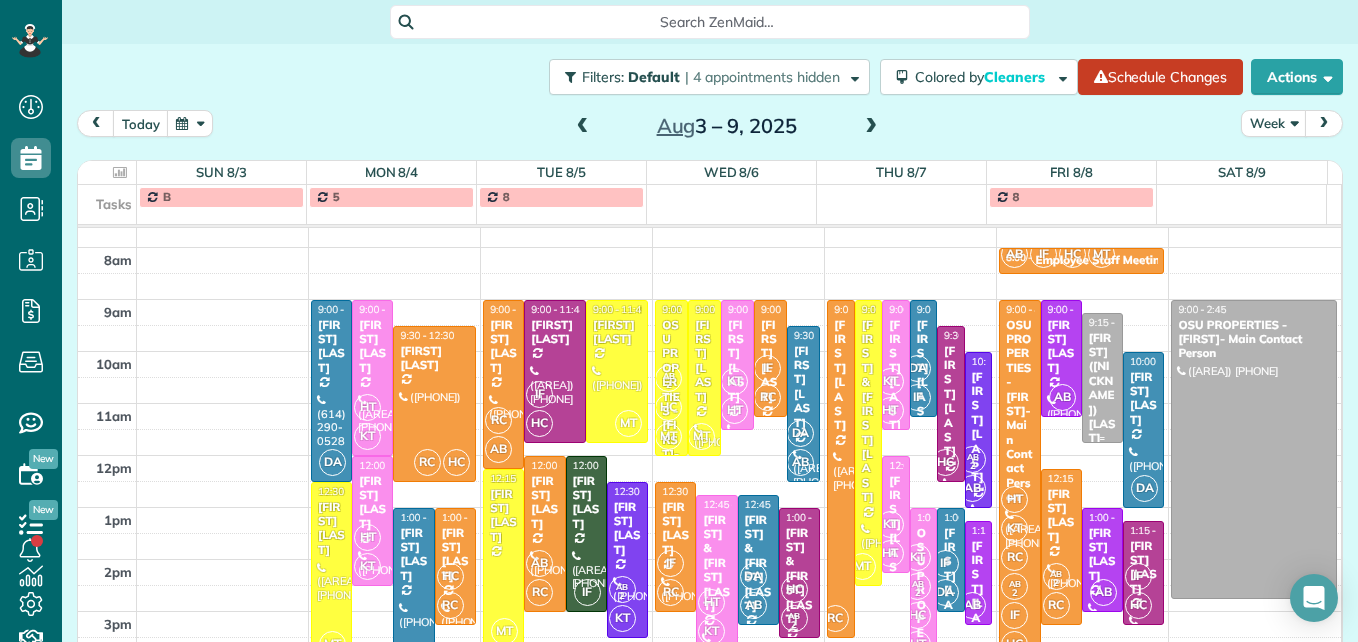 click on "[FIRST]([NICKNAME]) [LAST]" at bounding box center (1102, 388) 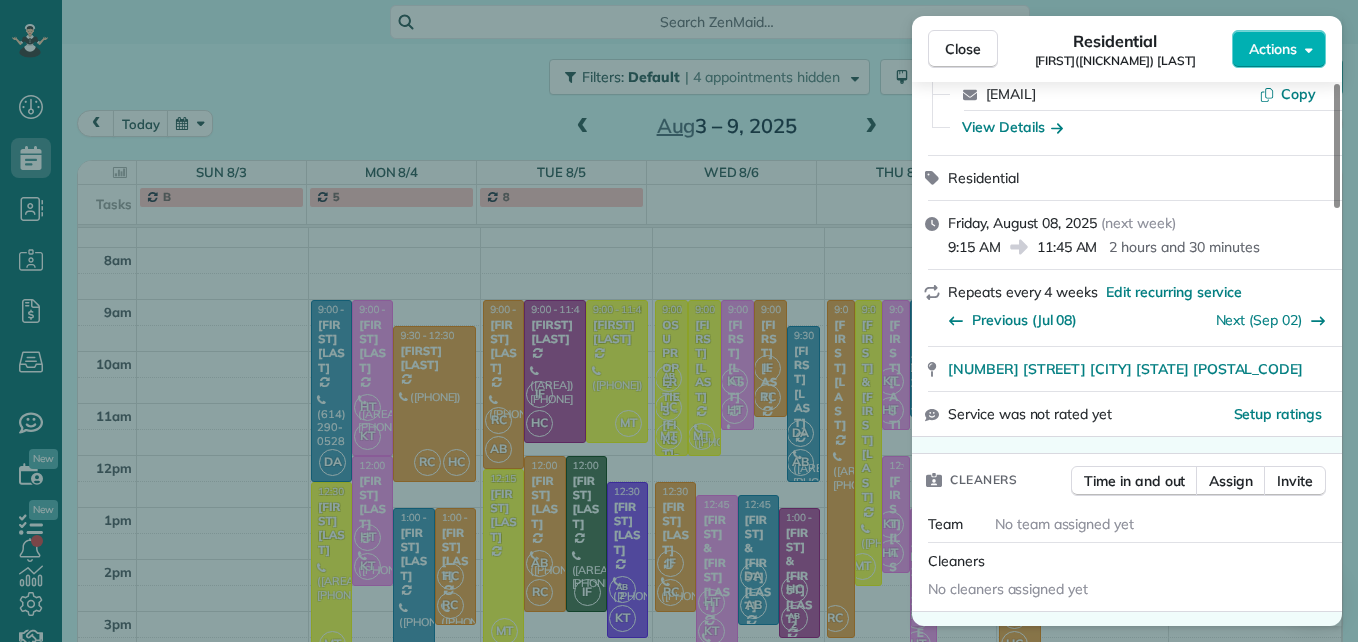 scroll, scrollTop: 200, scrollLeft: 0, axis: vertical 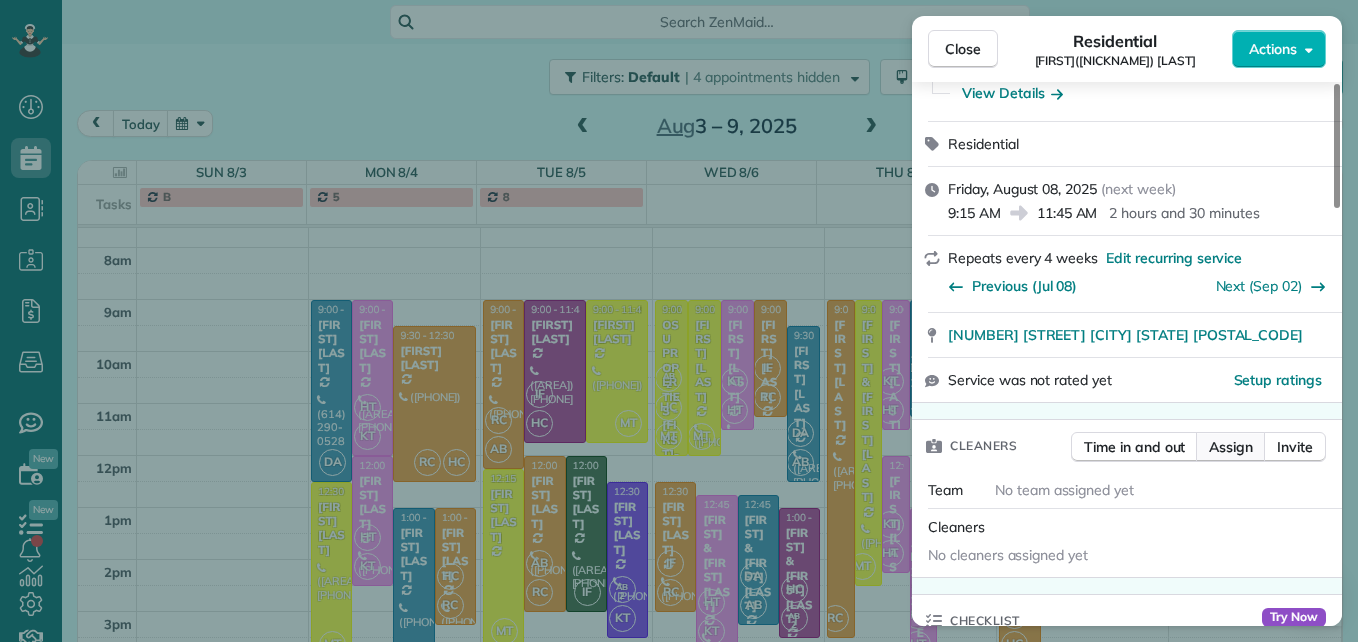 click on "Assign" at bounding box center (1231, 447) 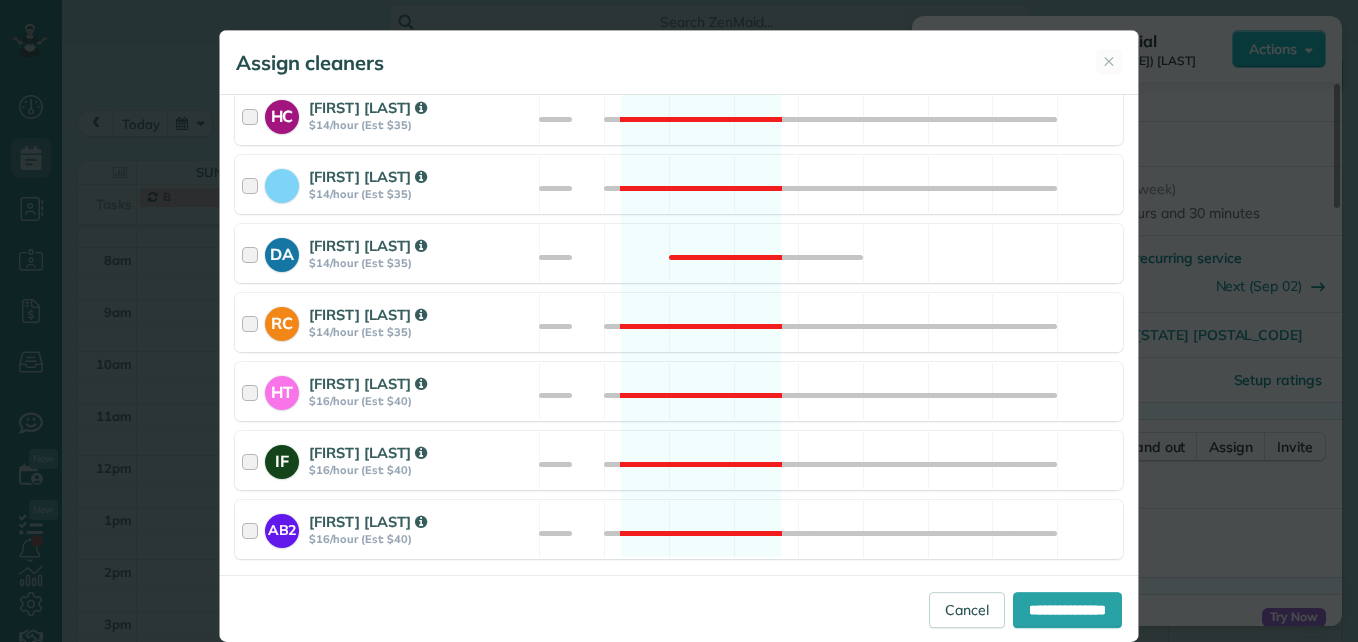 scroll, scrollTop: 500, scrollLeft: 0, axis: vertical 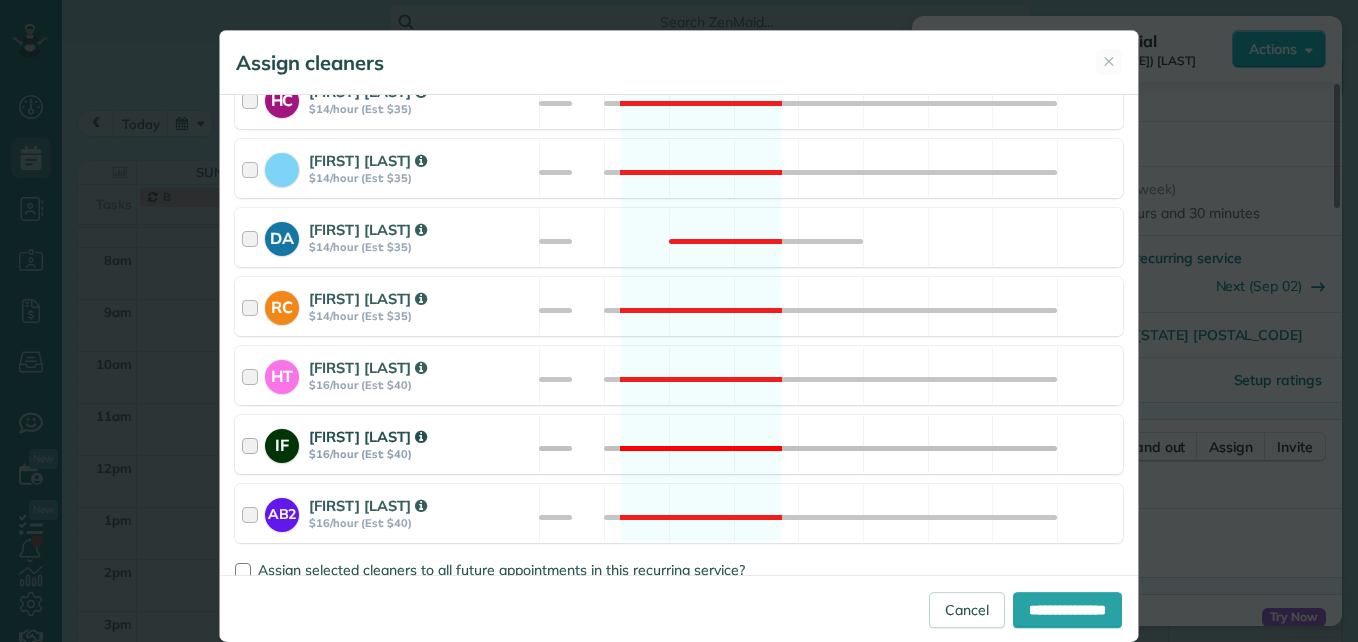 click at bounding box center [253, 444] 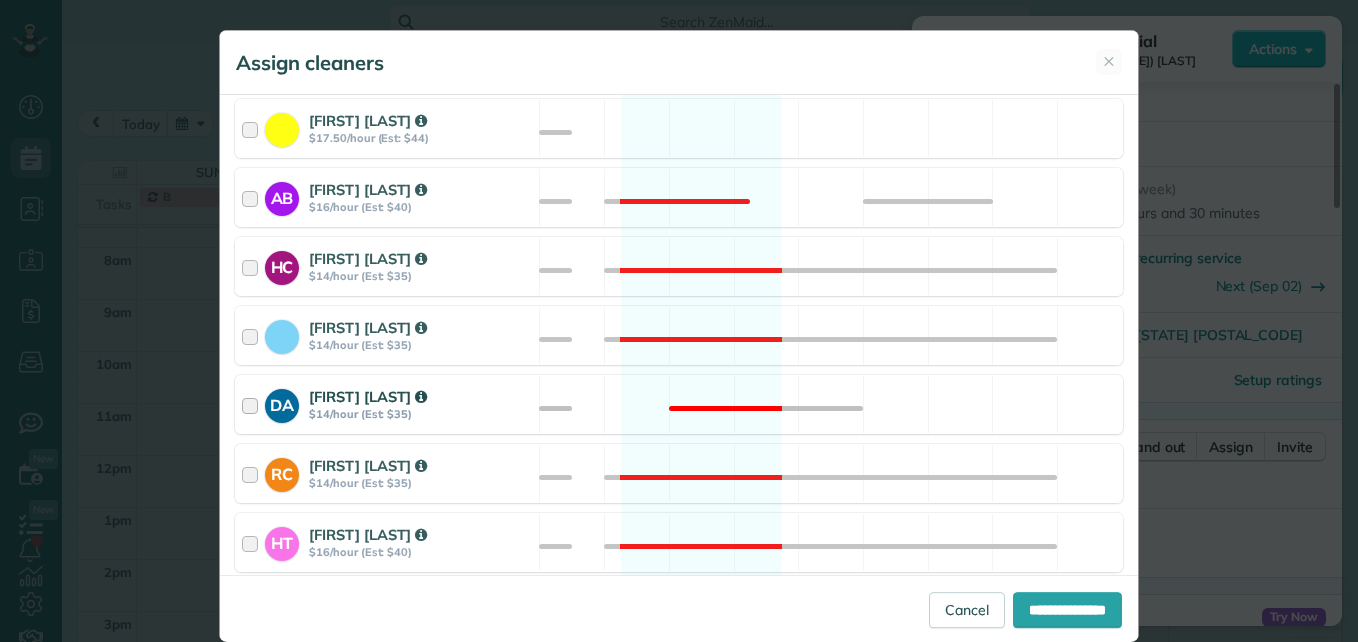 scroll, scrollTop: 300, scrollLeft: 0, axis: vertical 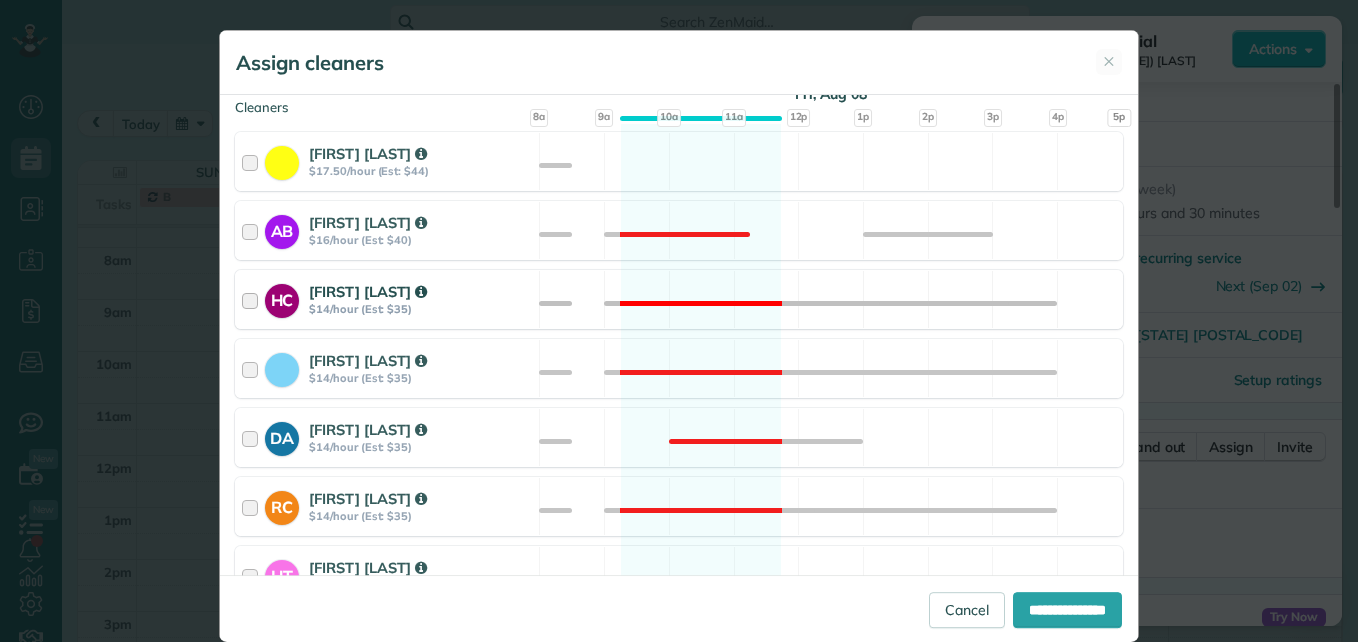 click at bounding box center [253, 299] 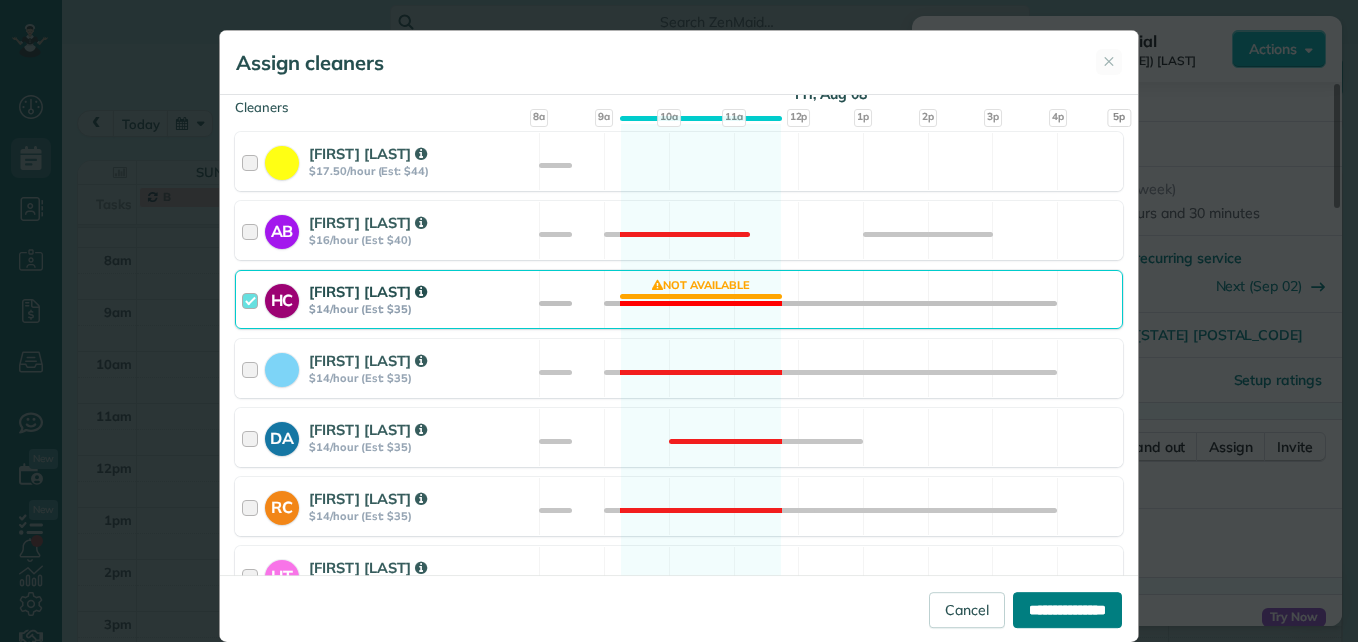 click on "**********" at bounding box center [1067, 610] 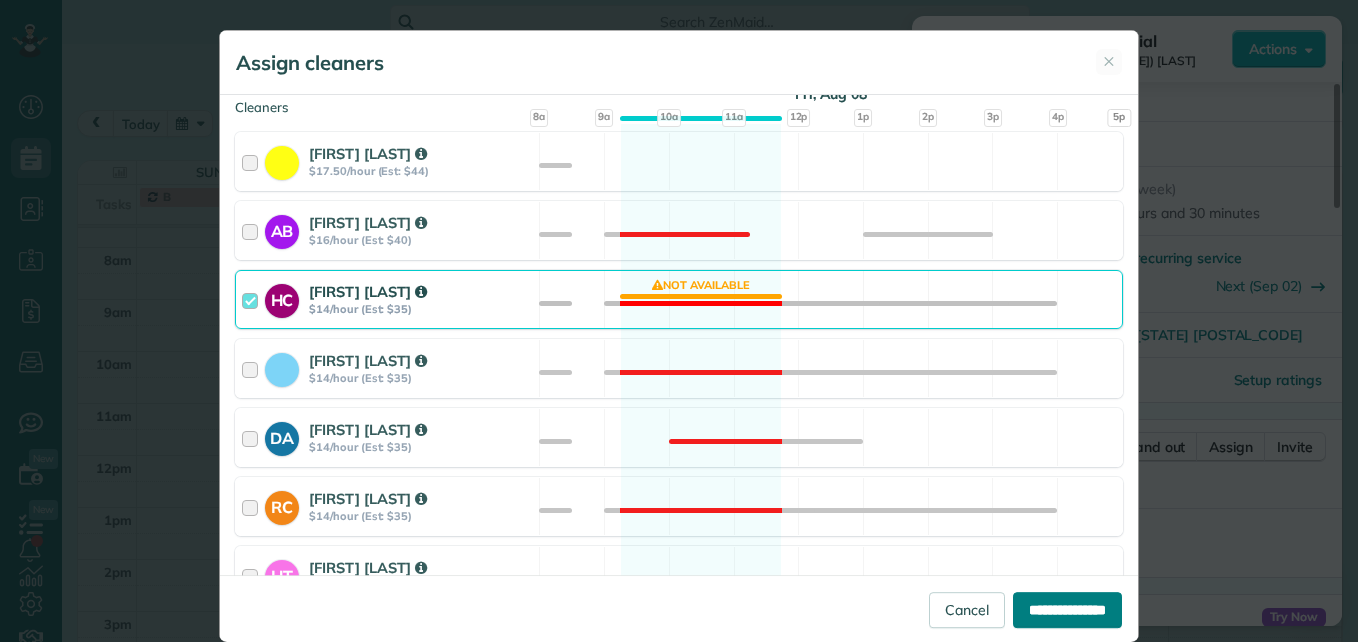 type on "**********" 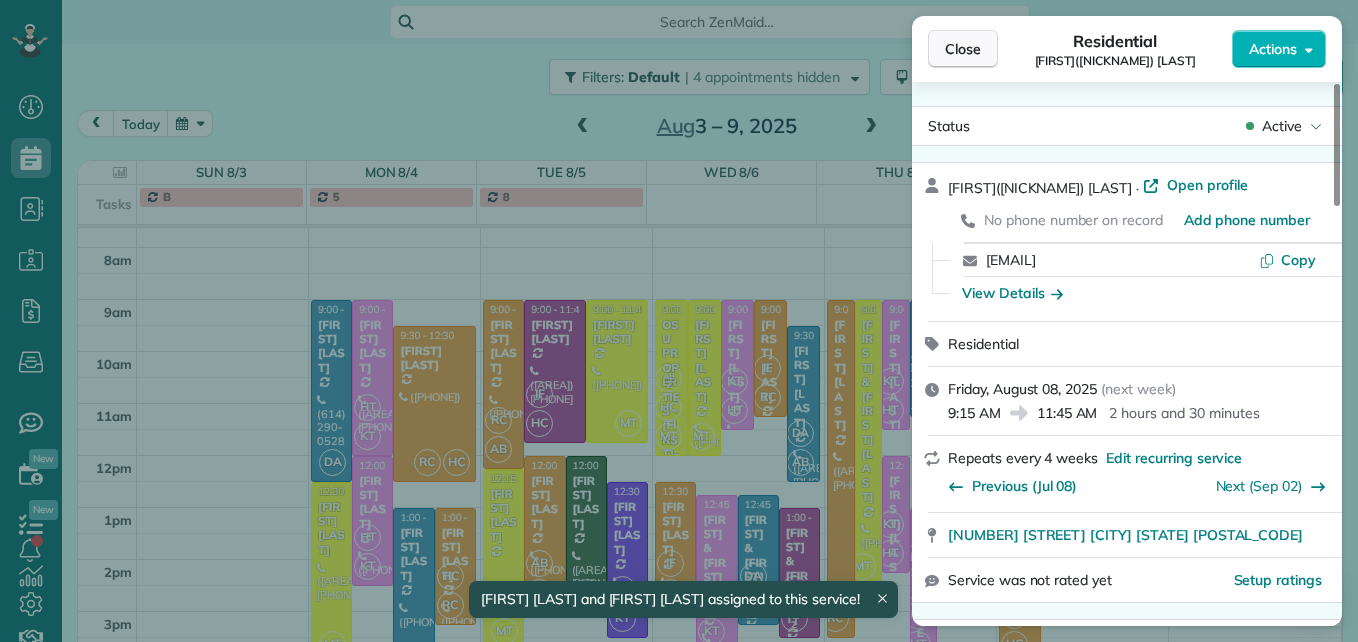 click on "Close" at bounding box center [963, 49] 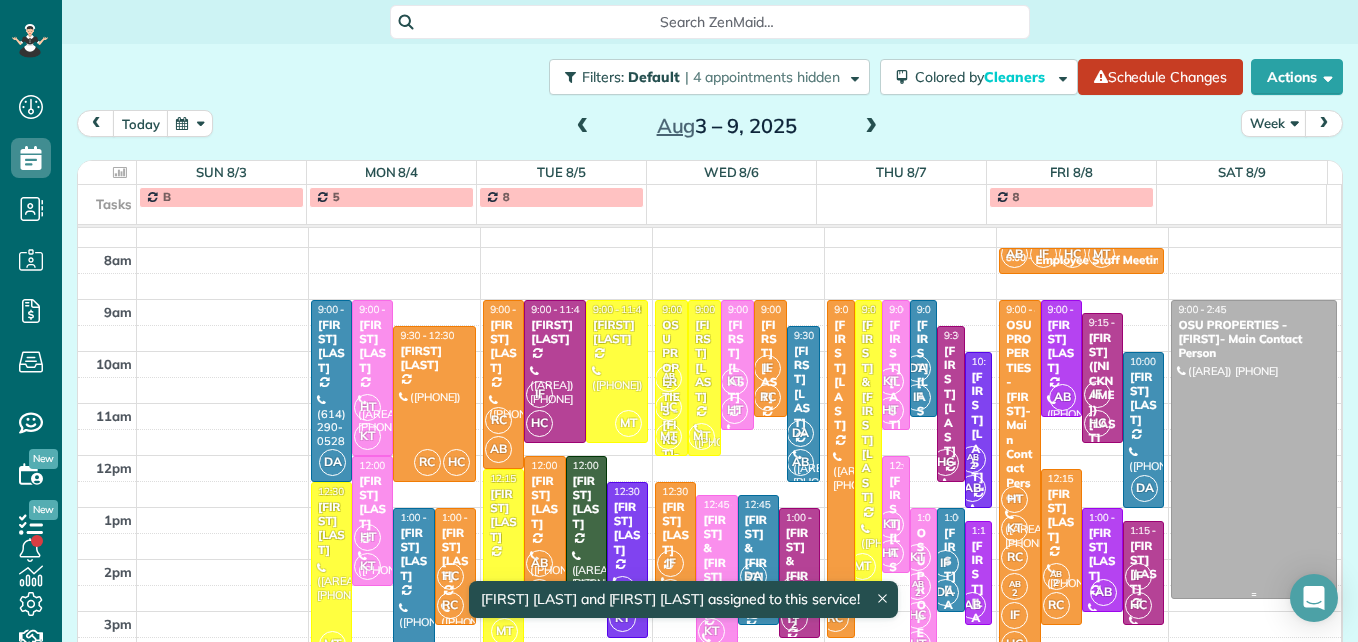 scroll, scrollTop: 340, scrollLeft: 0, axis: vertical 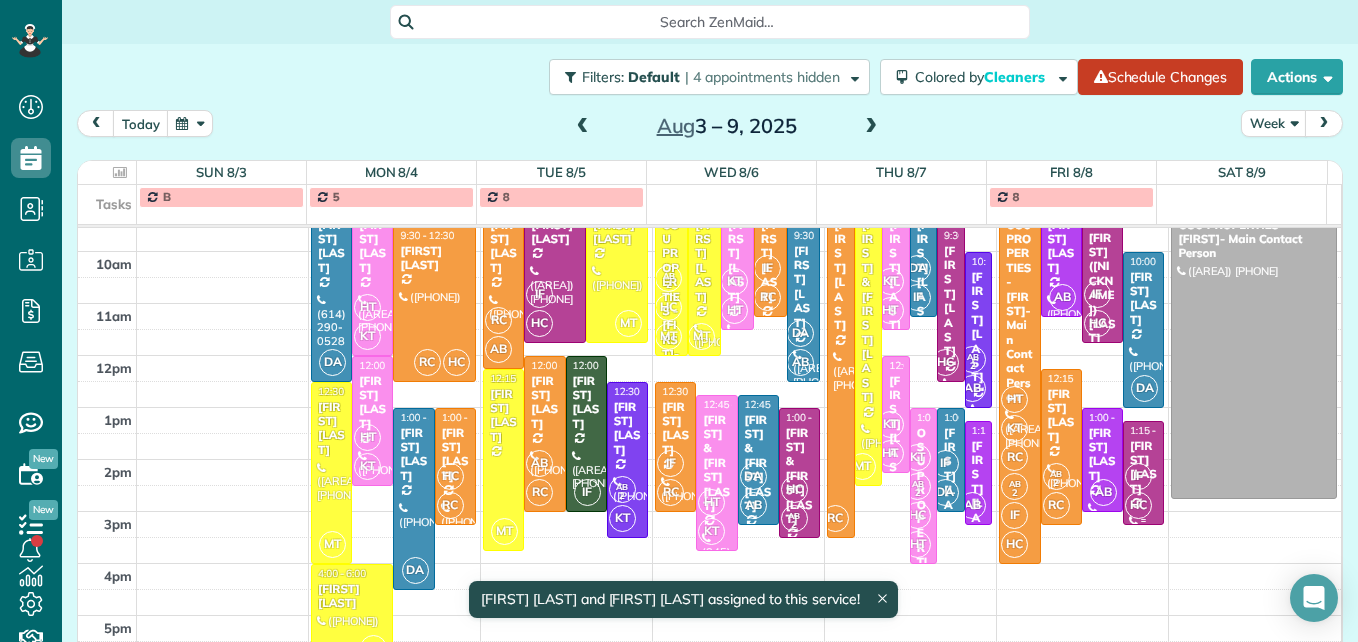 click on "IF HC" at bounding box center [1141, 491] 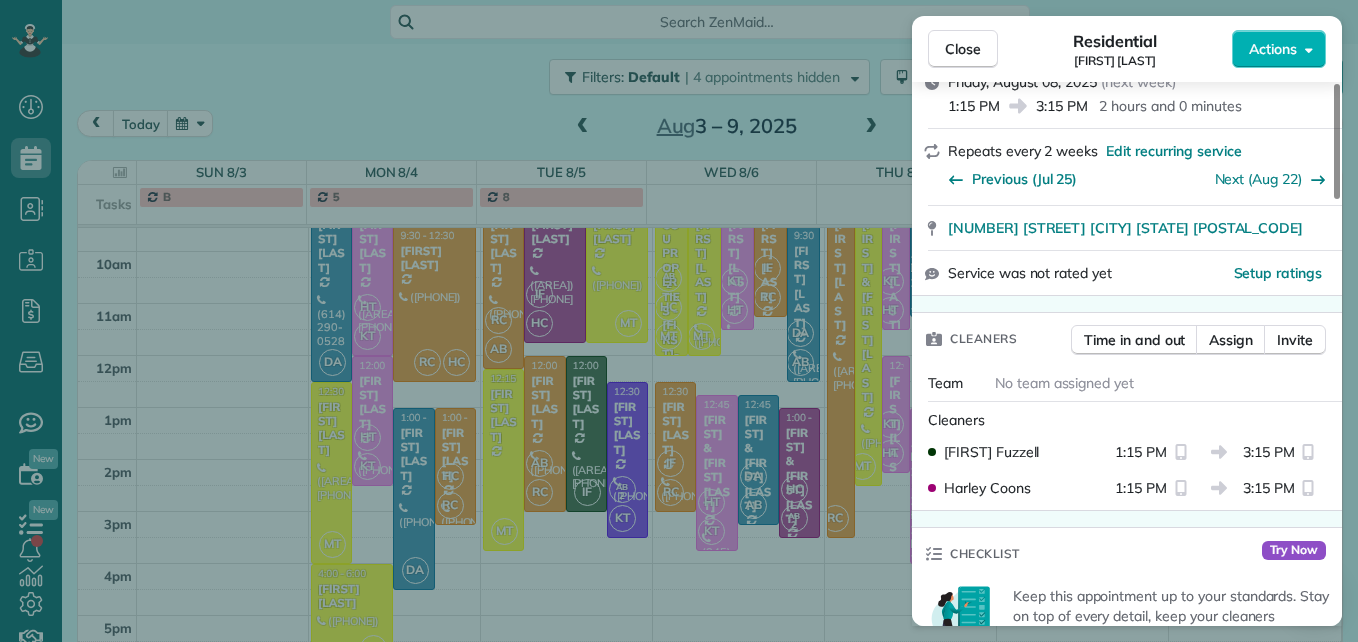 scroll, scrollTop: 400, scrollLeft: 0, axis: vertical 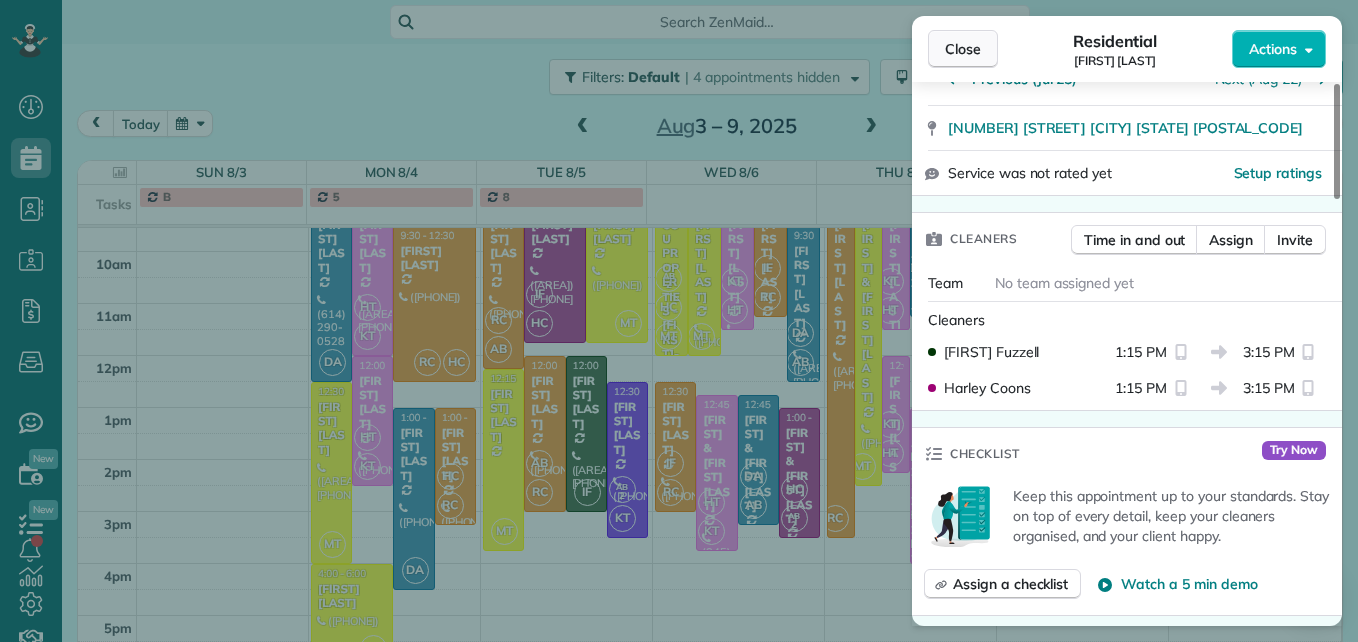 click on "Close" at bounding box center (963, 49) 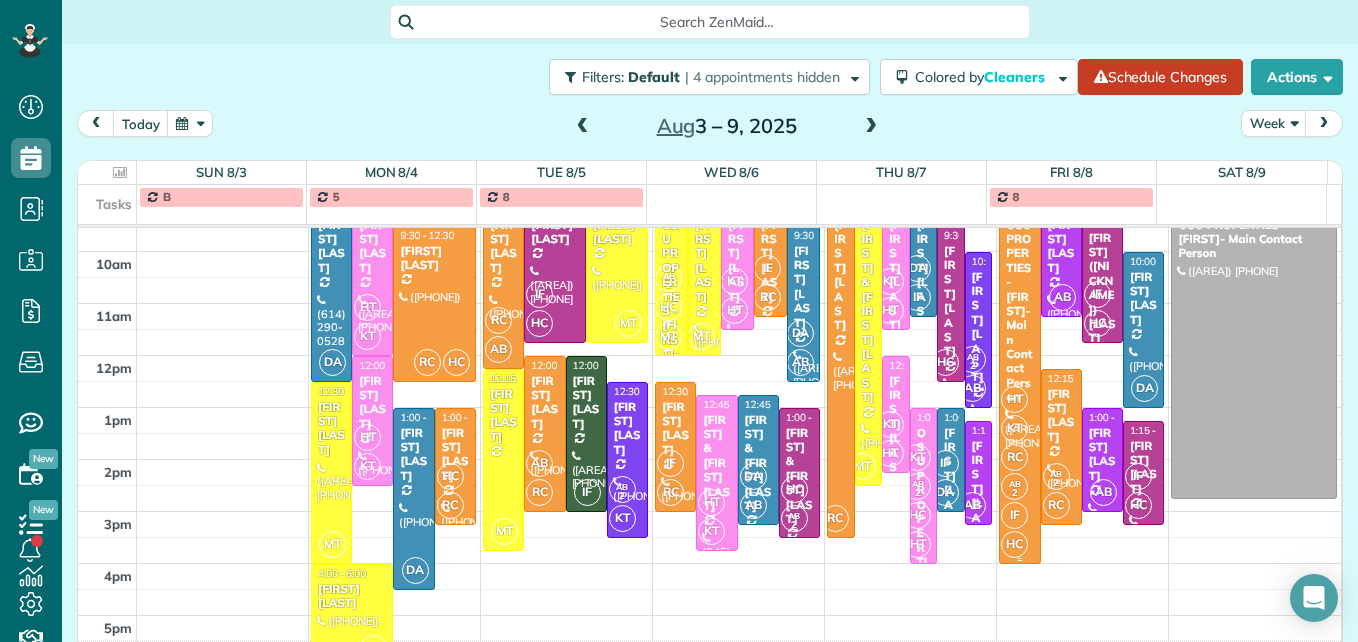 click on "OSU PROPERTIES - [FIRST]- Main Contact Person" at bounding box center [1019, 311] 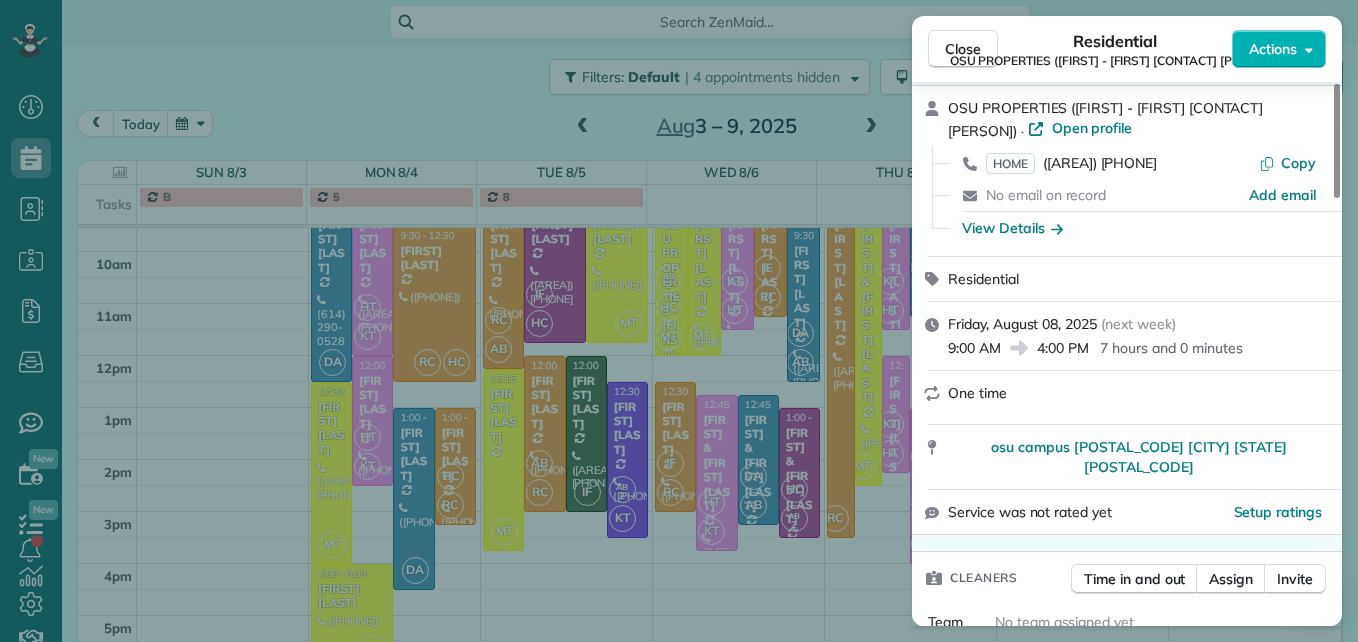 scroll, scrollTop: 200, scrollLeft: 0, axis: vertical 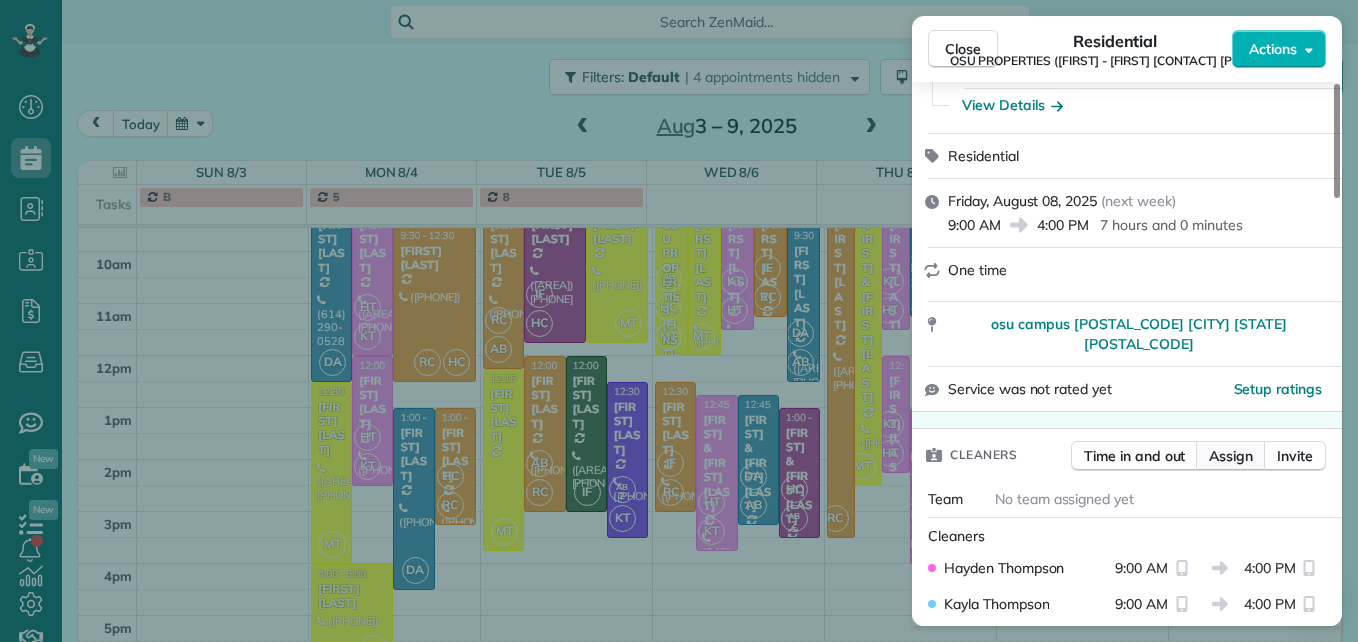 click on "Assign" at bounding box center (1231, 456) 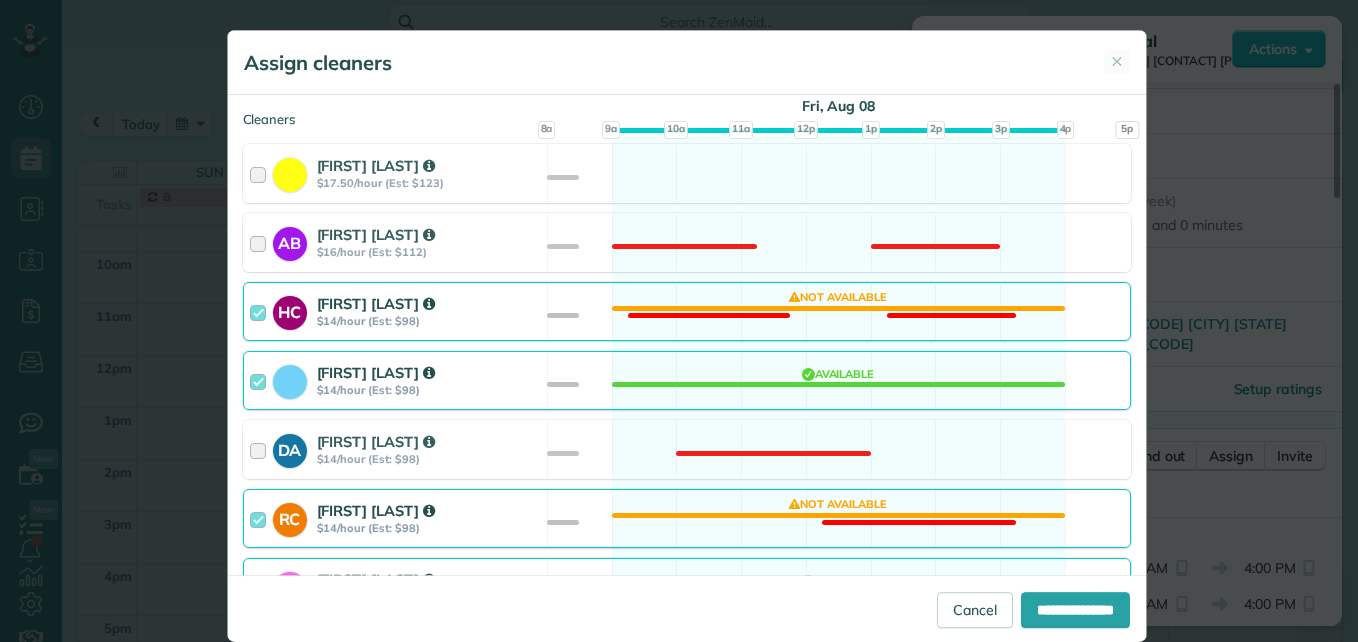 scroll, scrollTop: 300, scrollLeft: 0, axis: vertical 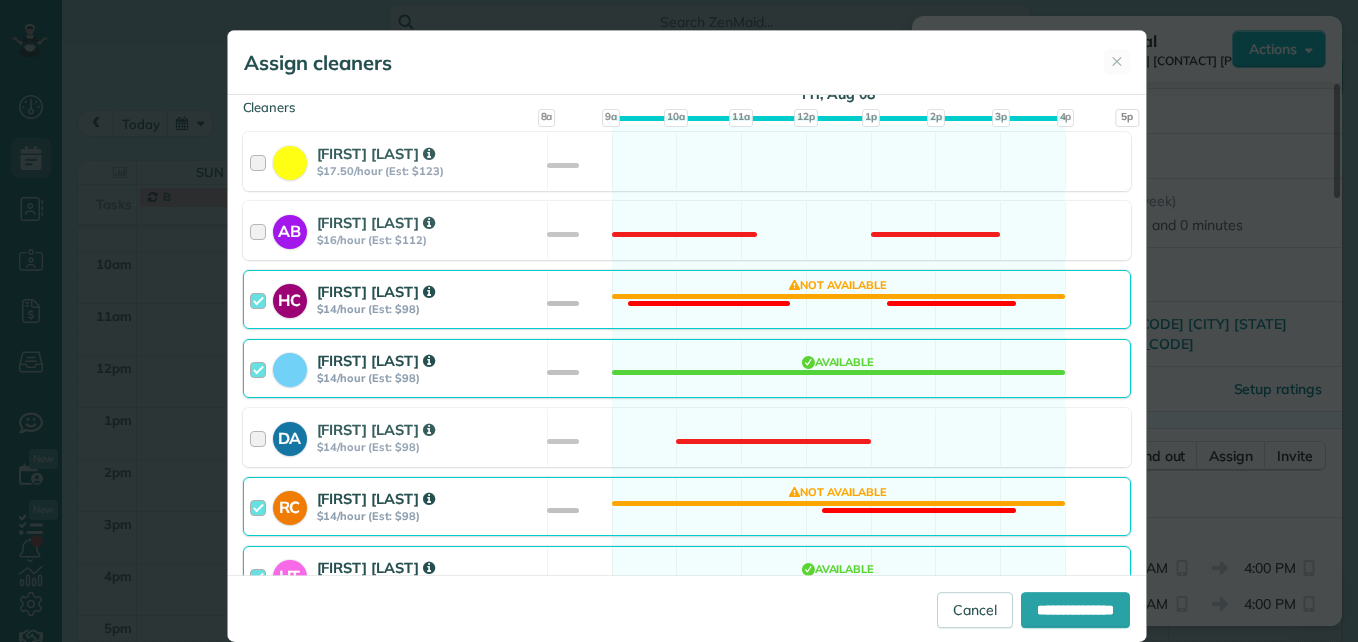 click at bounding box center (261, 299) 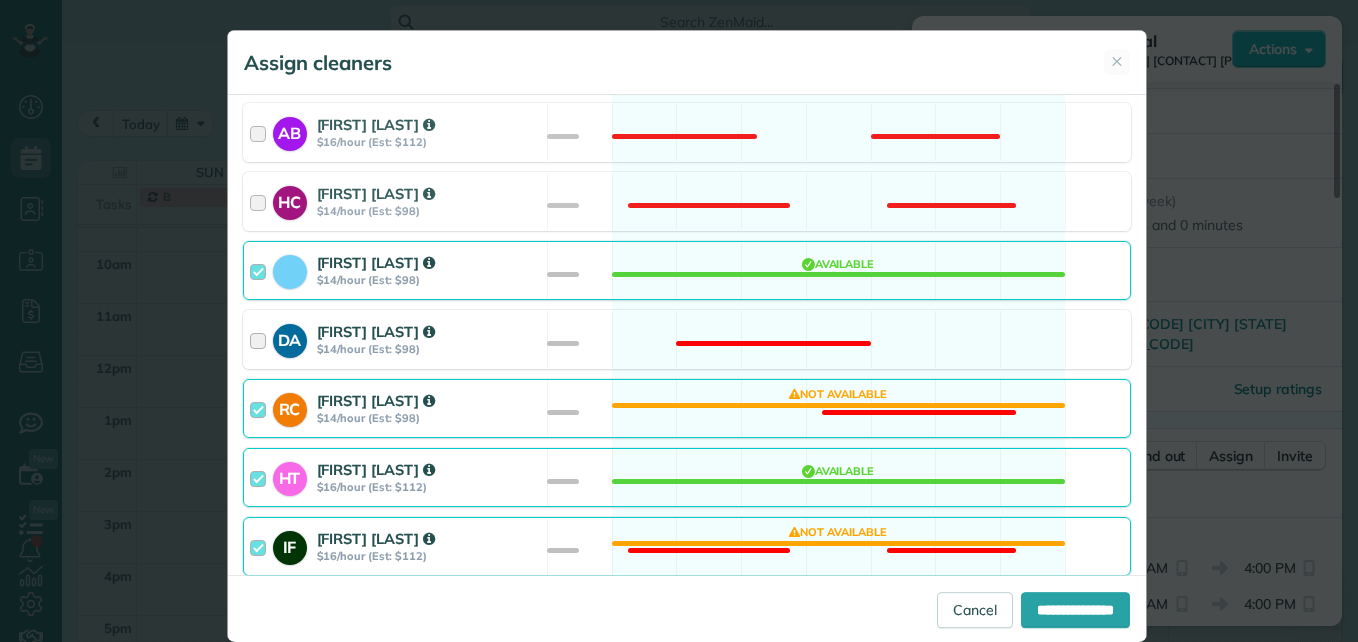 scroll, scrollTop: 515, scrollLeft: 0, axis: vertical 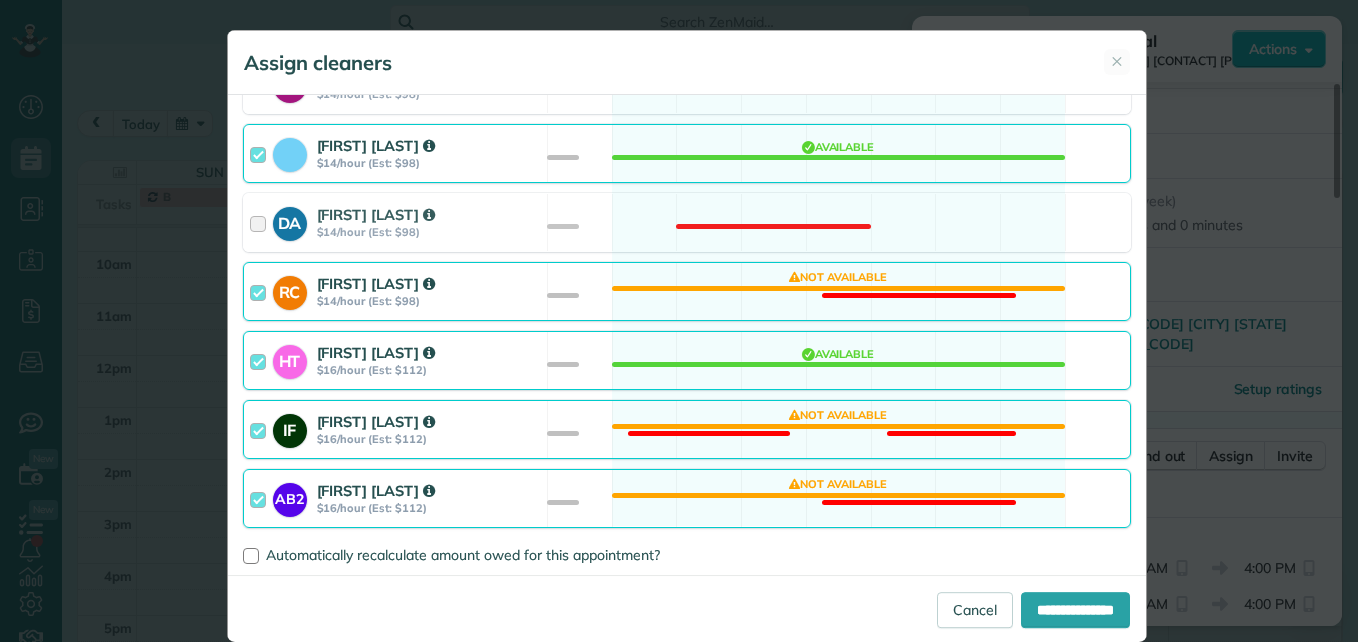 click at bounding box center (261, 429) 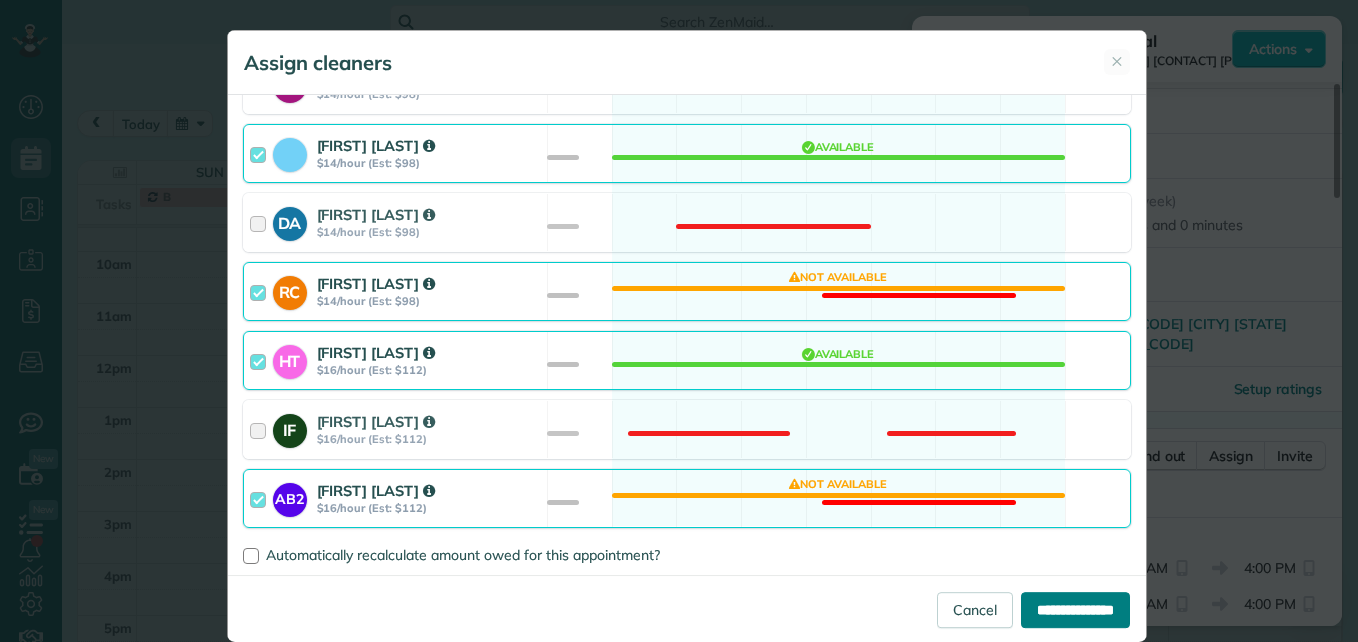 click on "**********" at bounding box center (1075, 610) 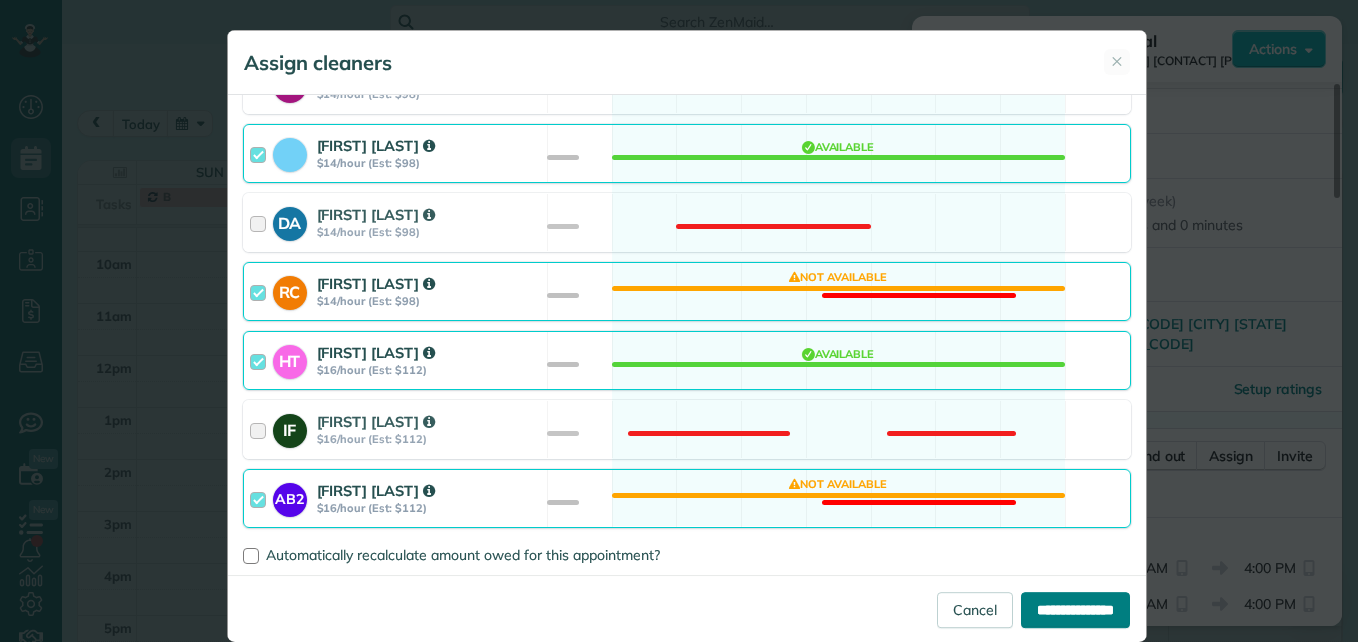 type on "**********" 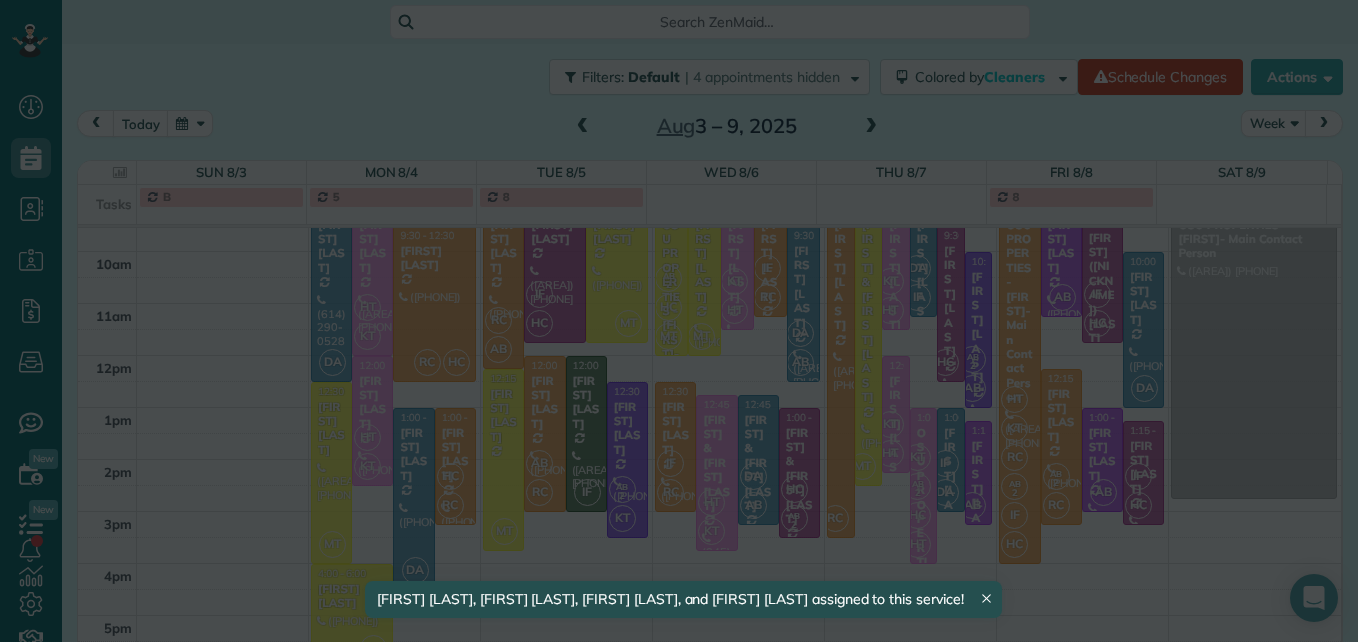 scroll, scrollTop: 340, scrollLeft: 0, axis: vertical 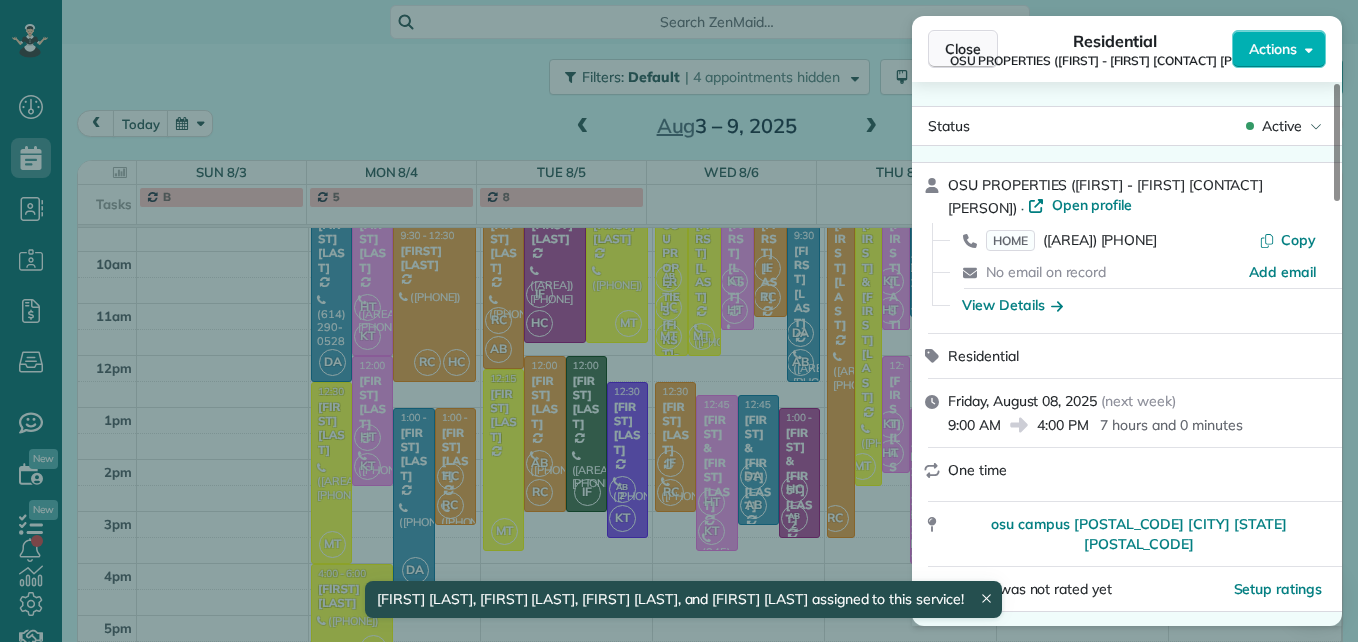 click on "Close" at bounding box center [963, 49] 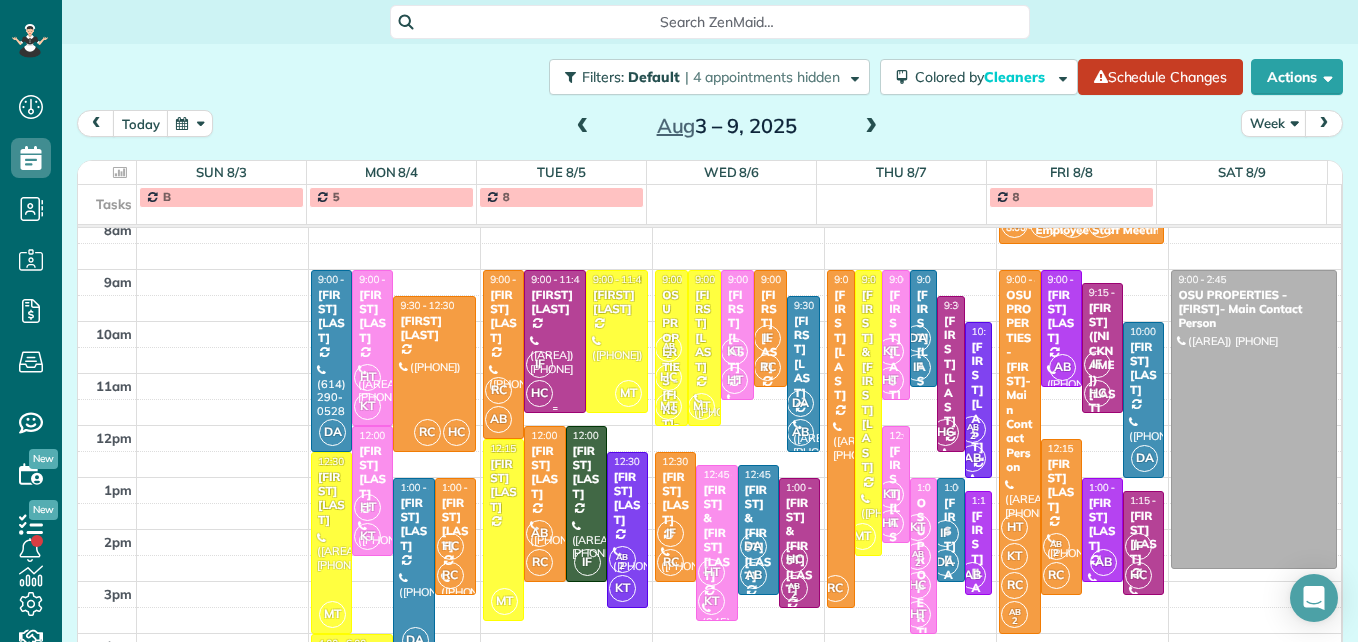 scroll, scrollTop: 240, scrollLeft: 0, axis: vertical 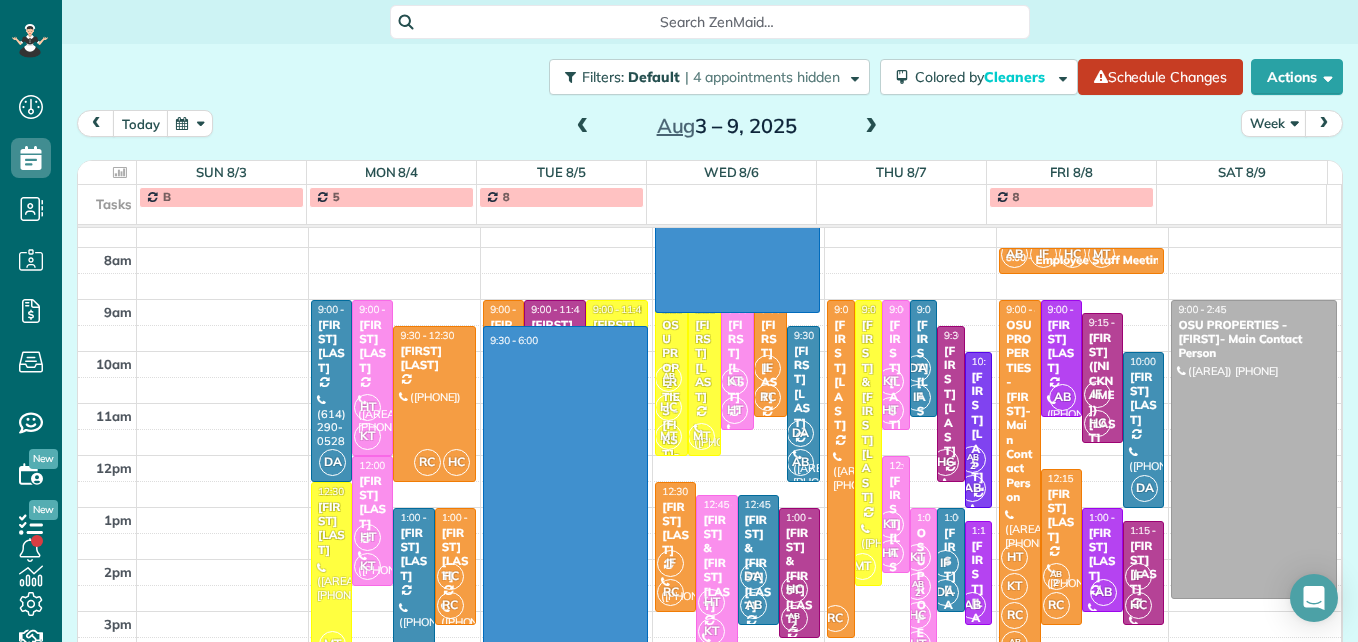 drag, startPoint x: 641, startPoint y: 305, endPoint x: 614, endPoint y: 327, distance: 34.828148 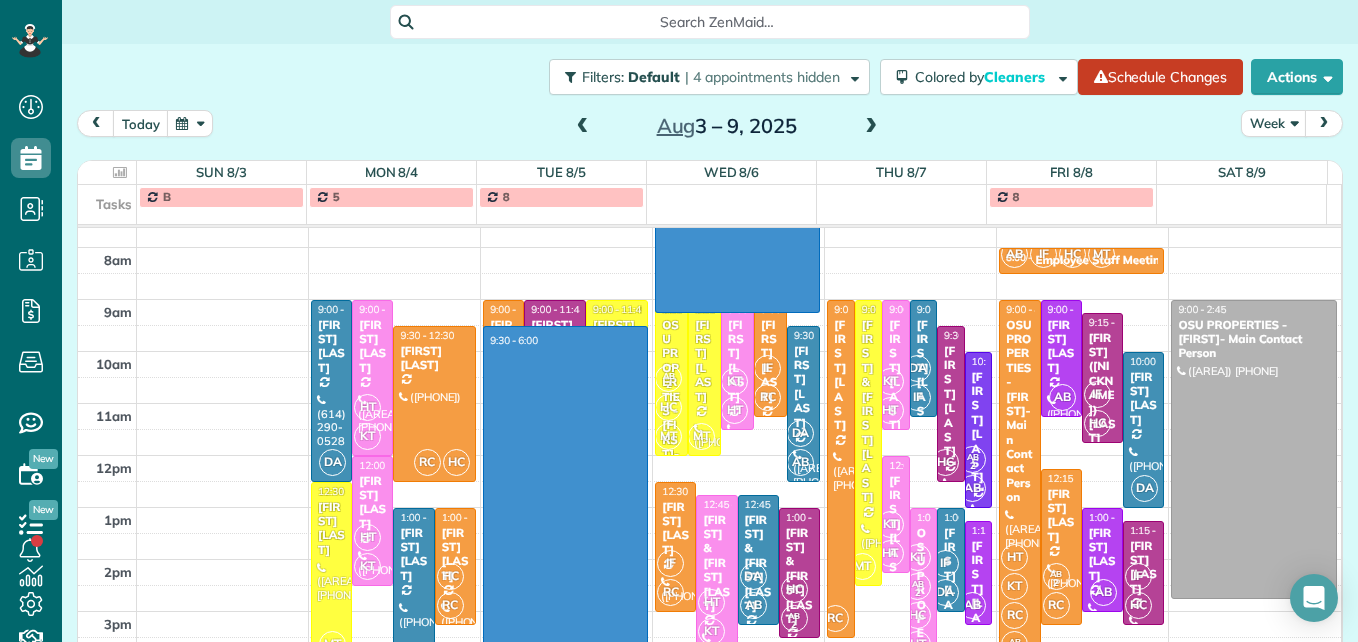 click on "3am 4am 5am 6am 7am 8am 9am 10am 11am 12pm 1pm 2pm 3pm 4pm 5pm DA 9:00 - 12:30 [FIRST] [LAST] ([AREA]) [PHONE] [NUMBER] [STREET] [CITY], [STATE] [POSTAL_CODE] HT KT 9:00 - 12:00 [FIRST] [LAST] ([AREA]) [PHONE] [NUMBER] [STREET] [CITY], [STATE] [POSTAL_CODE] RC HC 9:30 - 12:30 [FIRST] [LAST] ([AREA]) [PHONE] [NUMBER] [STREET] [CITY], [STATE] [POSTAL_CODE] HT KT 12:00 - 2:30 [FIRST] [LAST] ([AREA]) [PHONE] [NUMBER] [STREET] [CITY], [STATE] [POSTAL_CODE] MT 12:30 - 4:00 [FIRST] [LAST] ([AREA]) [PHONE] [NUMBER] [STREET] [CITY], [STATE] [POSTAL_CODE] DA 1:00 - 4:30 [FIRST] [LAST] ([AREA]) [PHONE] [NUMBER] [STREET] [CITY], [STATE] [POSTAL_CODE] HC RC 1:00 - 3:15 [FIRST] [LAST] ([AREA]) [PHONE] [NUMBER] [STREET] [CITY], [STATE] [POSTAL_CODE] MT 4:00 - 6:00 [FIRST] [LAST] ([AREA]) [PHONE] [NUMBER] [STREET] [CITY], [STATE] [POSTAL_CODE] 9:30 - 6:00 RC AB 9:00 - 12:15 [FIRST] [LAST] ([AREA]) [PHONE] [NUMBER] [STREET] [CITY], [STATE] [POSTAL_CODE] IF HC 9:00 - 11:45 [FIRST] [LAST] ([AREA]) [PHONE] [NUMBER] [STREET] [CITY], [STATE] [POSTAL_CODE] MT 9:00 - 11:45 [FIRST] [LAST] ([AREA]) [PHONE] [NUMBER] [STREET] [CITY], [STATE] [POSTAL_CODE] AB RC 12:00 - 3:00 IF" at bounding box center (709, 377) 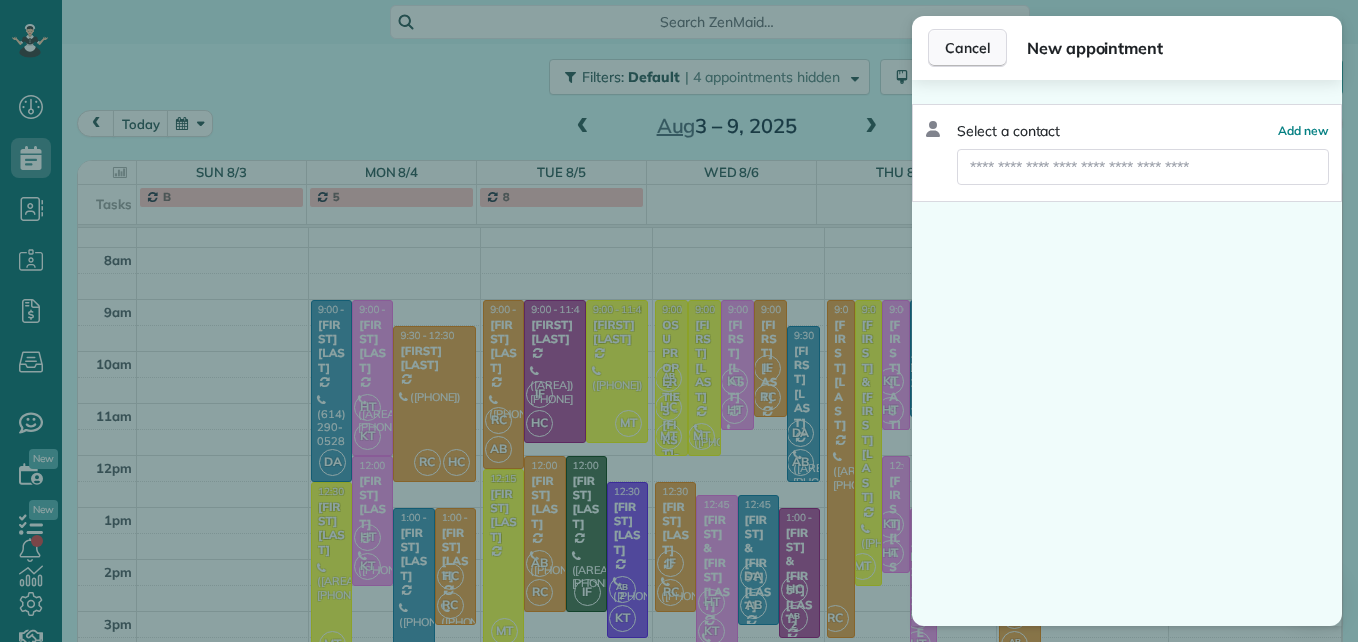 click on "Cancel" at bounding box center [967, 48] 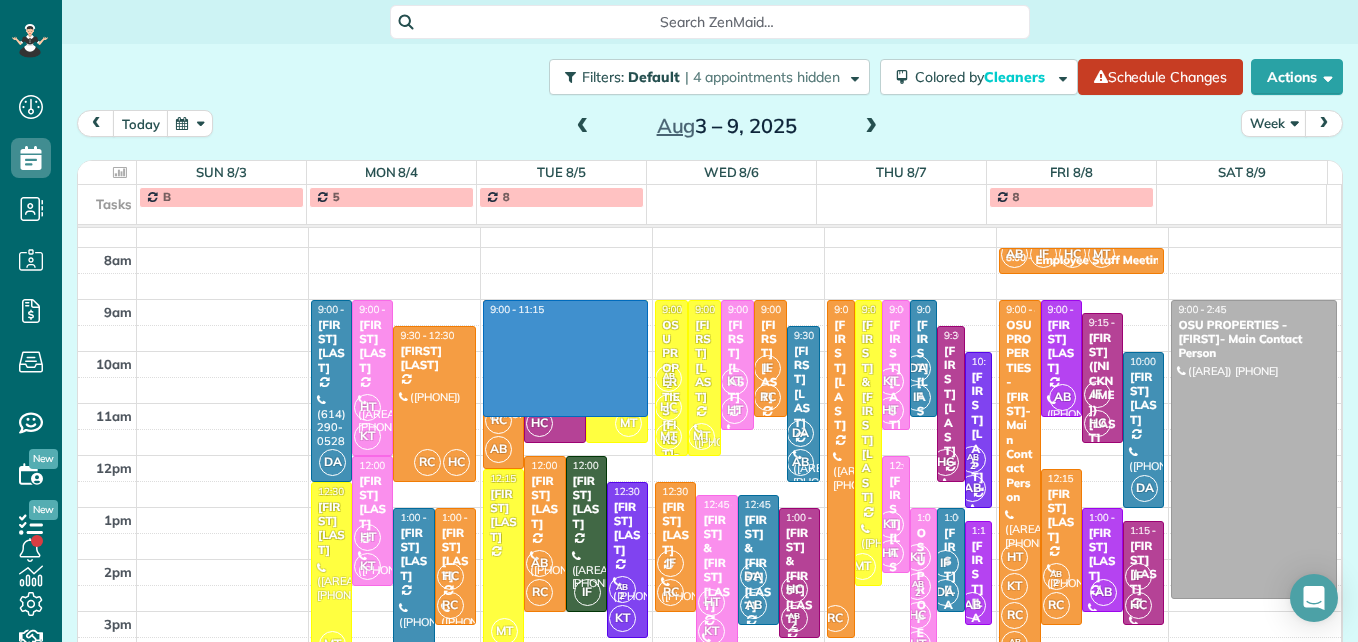 drag, startPoint x: 637, startPoint y: 302, endPoint x: 623, endPoint y: 405, distance: 103.947105 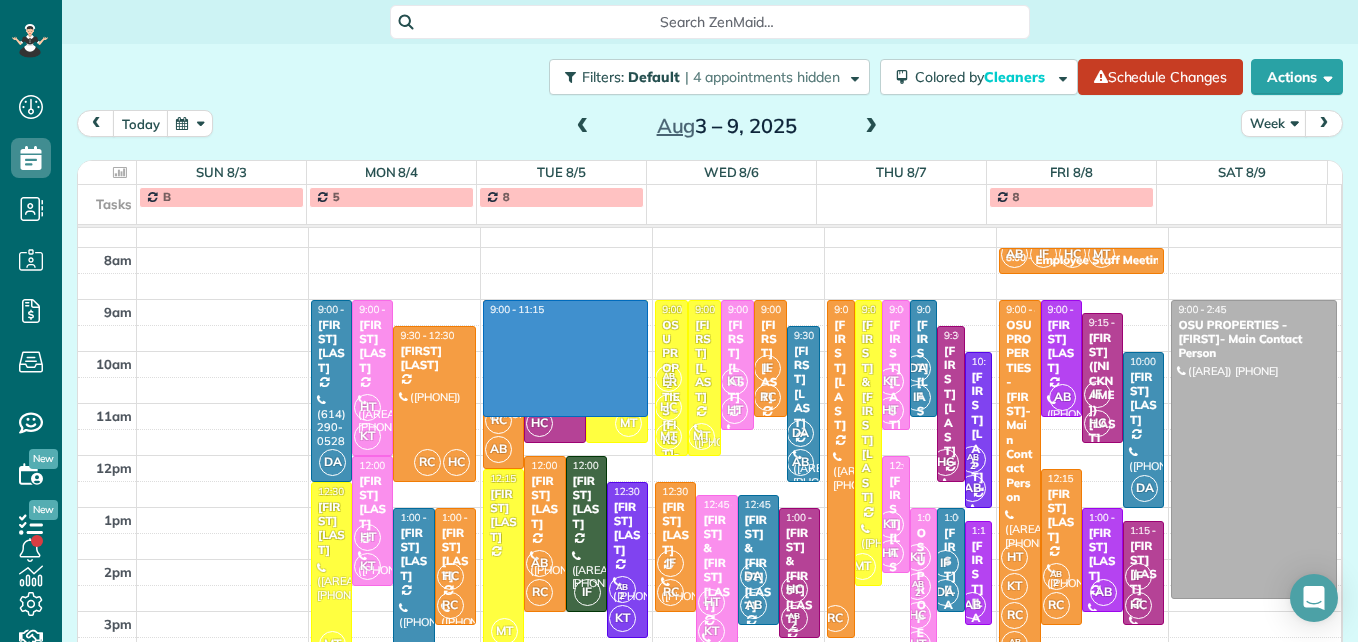 click on "[TIMEFRAME] DA [TIME] - [TIME] [FIRST] [LAST] ([PHONE]) [NUMBER] [STREET] [CITY], [STATE] [POSTAL_CODE] HT KT [TIME] - [TIME] [FIRST] [LAST] ([PHONE]) [NUMBER] [STREET] [CITY], [STATE] [POSTAL_CODE] RC HC [TIME] - [TIME] [FIRST] [LAST] ([PHONE]) [NUMBER] [STREET] [CITY], [STATE] [POSTAL_CODE] HT KT [TIME] - [TIME] [FIRST] [LAST] ([PHONE]) [NUMBER] [STREET] [CITY], [STATE] [POSTAL_CODE] MT [TIME] - [TIME] [FIRST] [LAST] ([PHONE]) [NUMBER] [STREET] [CITY], [STATE] [POSTAL_CODE] DA [TIME] - [TIME] [FIRST] [LAST] ([PHONE]) [NUMBER] [STREET] [CITY], [STATE] [POSTAL_CODE] HC RC [TIME] - [TIME] [FIRST] [LAST] ([PHONE]) [NUMBER] [STREET] [CITY], [STATE] [POSTAL_CODE] MT [TIME] - [TIME] [FIRST] [LAST] ([PHONE]) [NUMBER] [STREET] [CITY], [STATE] [POSTAL_CODE] [NUMBER] - [TIME] RC AB [TIME] - [TIME] [FIRST] [LAST] ([PHONE]) [NUMBER] [STREET] [CITY], [STATE] [POSTAL_CODE] IF HC [TIME] - [TIME] [FIRST] [LAST] ([PHONE]) [NUMBER] [STREET] [CITY], [STATE] [POSTAL_CODE] MT [TIME] - [TIME] [FIRST] [LAST] ([PHONE]) [NUMBER] [STREET] [CITY], [STATE] [POSTAL_CODE] AB" at bounding box center (709, 377) 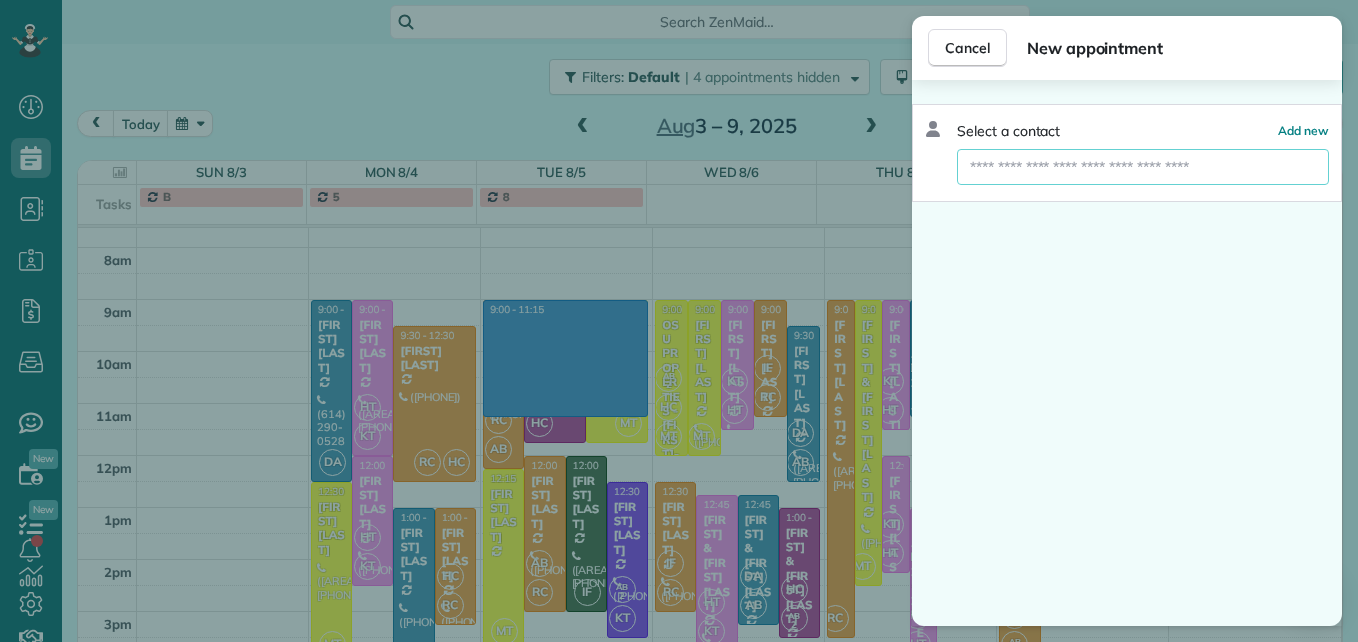 click at bounding box center (1143, 167) 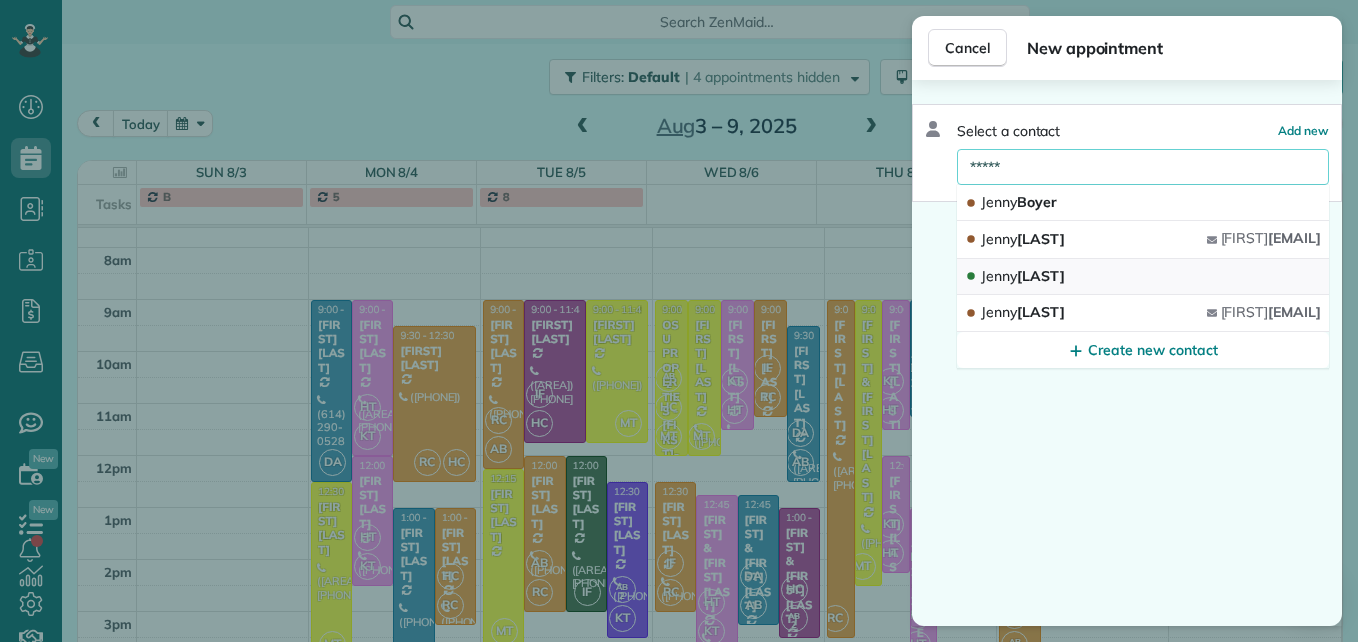 type on "*****" 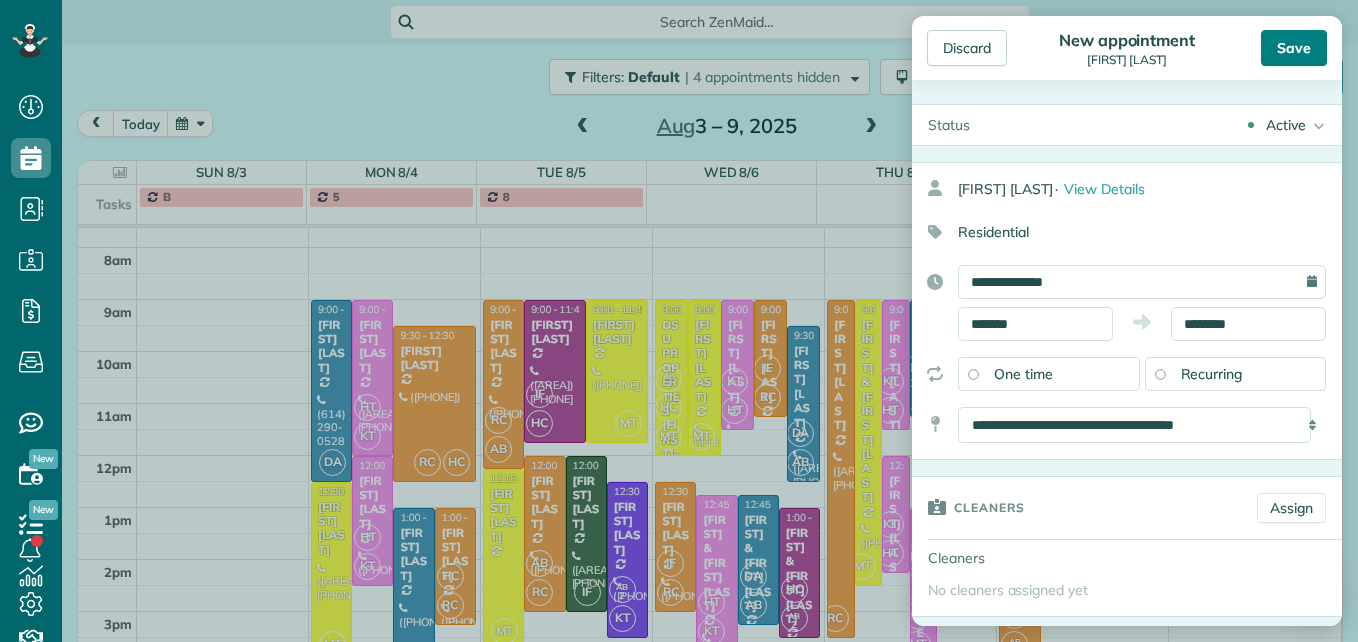 click on "Save" at bounding box center (1294, 48) 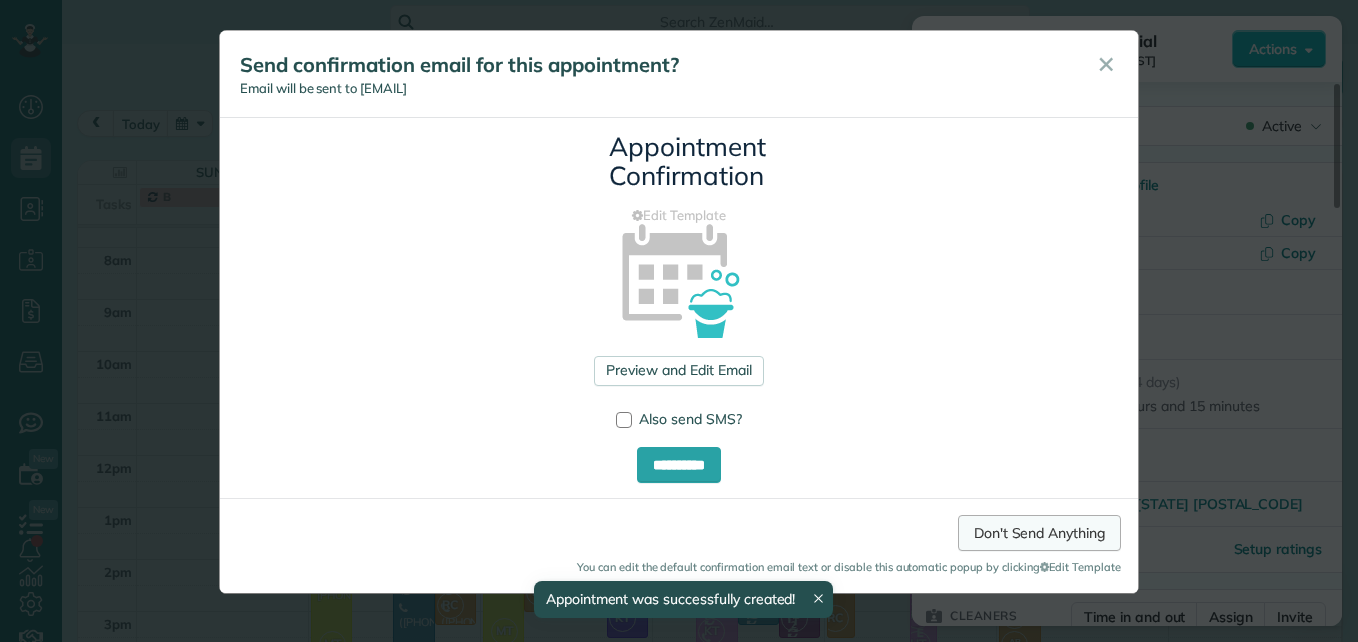 click on "Don't Send Anything" at bounding box center (1039, 533) 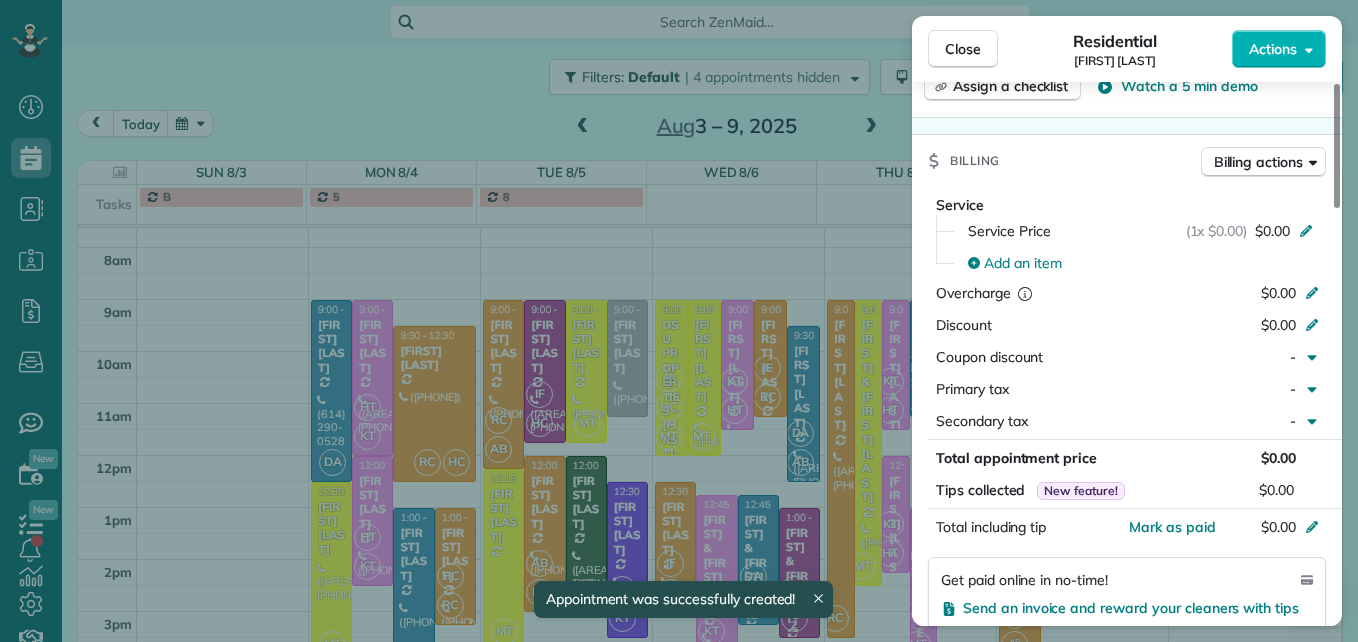 scroll, scrollTop: 900, scrollLeft: 0, axis: vertical 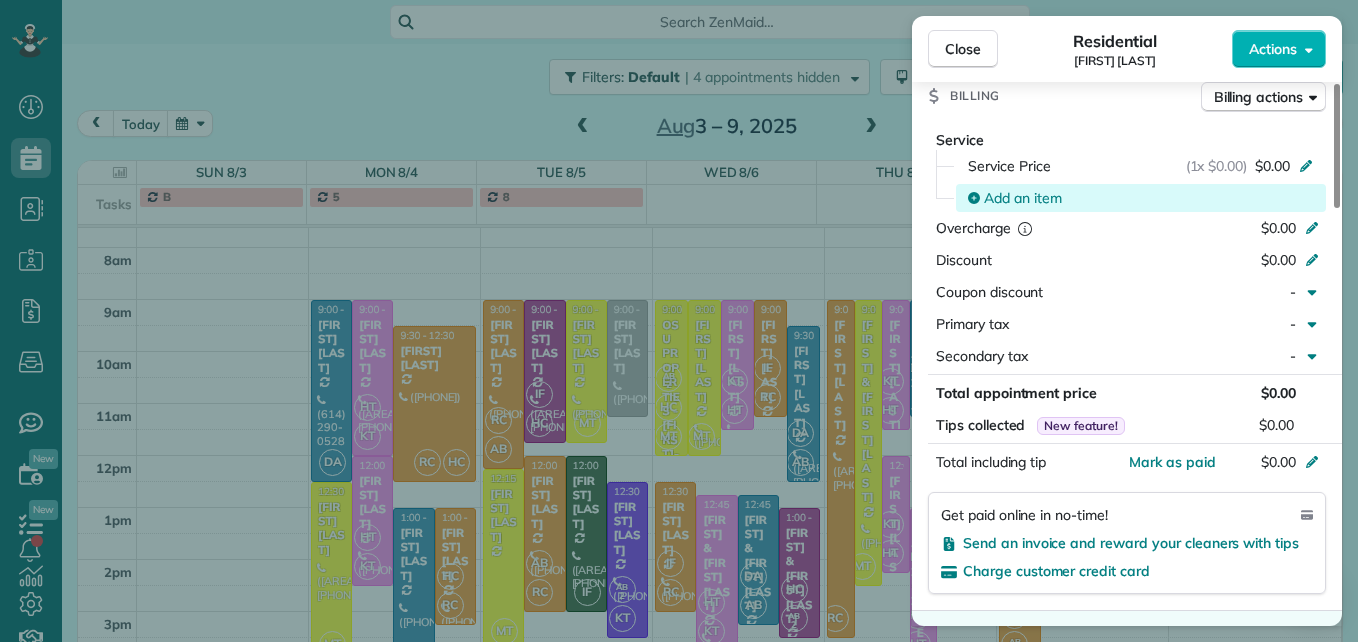 click on "Add an item" at bounding box center (1023, 198) 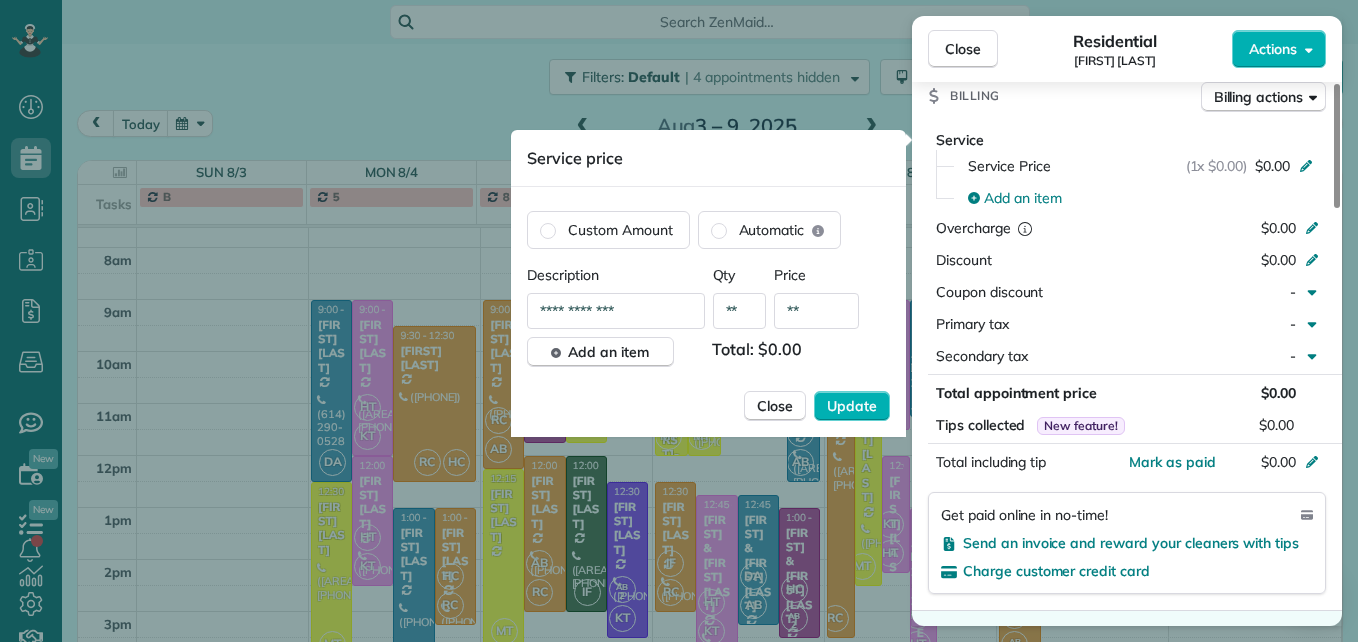 click on "**" at bounding box center [816, 311] 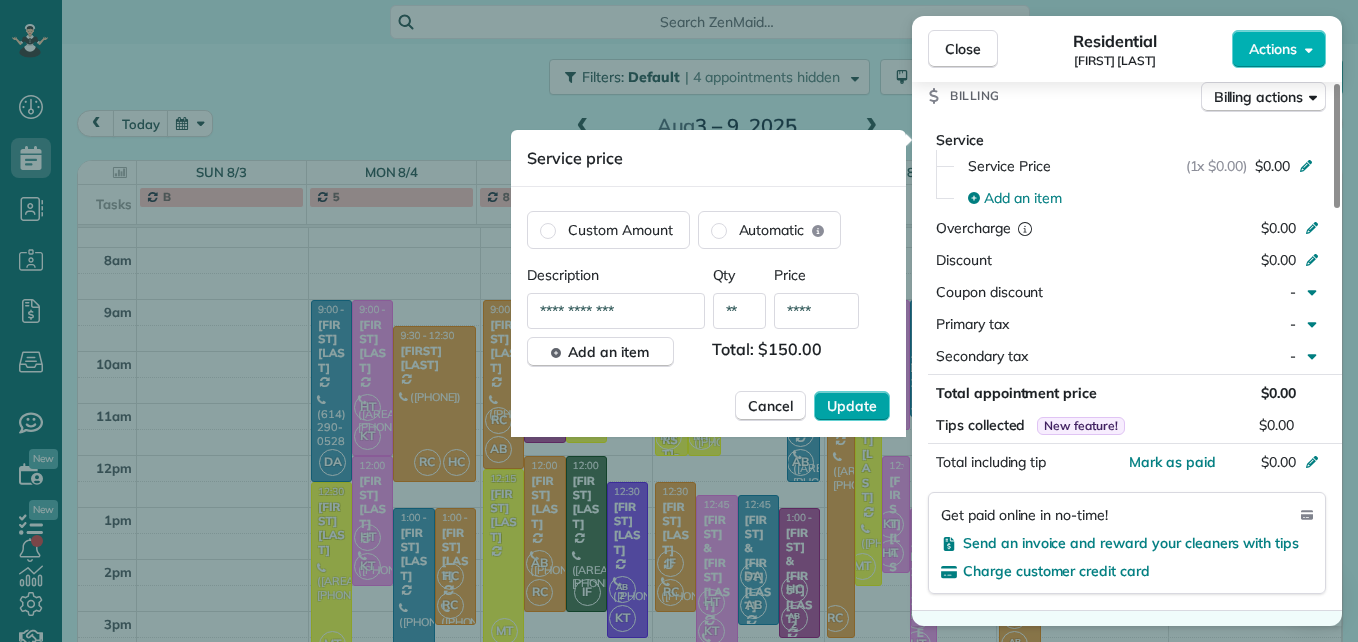 type on "****" 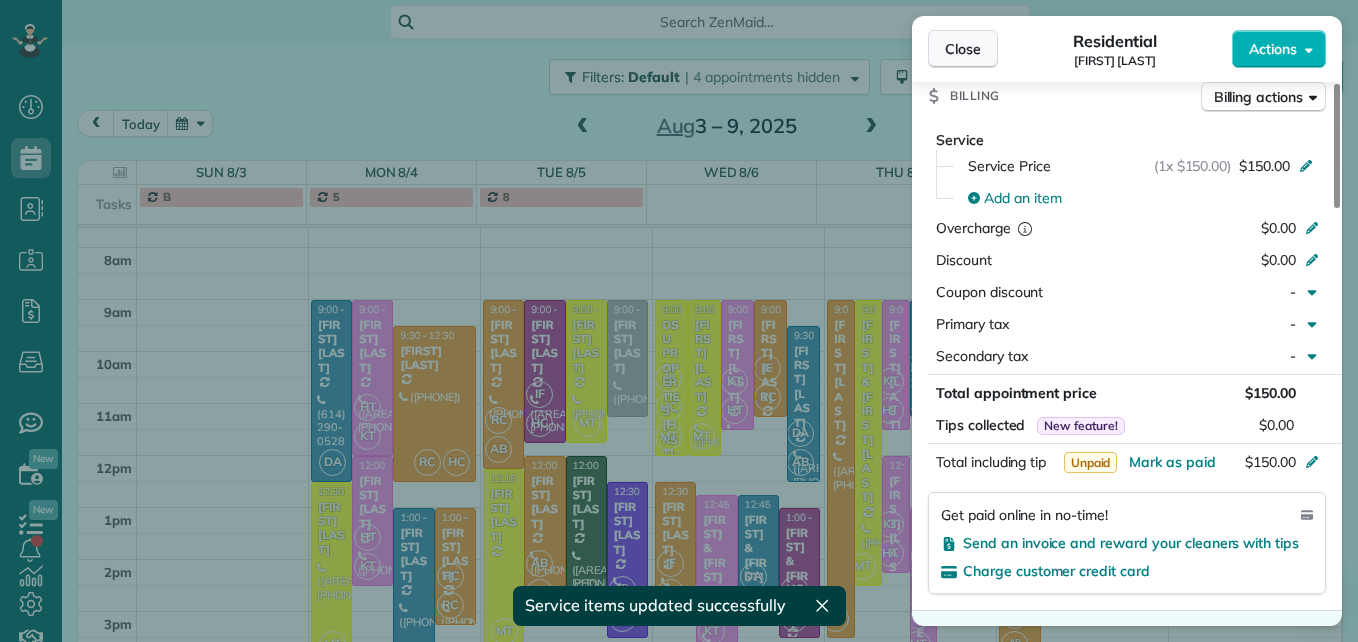 click on "Close" at bounding box center (963, 49) 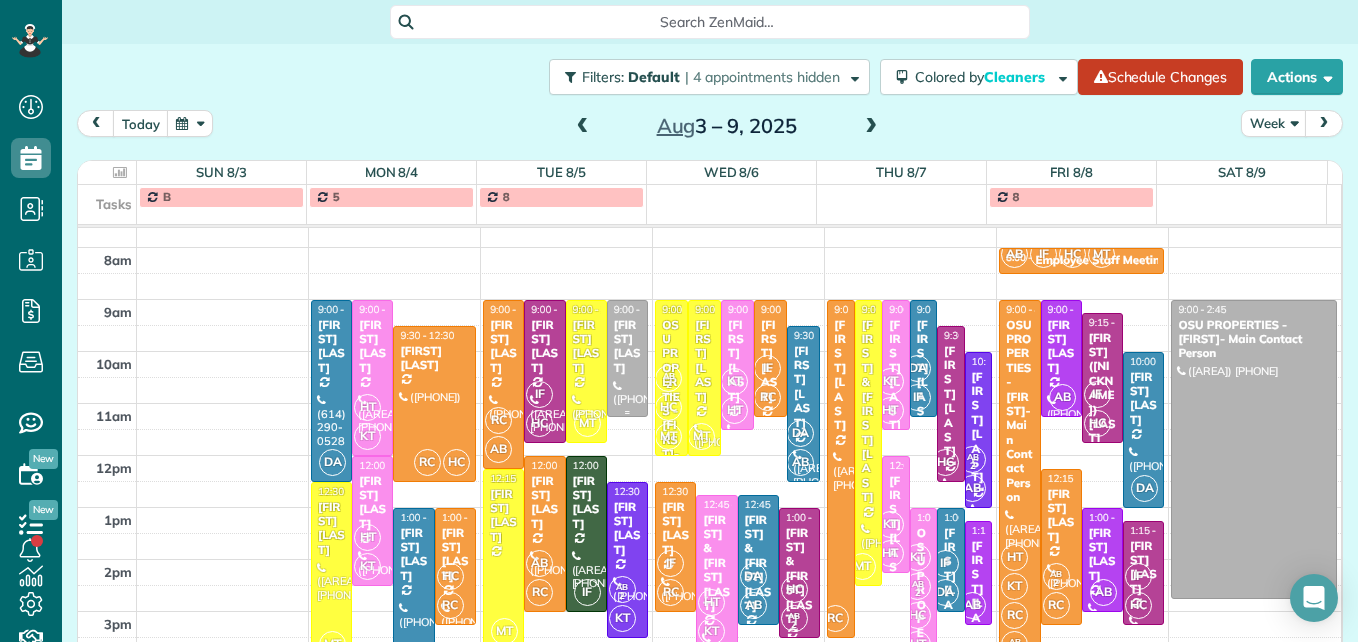 click on "[FIRST] [LAST]" at bounding box center [627, 347] 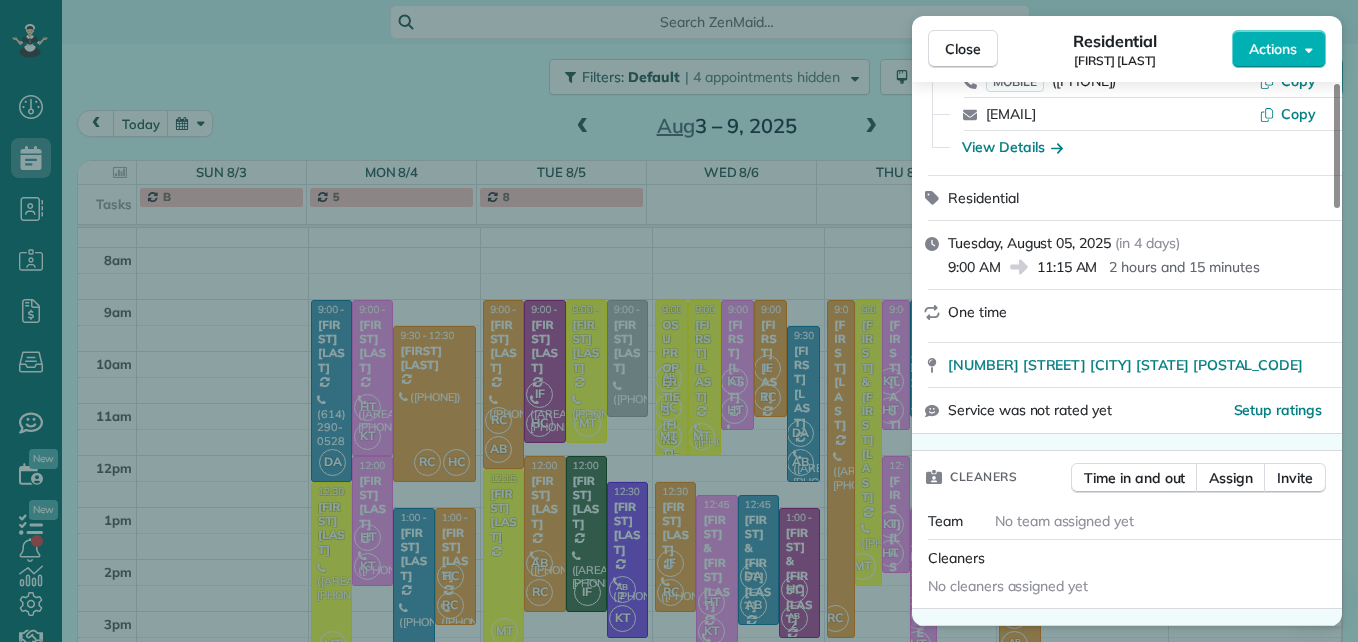 scroll, scrollTop: 200, scrollLeft: 0, axis: vertical 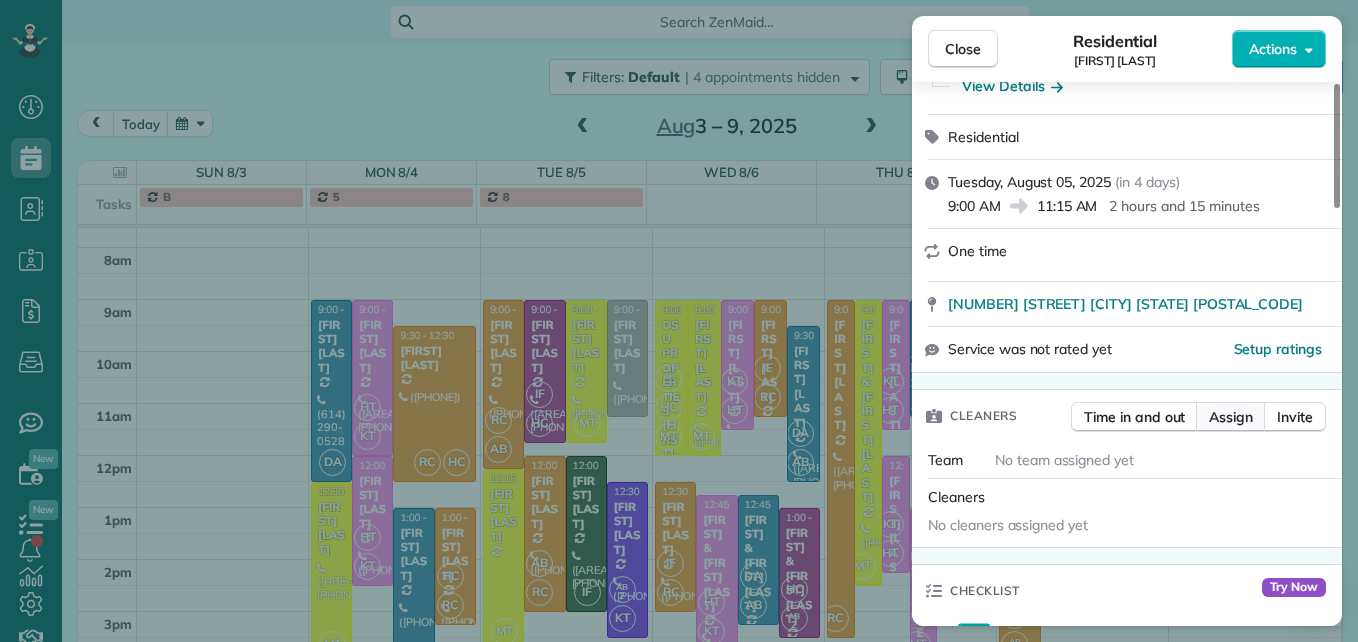 click on "Assign" at bounding box center (1231, 417) 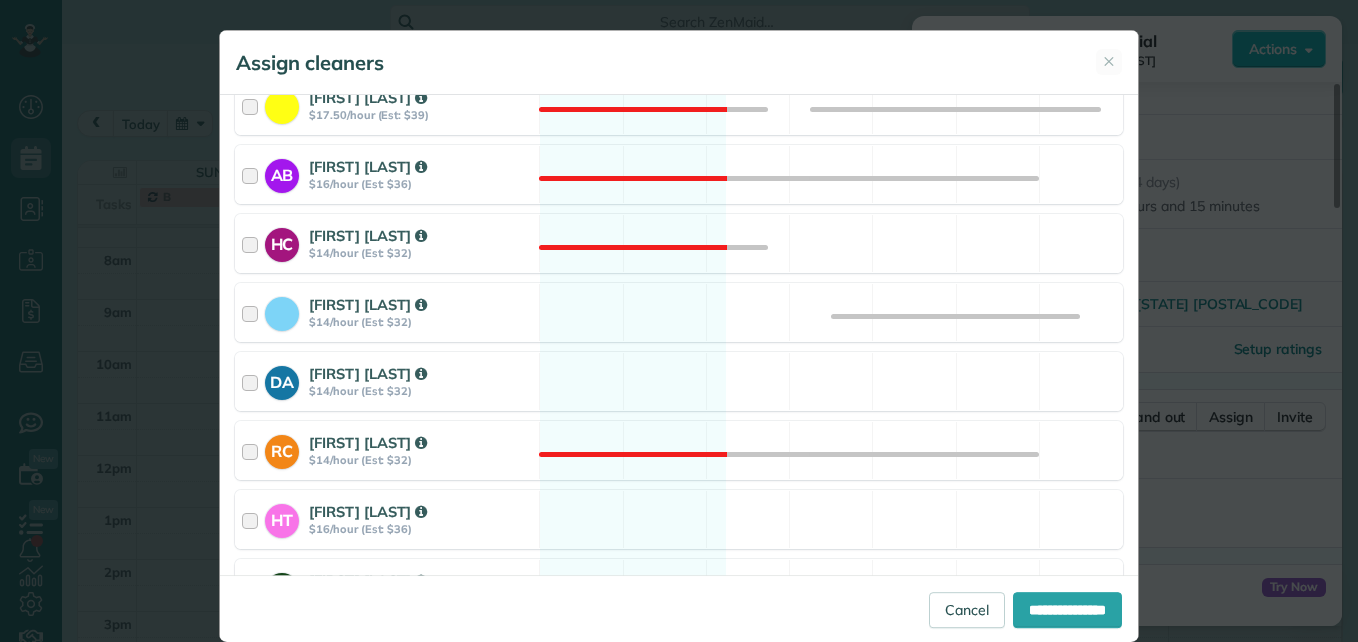 scroll, scrollTop: 400, scrollLeft: 0, axis: vertical 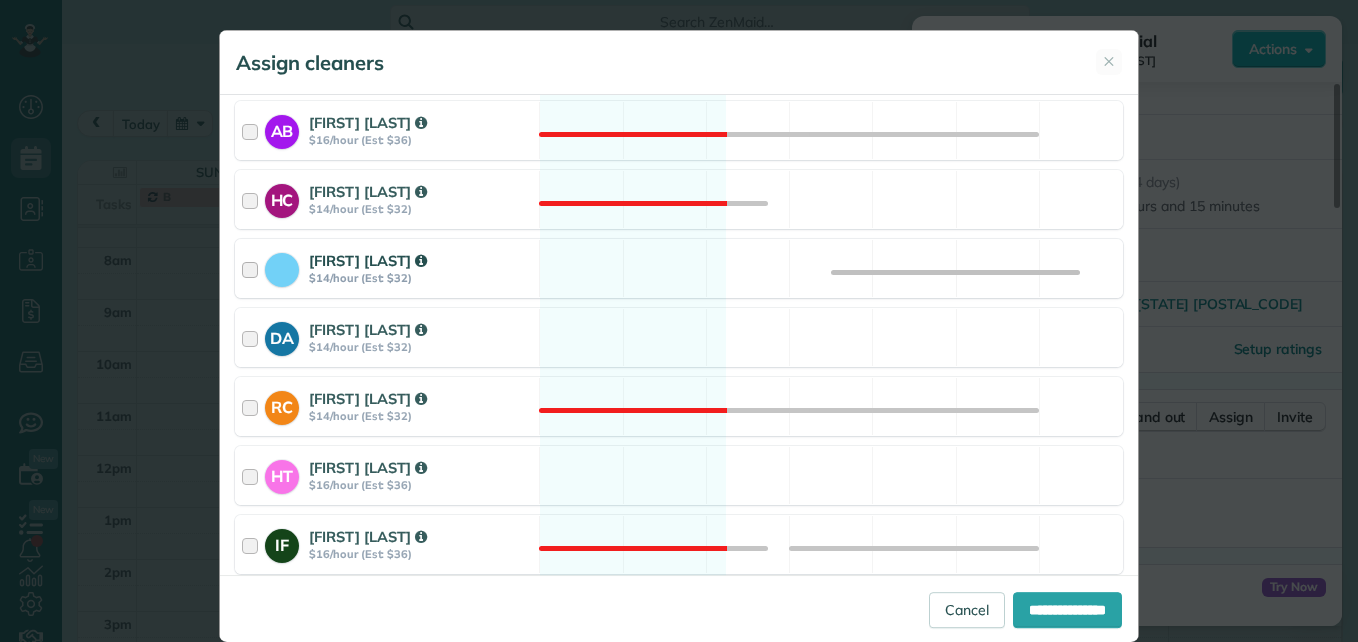 click at bounding box center (253, 268) 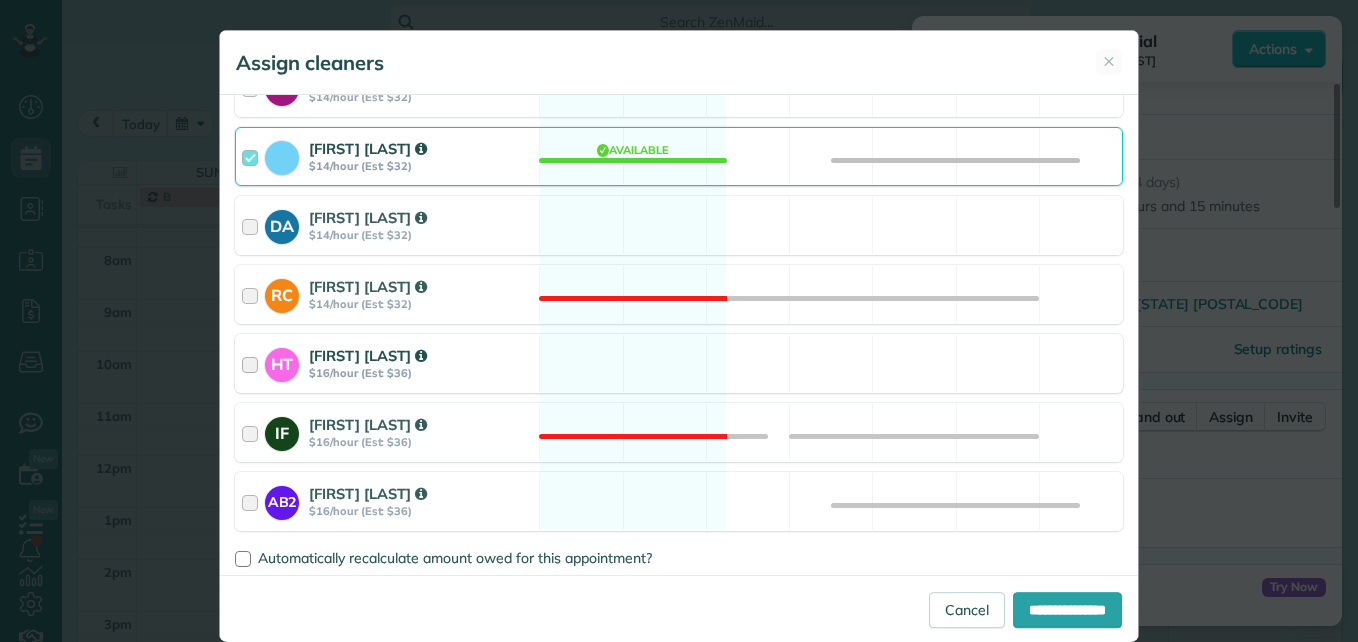 scroll, scrollTop: 515, scrollLeft: 0, axis: vertical 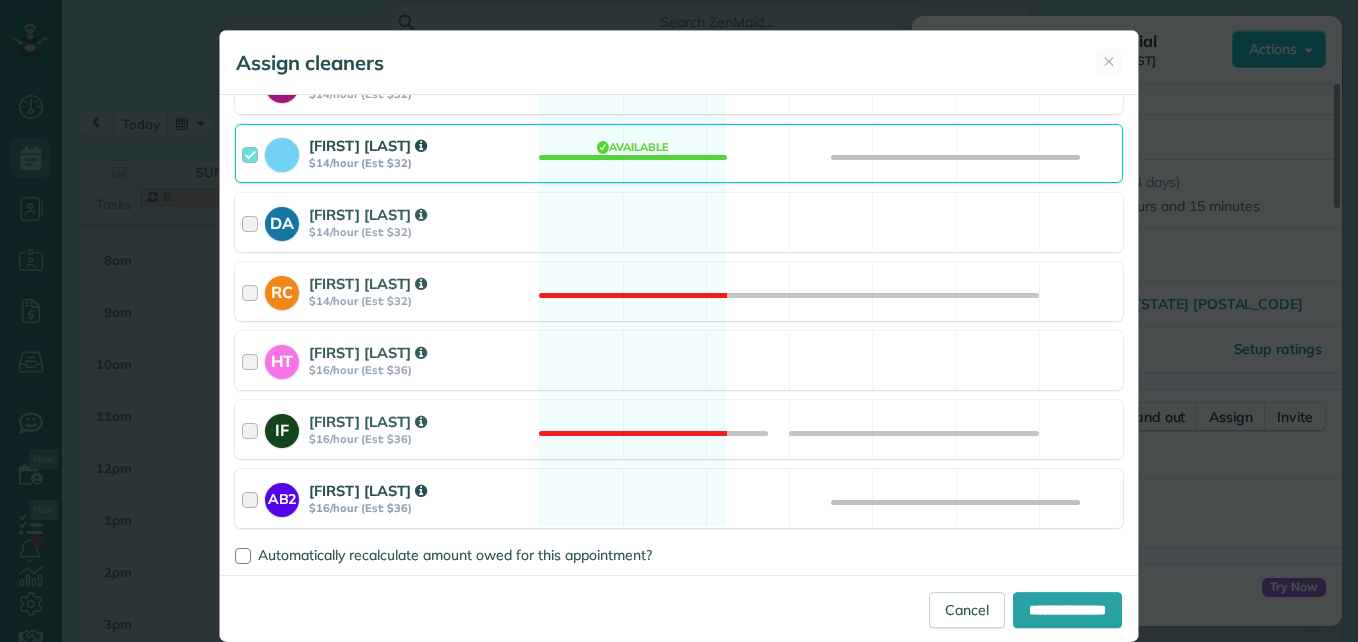 click at bounding box center (253, 498) 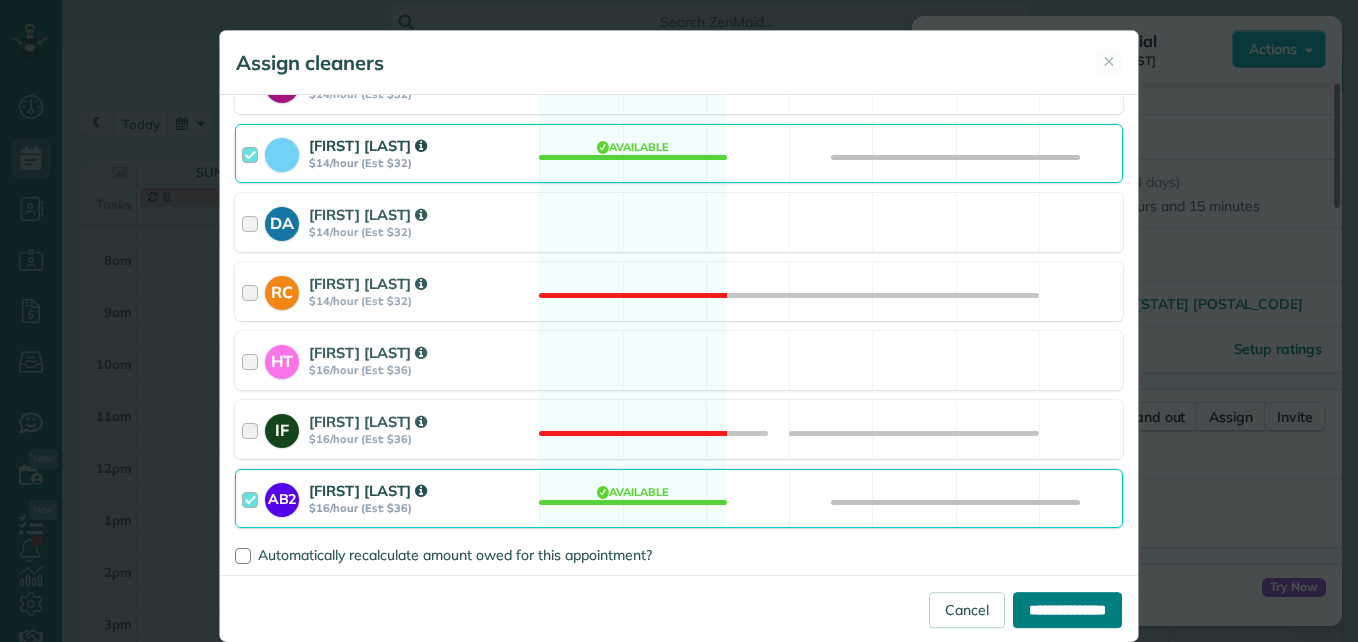 click on "**********" at bounding box center (1067, 610) 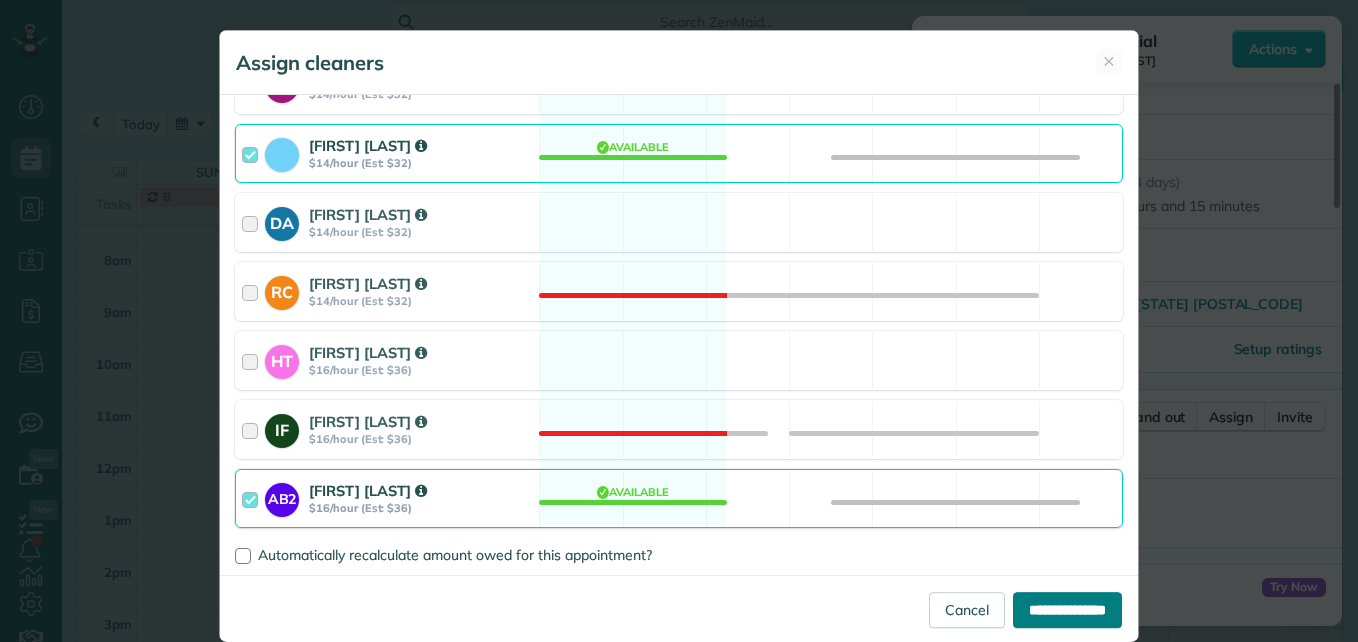 type on "**********" 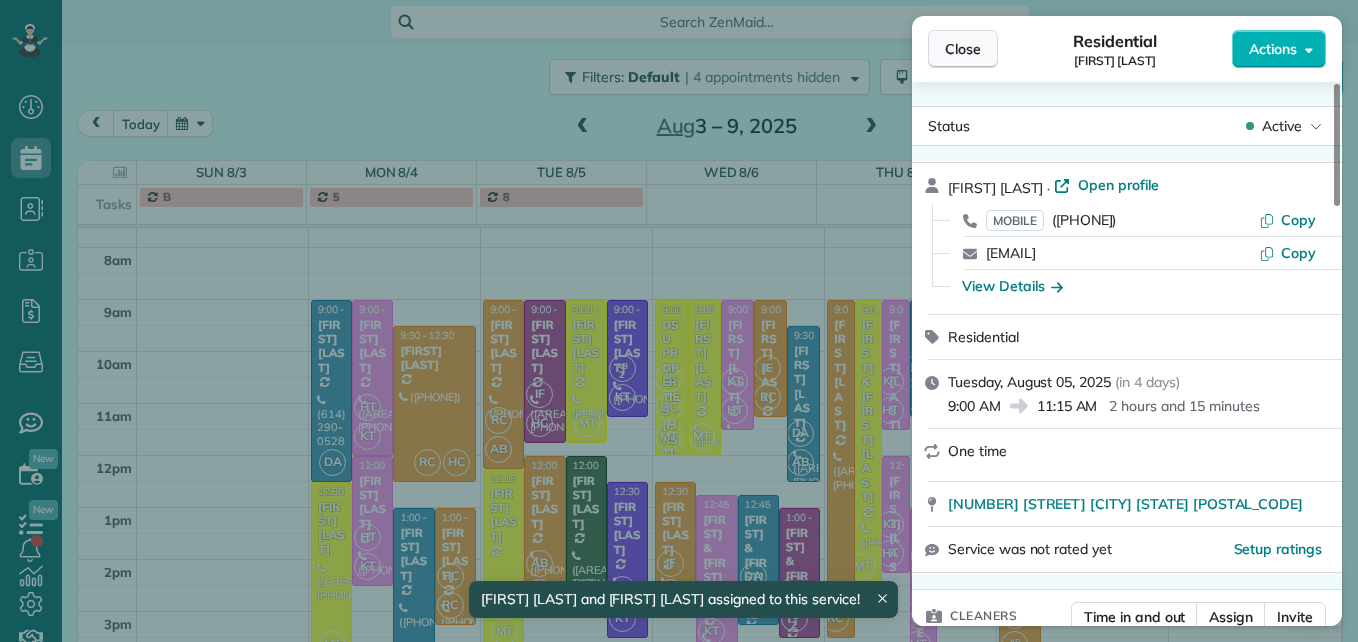 click on "Close" at bounding box center [963, 49] 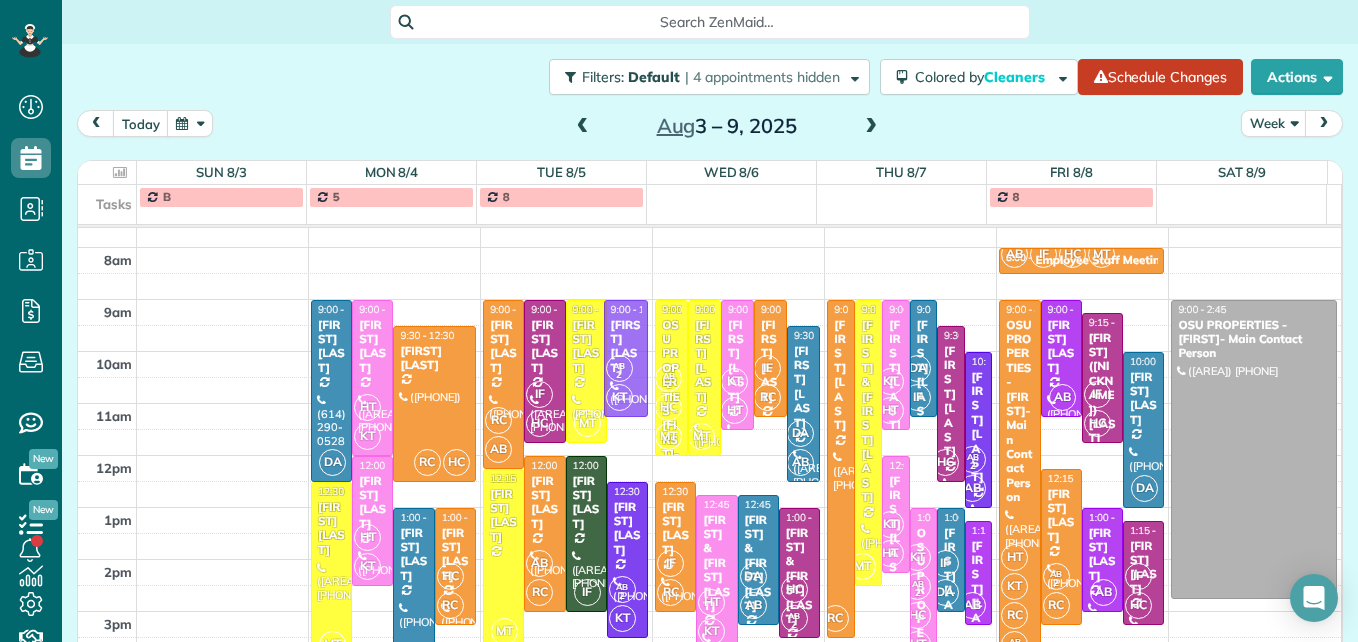 click on "[TIMEFRAME] DA [TIME] - [TIME] [FIRST] [LAST] ([PHONE]) [NUMBER] [STREET] [CITY], [STATE] [POSTAL_CODE] HT KT [TIME] - [TIME] [FIRST] [LAST] ([PHONE]) [NUMBER] [STREET] [CITY], [STATE] [POSTAL_CODE] RC HC [TIME] - [TIME] [FIRST] [LAST] ([PHONE]) [NUMBER] [STREET] [CITY], [STATE] [POSTAL_CODE] HT KT [TIME] - [TIME] [FIRST] [LAST] ([PHONE]) [NUMBER] [STREET] [CITY], [STATE] [POSTAL_CODE] MT [TIME] - [TIME] [FIRST] [LAST] ([PHONE]) [NUMBER] [STREET] [CITY], [STATE] [POSTAL_CODE] DA [TIME] - [TIME] [FIRST] [LAST] ([PHONE]) [NUMBER] [STREET] [CITY], [STATE] [POSTAL_CODE] HC RC [TIME] - [TIME] [FIRST] [LAST] ([PHONE]) [NUMBER] [STREET] [CITY], [STATE] [POSTAL_CODE] MT [TIME] - [TIME] [FIRST] [LAST] ([PHONE]) [NUMBER] [STREET] [CITY], [STATE] [POSTAL_CODE] [NUMBER] - [TIME] RC AB [TIME] - [TIME] [FIRST] [LAST] ([PHONE]) [NUMBER] [STREET] [CITY], [STATE] [POSTAL_CODE] IF HC [TIME] - [TIME] [FIRST] [LAST] ([PHONE]) [NUMBER] [STREET] [CITY], [STATE] [POSTAL_CODE] MT [TIME] - [TIME] [FIRST] [LAST] ([PHONE]) [NUMBER] [STREET] [CITY], [STATE] [POSTAL_CODE] AB" at bounding box center [709, 377] 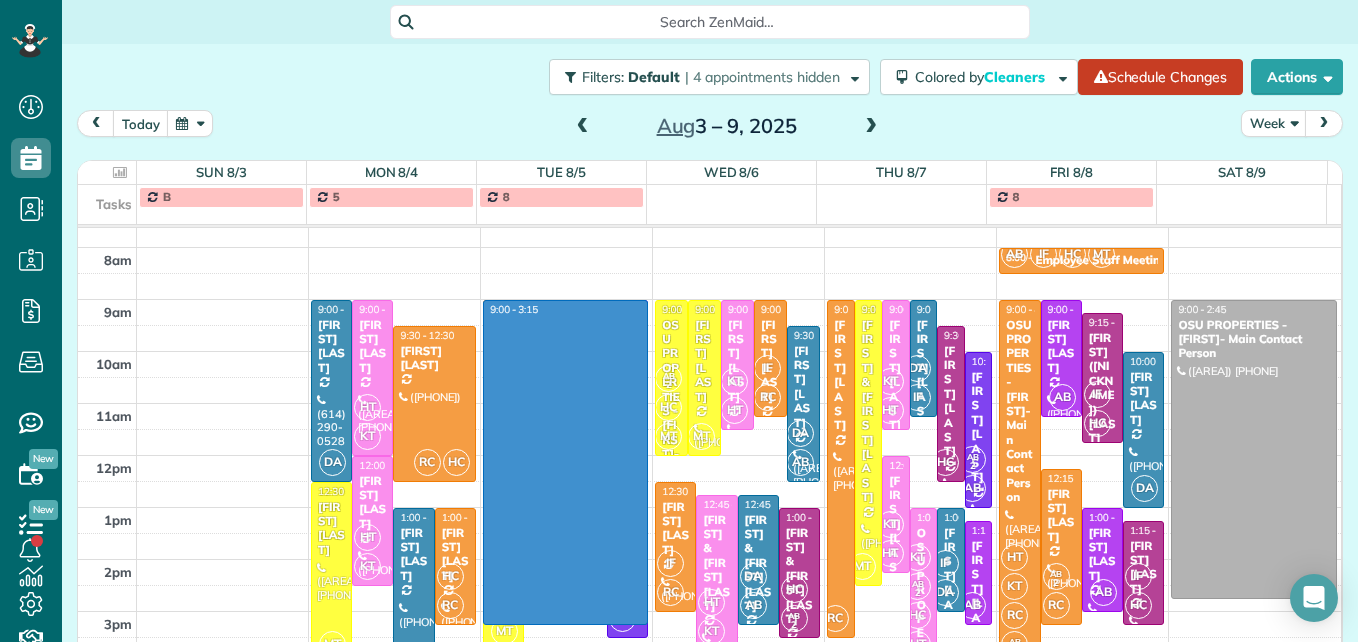 drag, startPoint x: 640, startPoint y: 302, endPoint x: 621, endPoint y: 612, distance: 310.58173 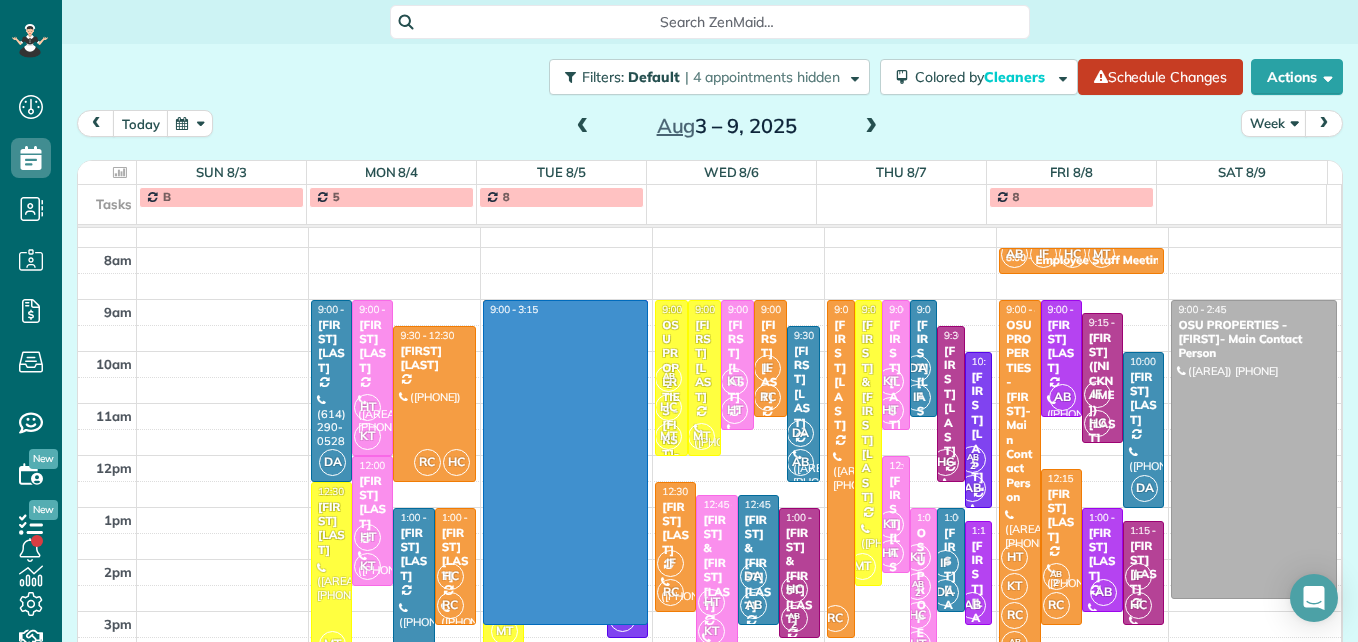 click on "[TIMEFRAME] DA [TIME] - [TIME] [FIRST] [LAST] ([PHONE]) [NUMBER] [STREET] [CITY], [STATE] [POSTAL_CODE] HT KT [TIME] - [TIME] [FIRST] [LAST] ([PHONE]) [NUMBER] [STREET] [CITY], [STATE] [POSTAL_CODE] RC HC [TIME] - [TIME] [FIRST] [LAST] ([PHONE]) [NUMBER] [STREET] [CITY], [STATE] [POSTAL_CODE] HT KT [TIME] - [TIME] [FIRST] [LAST] ([PHONE]) [NUMBER] [STREET] [CITY], [STATE] [POSTAL_CODE] MT [TIME] - [TIME] [FIRST] [LAST] ([PHONE]) [NUMBER] [STREET] [CITY], [STATE] [POSTAL_CODE] DA [TIME] - [TIME] [FIRST] [LAST] ([PHONE]) [NUMBER] [STREET] [CITY], [STATE] [POSTAL_CODE] HC RC [TIME] - [TIME] [FIRST] [LAST] ([PHONE]) [NUMBER] [STREET] [CITY], [STATE] [POSTAL_CODE] MT [TIME] - [TIME] [FIRST] [LAST] ([PHONE]) [NUMBER] [STREET] [CITY], [STATE] [POSTAL_CODE] AB [NUMBER] KT [TIME] - [TIME] [FIRST] [LAST] ([PHONE]) [NUMBER] [STREET] [CITY], [STATE] [POSTAL_CODE] RC AB [TIME] - [TIME] [FIRST] [LAST] ([PHONE]) [NUMBER] [STREET] [CITY], [STATE] [POSTAL_CODE] IF HC [TIME] - [TIME] [FIRST] [LAST] ([PHONE]) [NUMBER] [STREET] [CITY], [STATE] [POSTAL_CODE] MT [TIME] - [TIME] [FIRST] [LAST] ([PHONE]) [NUMBER] [STREET] [CITY], [STATE] [POSTAL_CODE] AB" at bounding box center [709, 377] 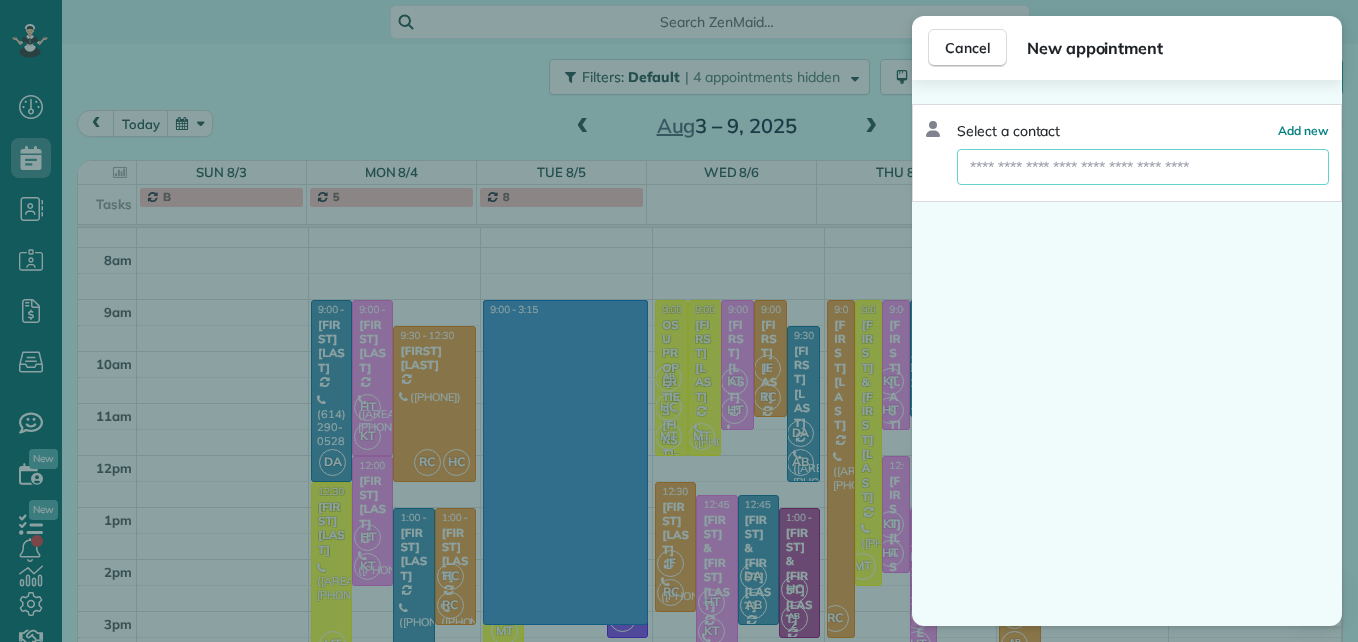 click at bounding box center [1143, 167] 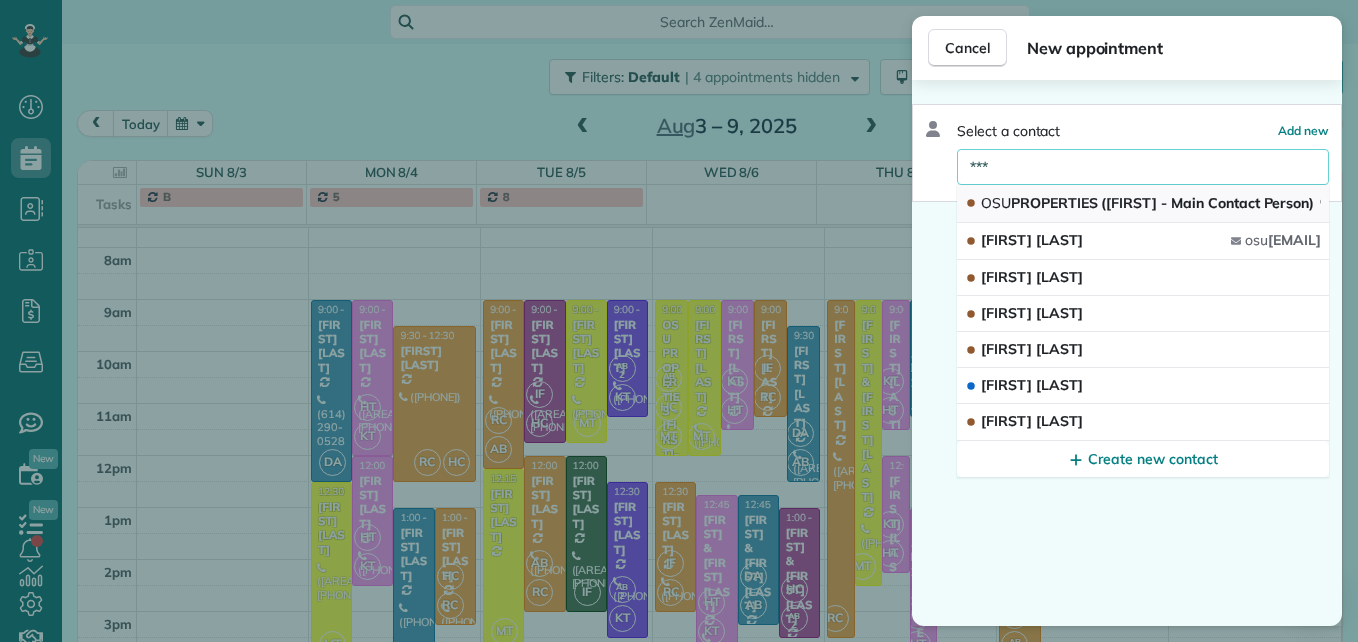 type on "***" 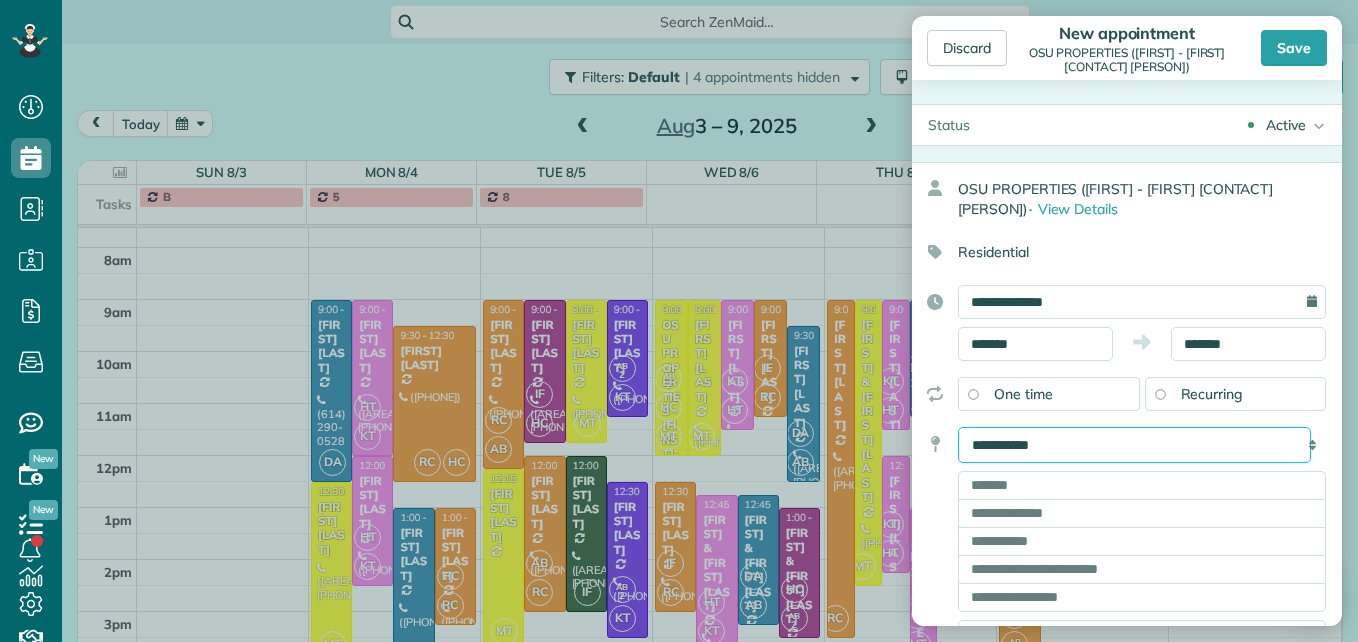 click on "**********" at bounding box center (1134, 445) 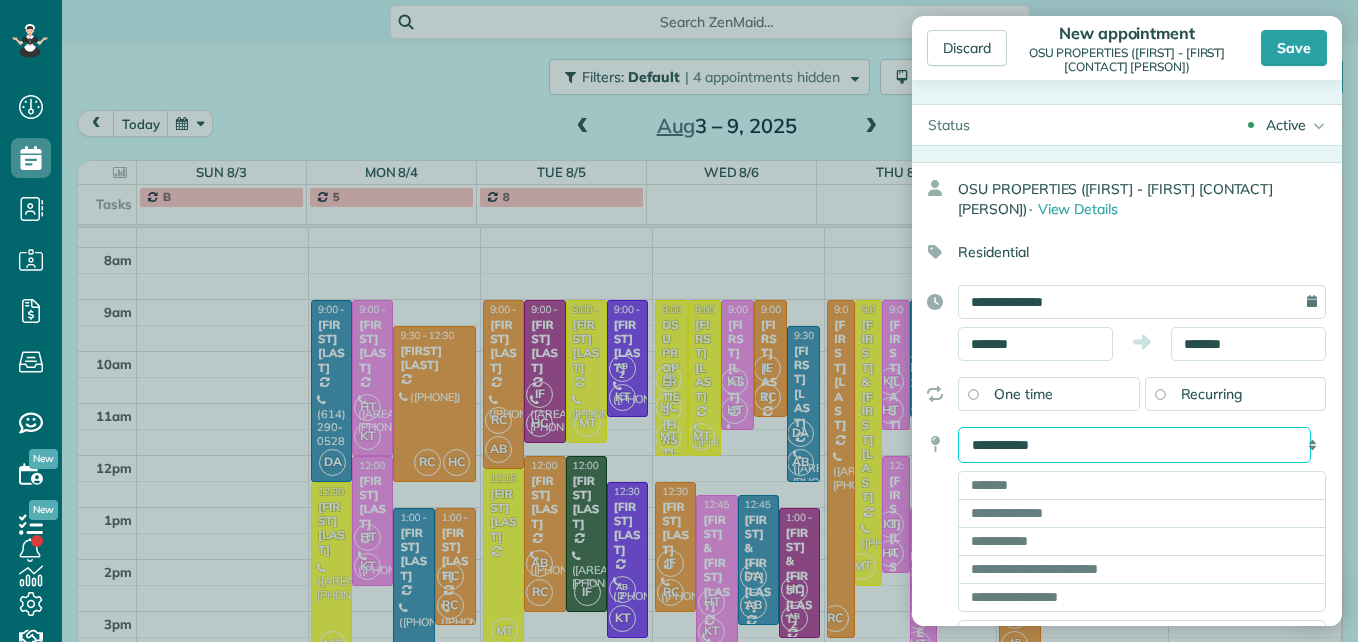 select on "******" 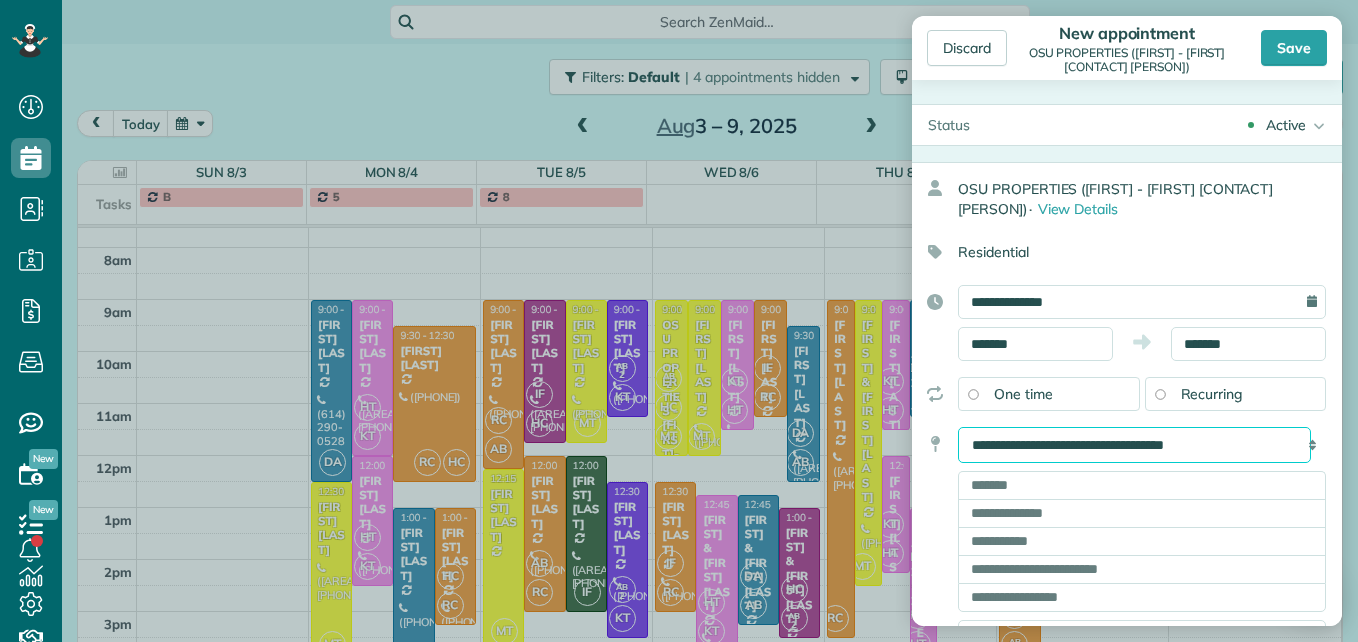 click on "**********" at bounding box center (1134, 445) 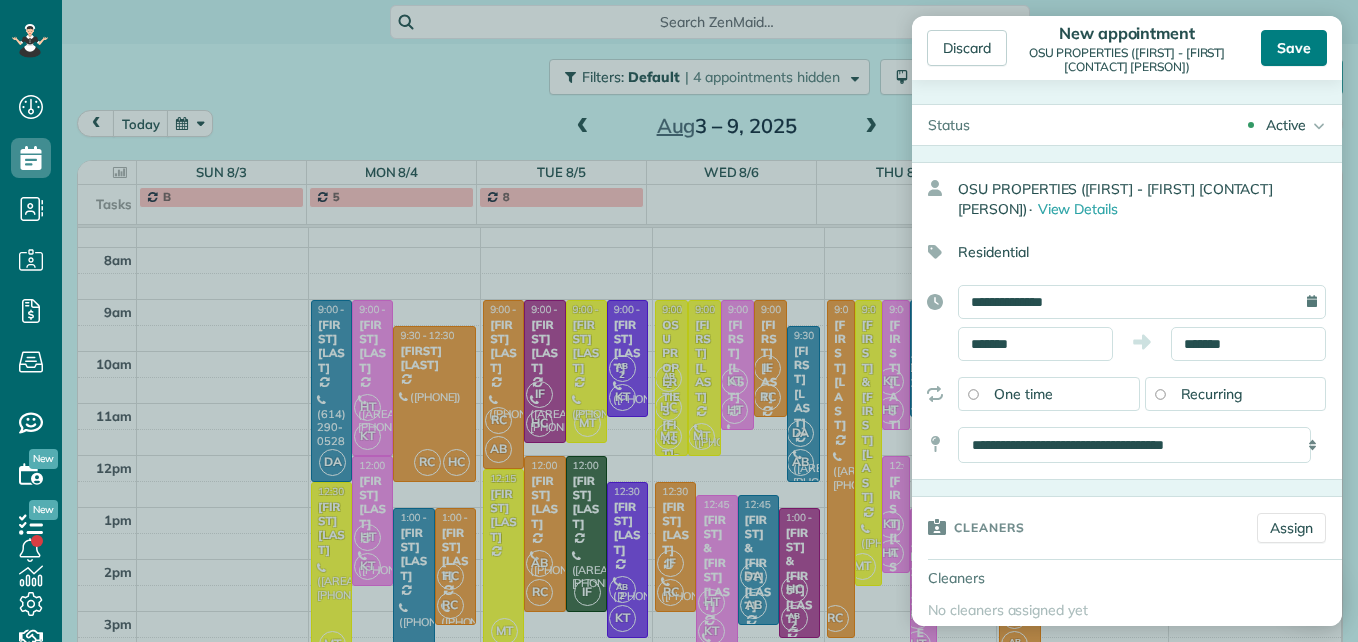 click on "Save" at bounding box center [1294, 48] 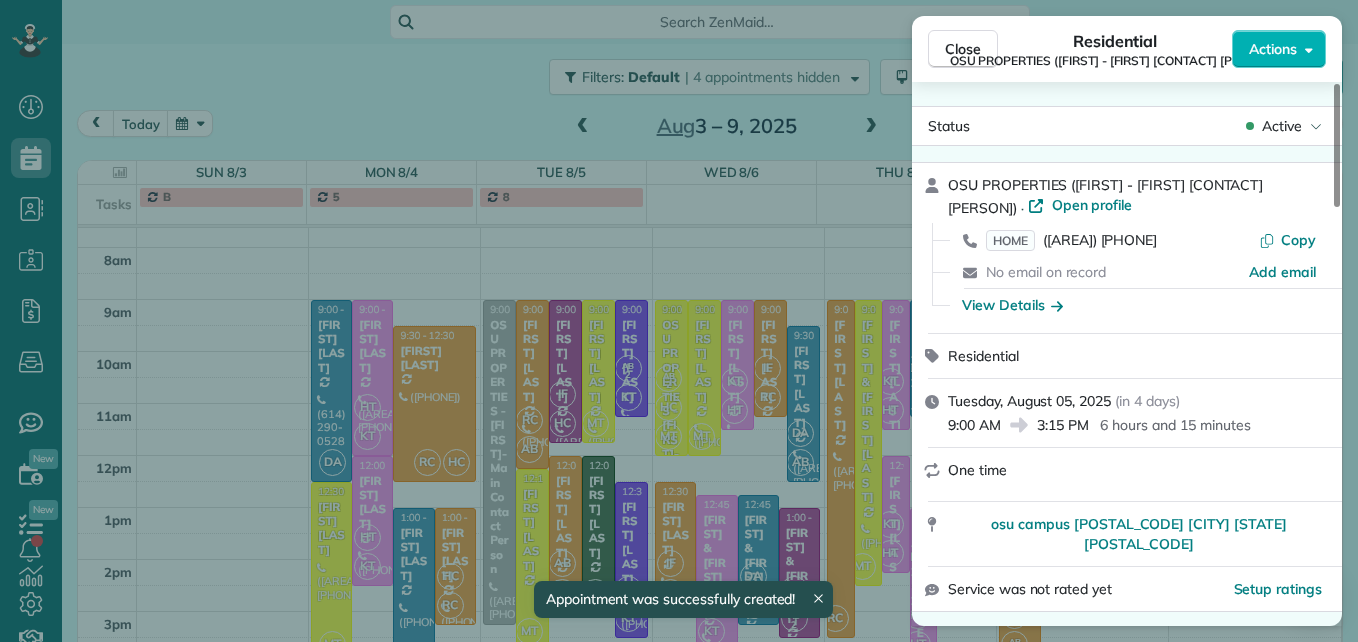 scroll, scrollTop: 100, scrollLeft: 0, axis: vertical 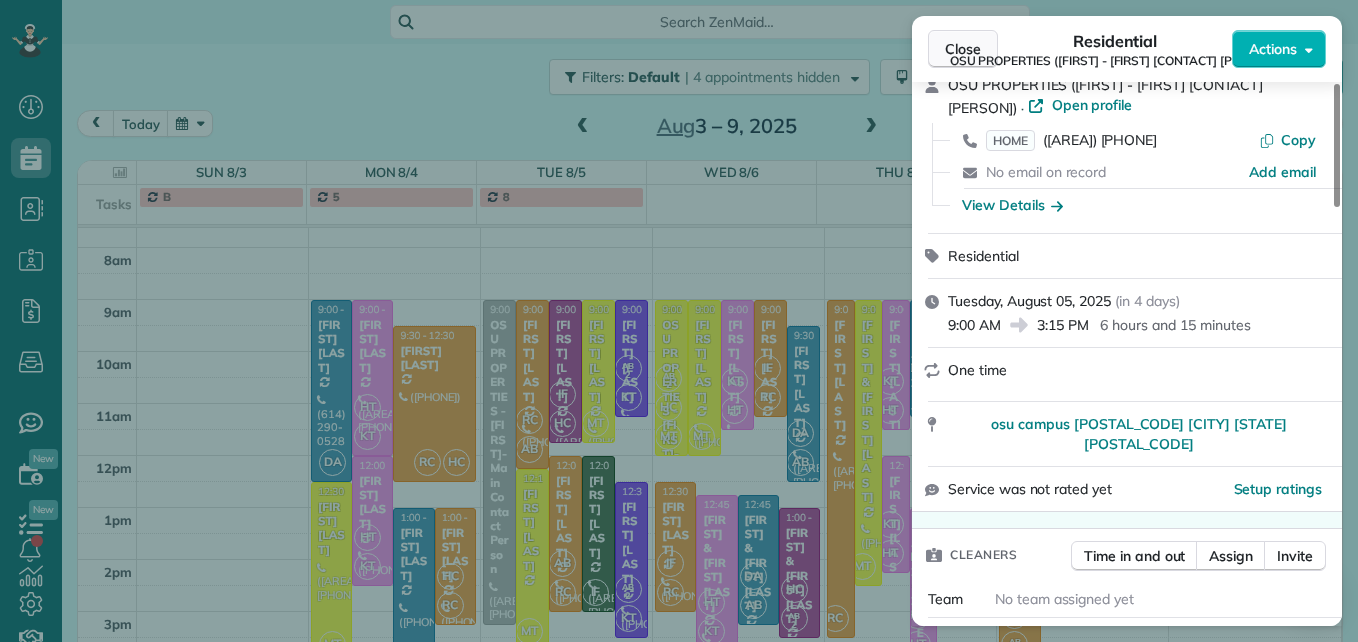 click on "Close" at bounding box center [963, 49] 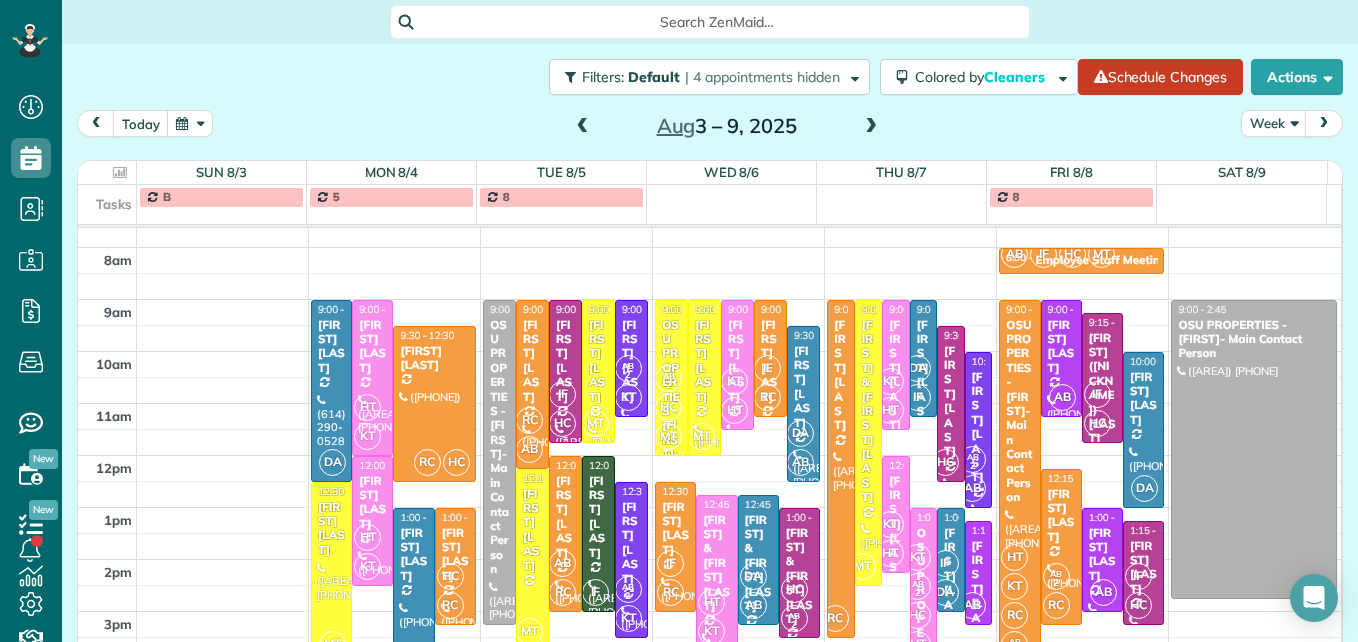 click on "[FIRST] [LAST]" at bounding box center (565, 361) 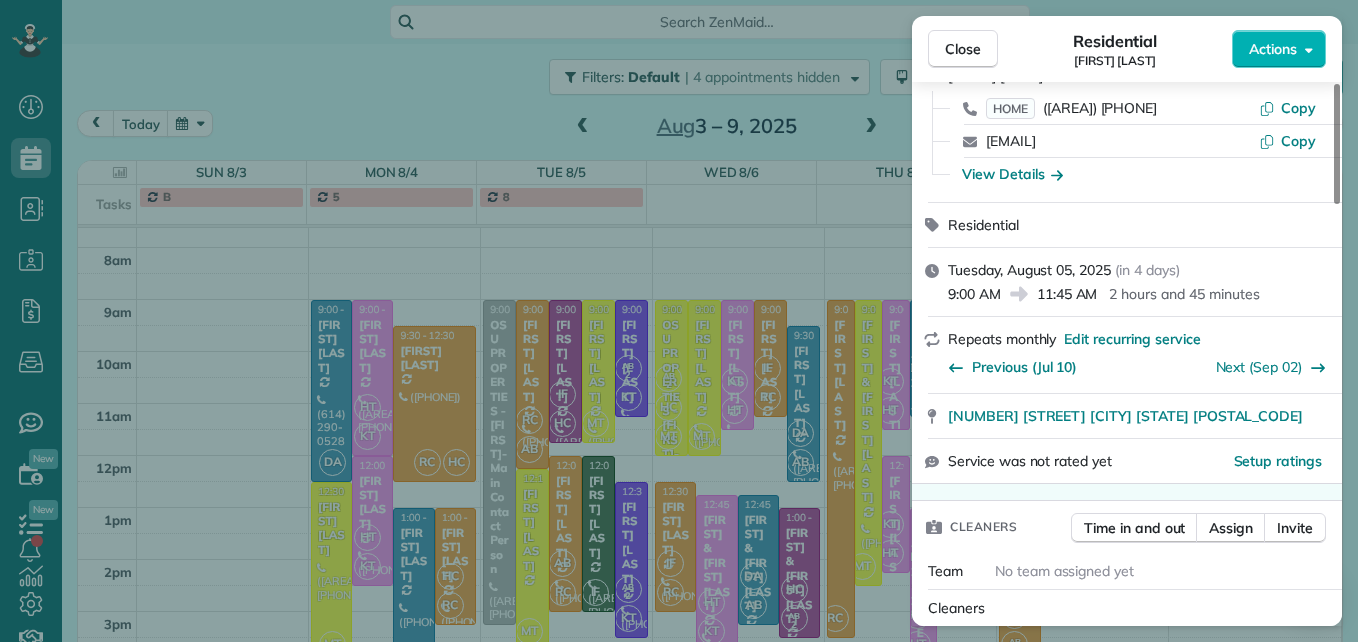 scroll, scrollTop: 300, scrollLeft: 0, axis: vertical 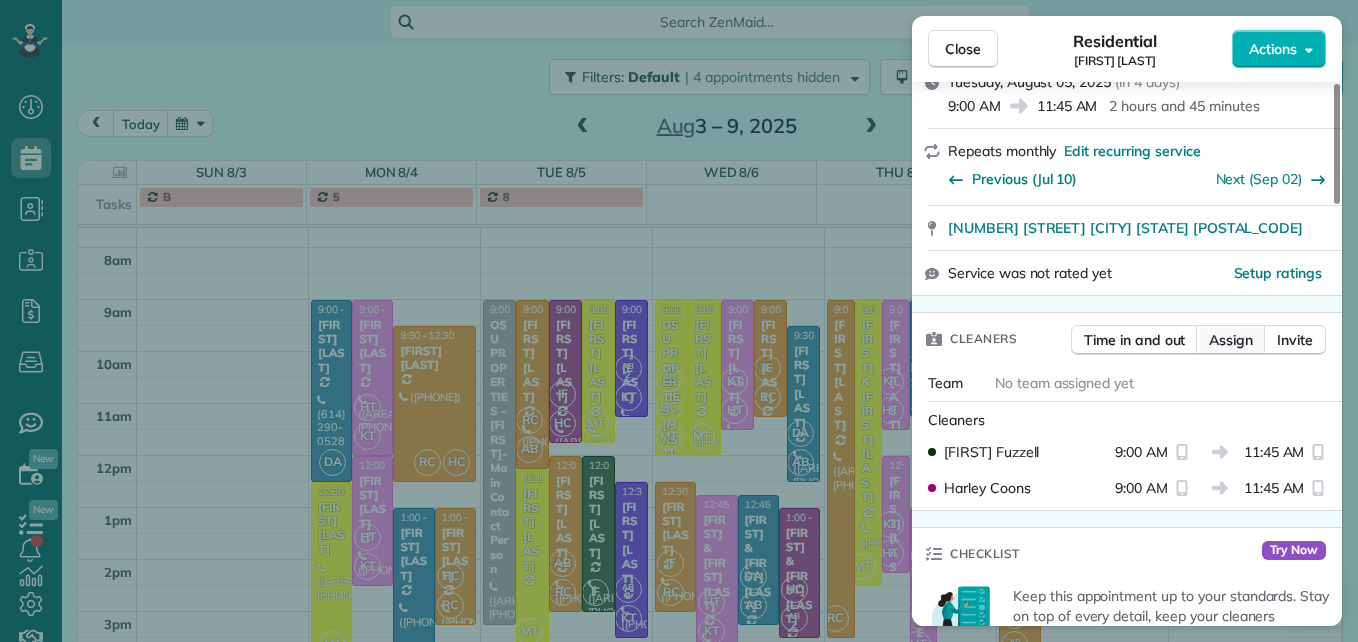 click on "Assign" at bounding box center (1231, 340) 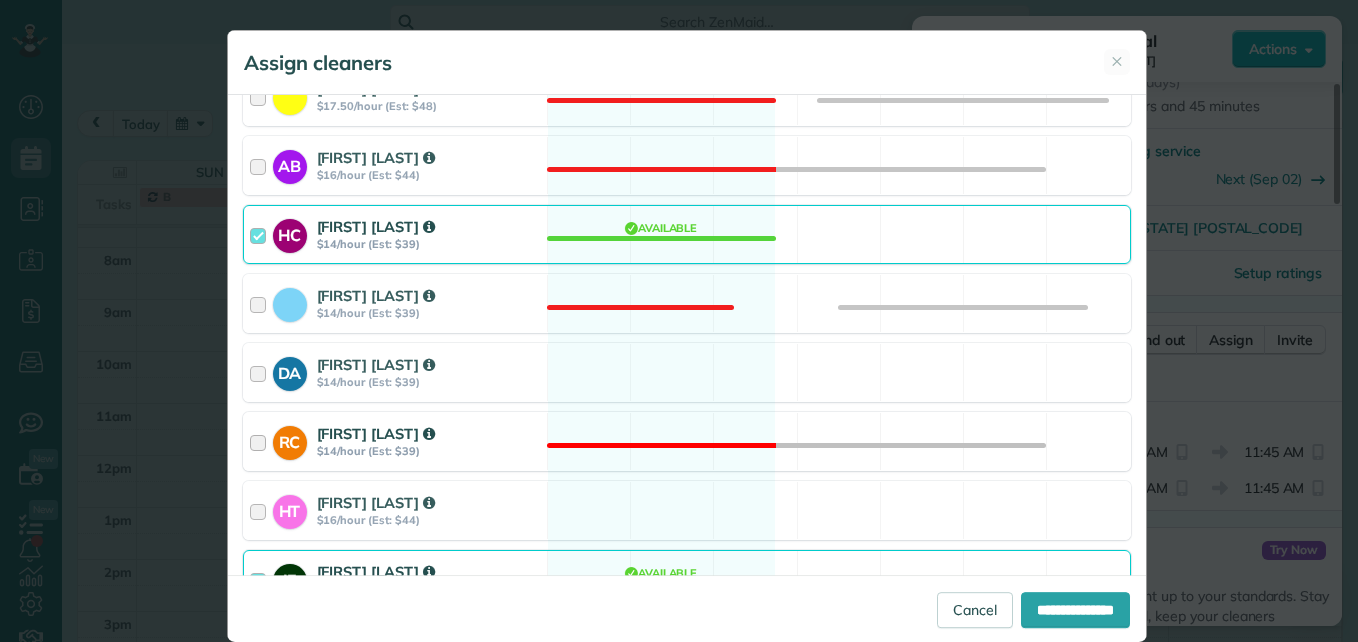 scroll, scrollTop: 400, scrollLeft: 0, axis: vertical 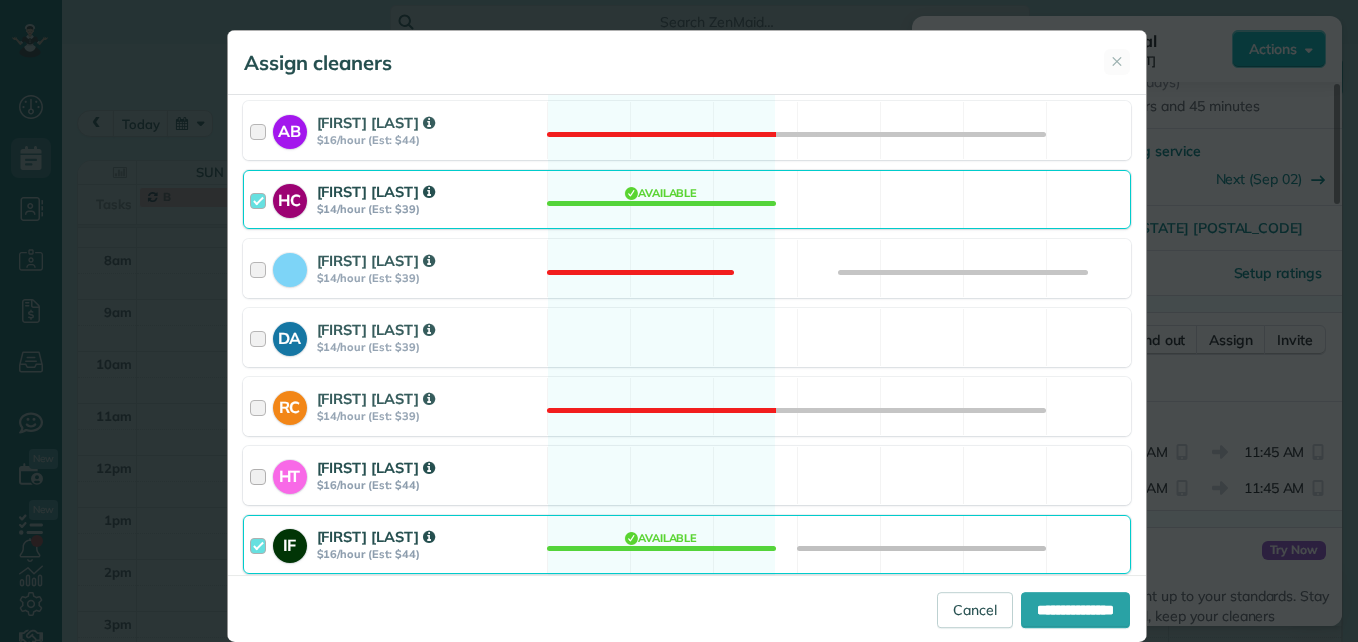 click at bounding box center (261, 475) 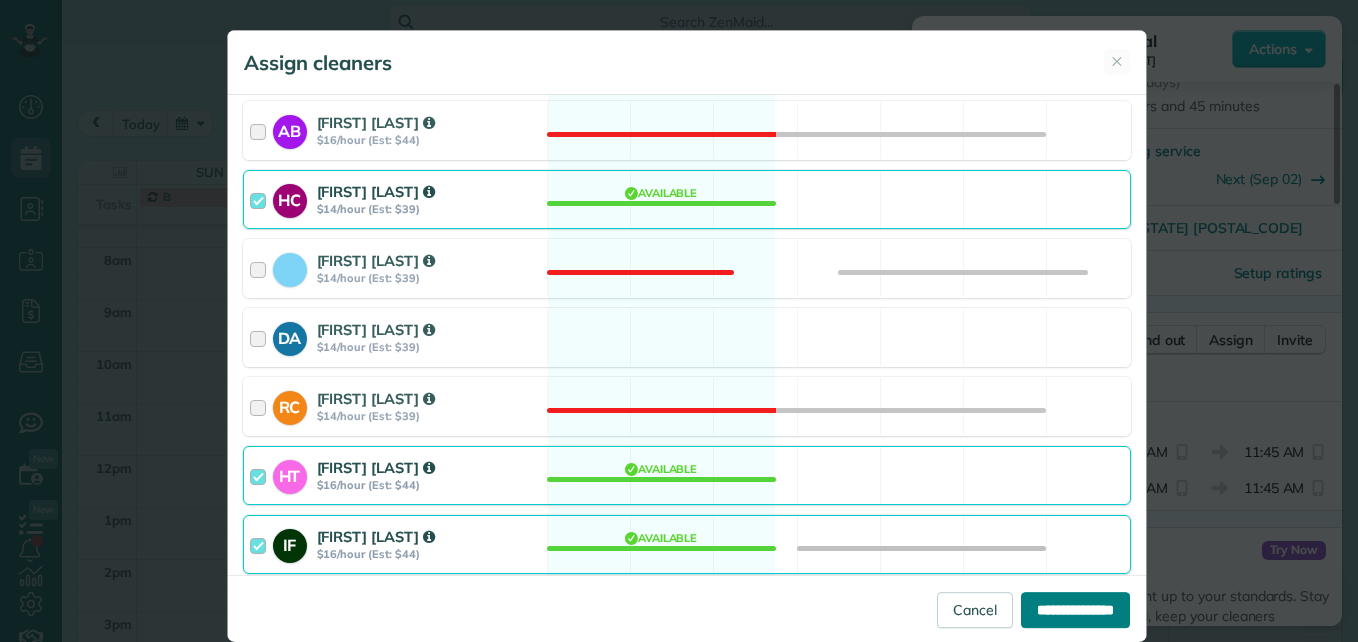 click on "**********" at bounding box center [1075, 610] 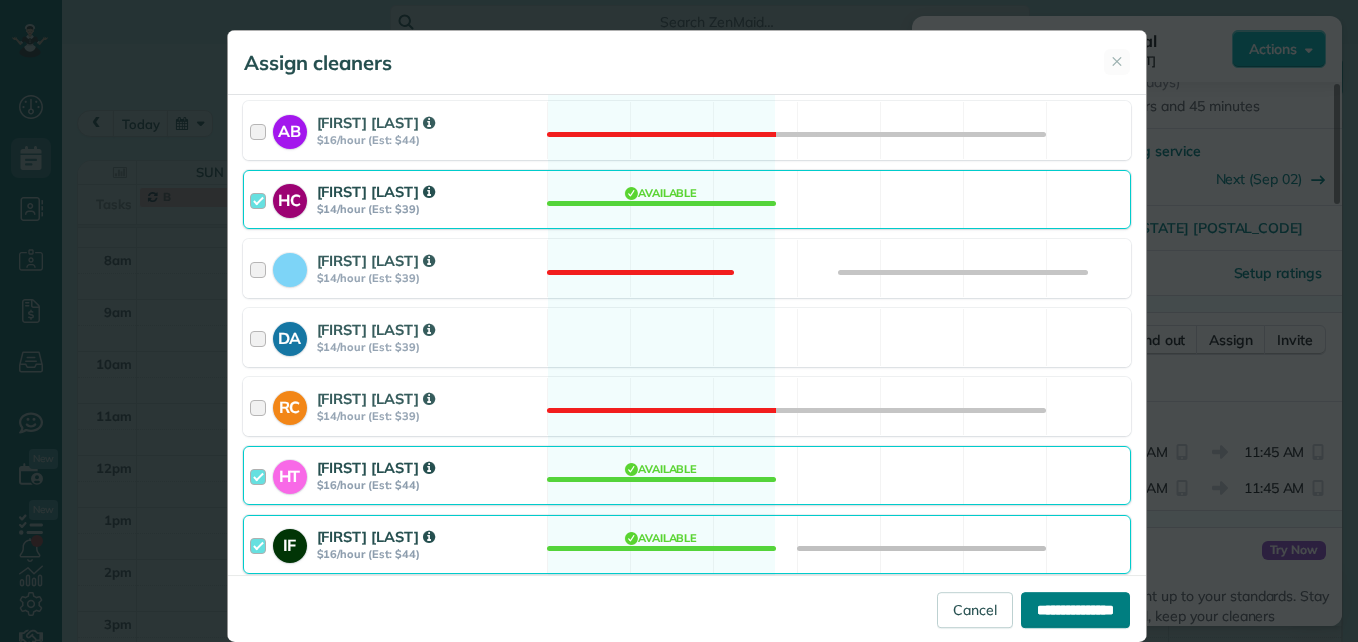 type on "**********" 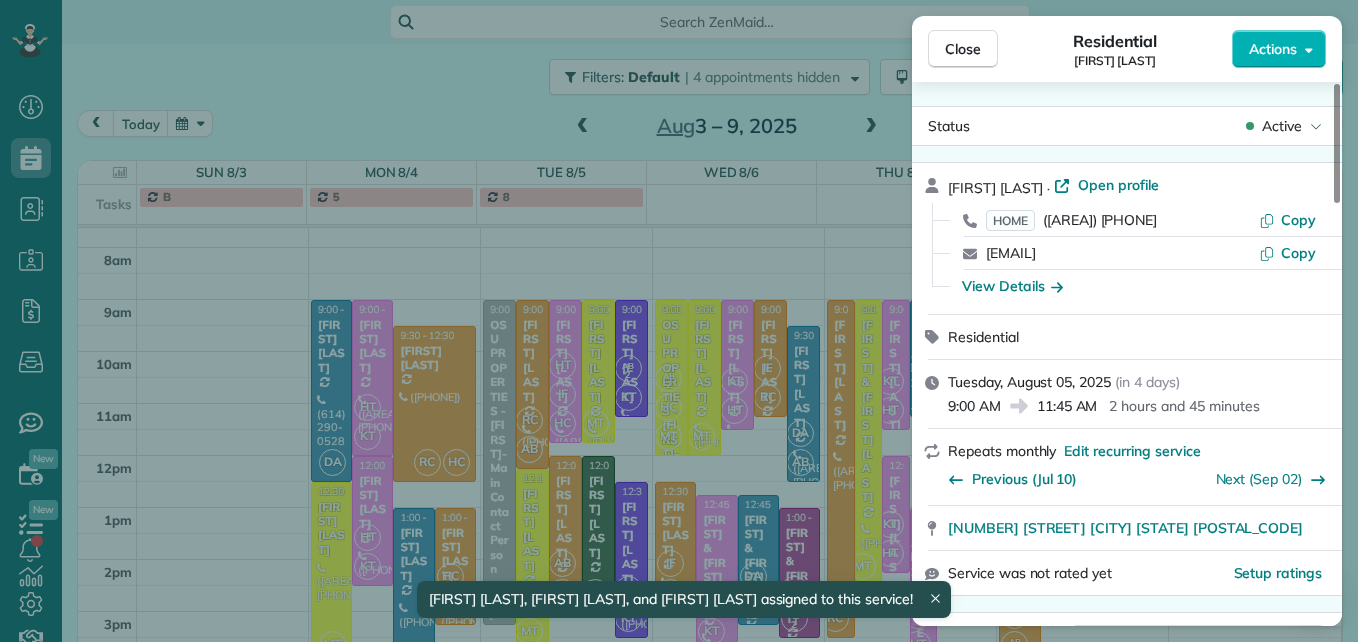 click on "Close Residential [FIRST] [LAST] Actions Status Active [FIRST] [LAST] · Open profile HOME ([PHONE]) Copy [EMAIL] Copy View Details Residential Tuesday, August 05, 2025 ( in [NUMBER] days ) [TIME] [TIME] [DURATION] Repeats monthly Edit recurring service Previous (Jul 10) Next (Sep 02) [NUMBER] [STREET] [CITY] [STATE] [POSTAL_CODE] Service was not rated yet Setup ratings Cleaners Time in and out Assign Invite Team No team assigned yet Cleaners Hayden [LAST] [TIME] [TIME] Ione [LAST] [TIME] [TIME] Harley [LAST] [TIME] [TIME] Checklist Try Now Keep this appointment up to your standards. Stay on top of every detail, keep your cleaners organised, and your client happy. Assign a checklist Watch a 5 min demo Billing Billing actions Service Service Price (1x $[PRICE]) $[PRICE] Add an item Overcharge $[PRICE] Discount $[PRICE] Coupon discount - Primary tax - Secondary tax - Total appointment price $[PRICE] Tips collected New feature! $[PRICE] Unpaid Mark as paid Total including tip $[PRICE] No [NUMBER] [NUMBER]" at bounding box center (679, 321) 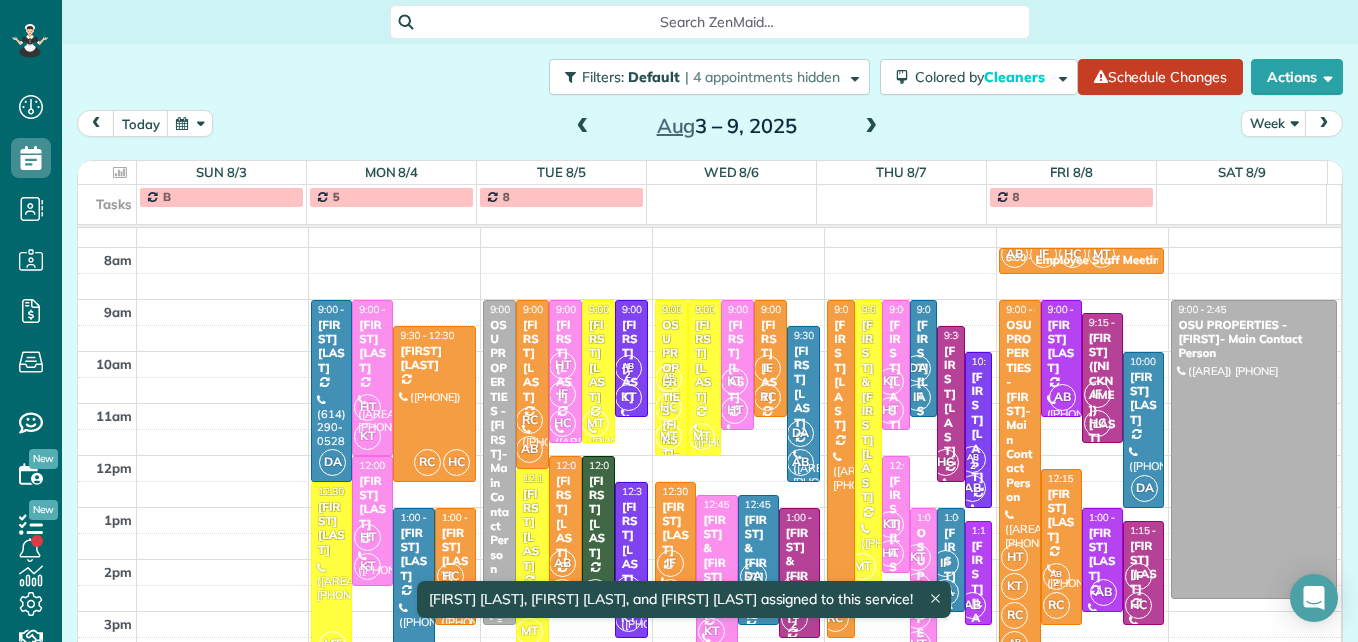 click on "OSU PROPERTIES - [FIRST]- Main Contact Person" at bounding box center (499, 447) 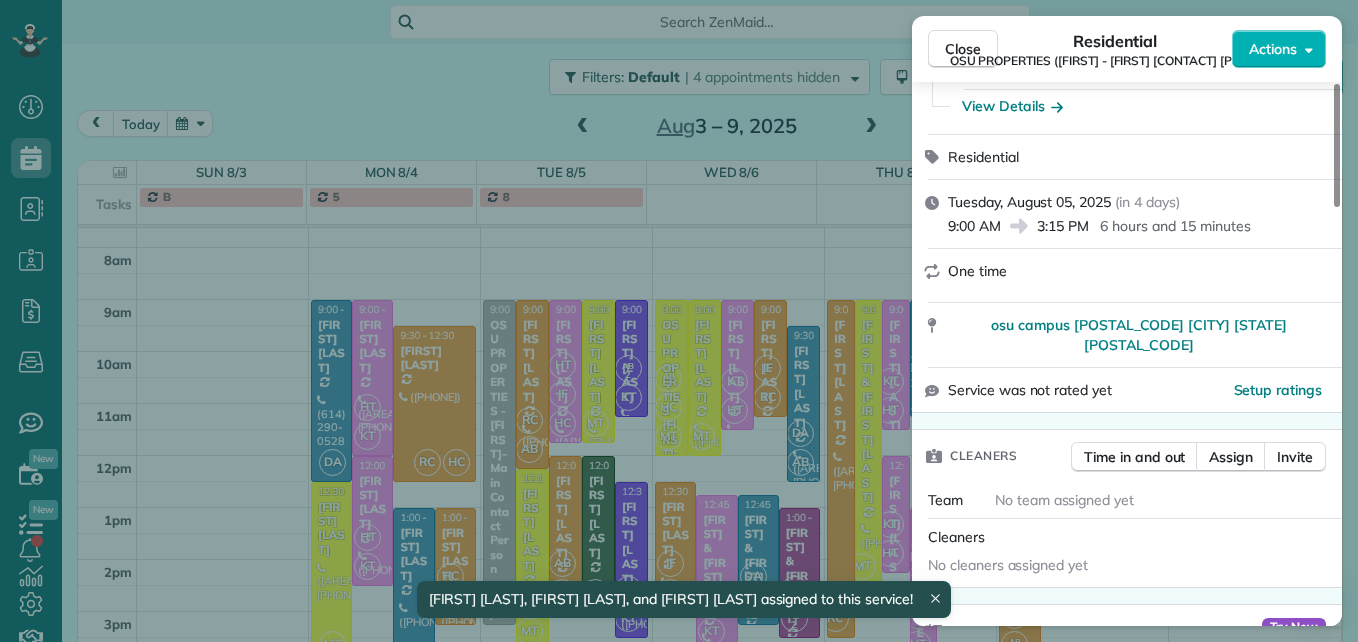 scroll, scrollTop: 200, scrollLeft: 0, axis: vertical 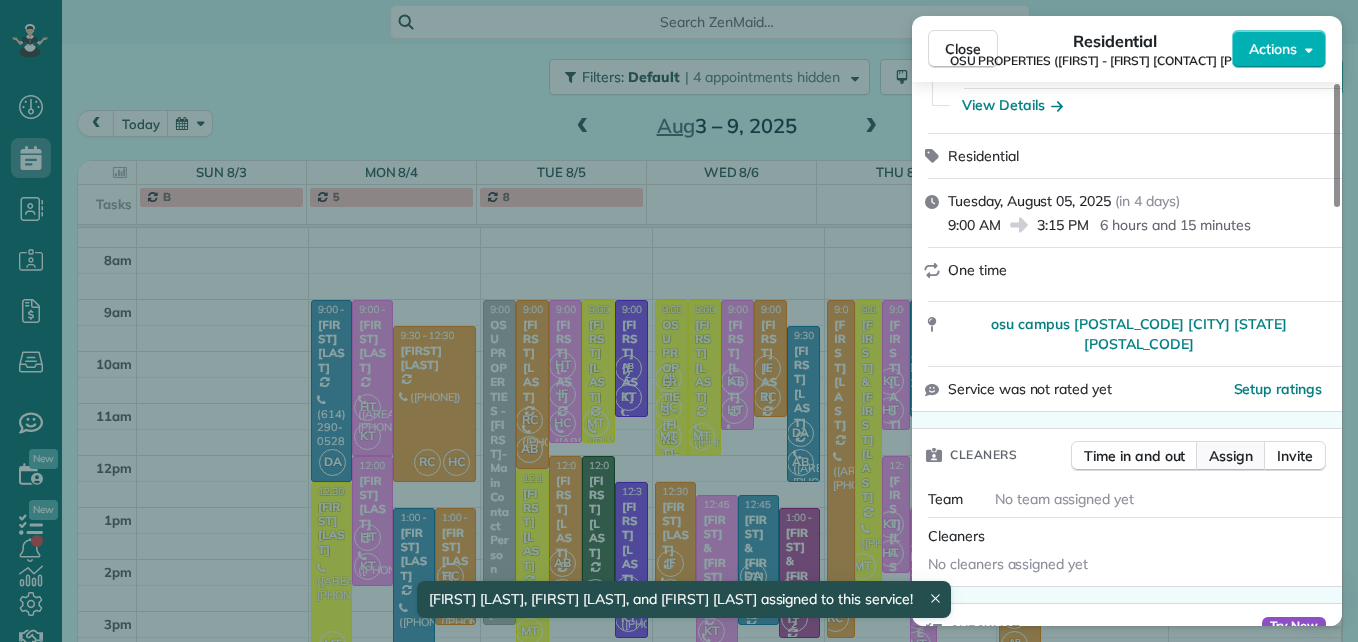 click on "Assign" at bounding box center [1231, 456] 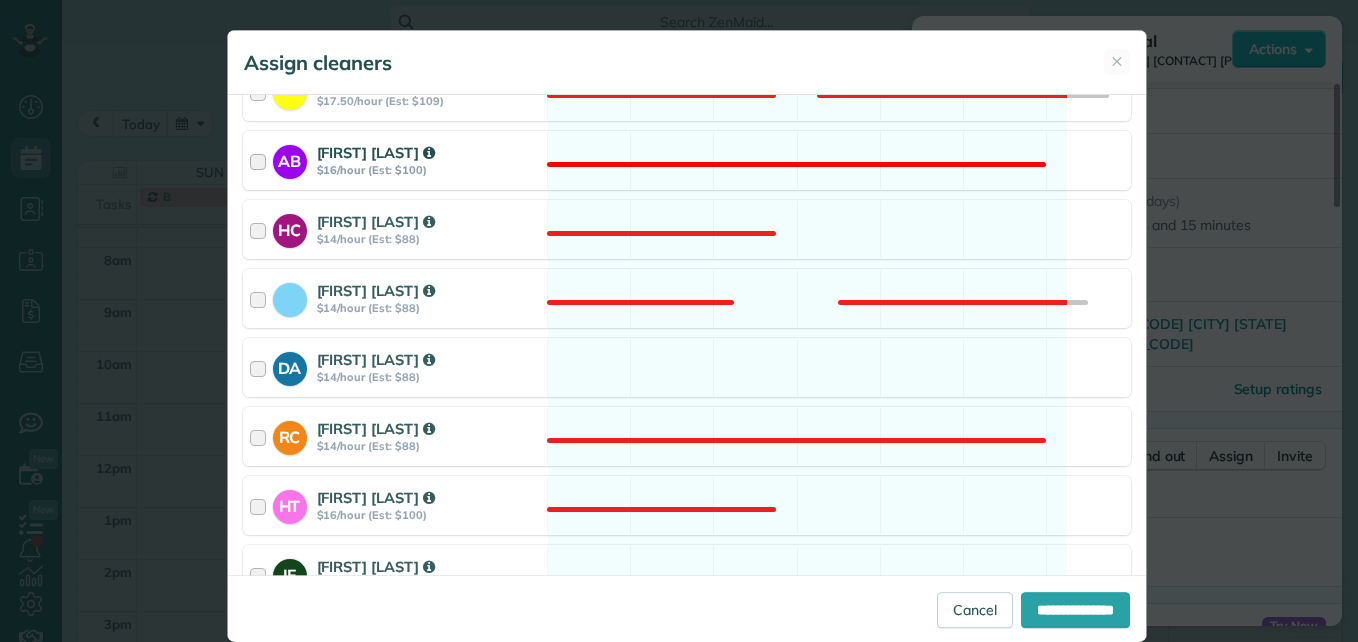 scroll, scrollTop: 300, scrollLeft: 0, axis: vertical 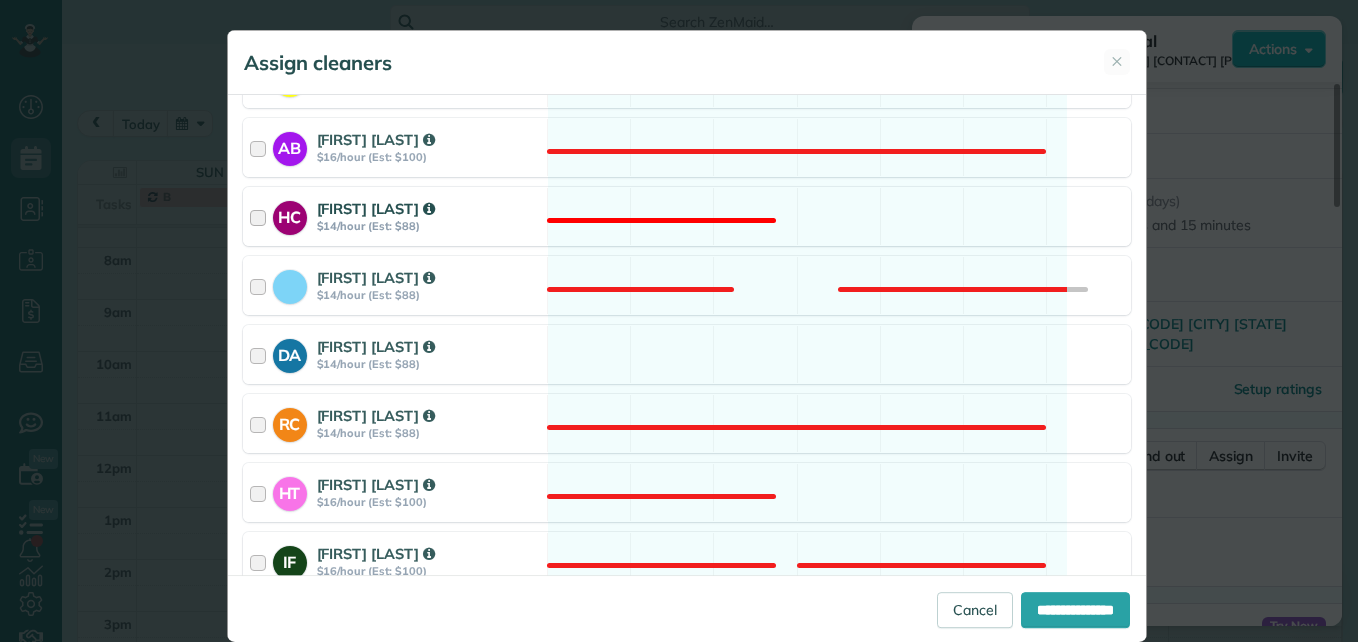 click on "HC
[FIRST] [LAST]
$[PRICE]/hour (Est: $[PRICE])" at bounding box center (395, 216) 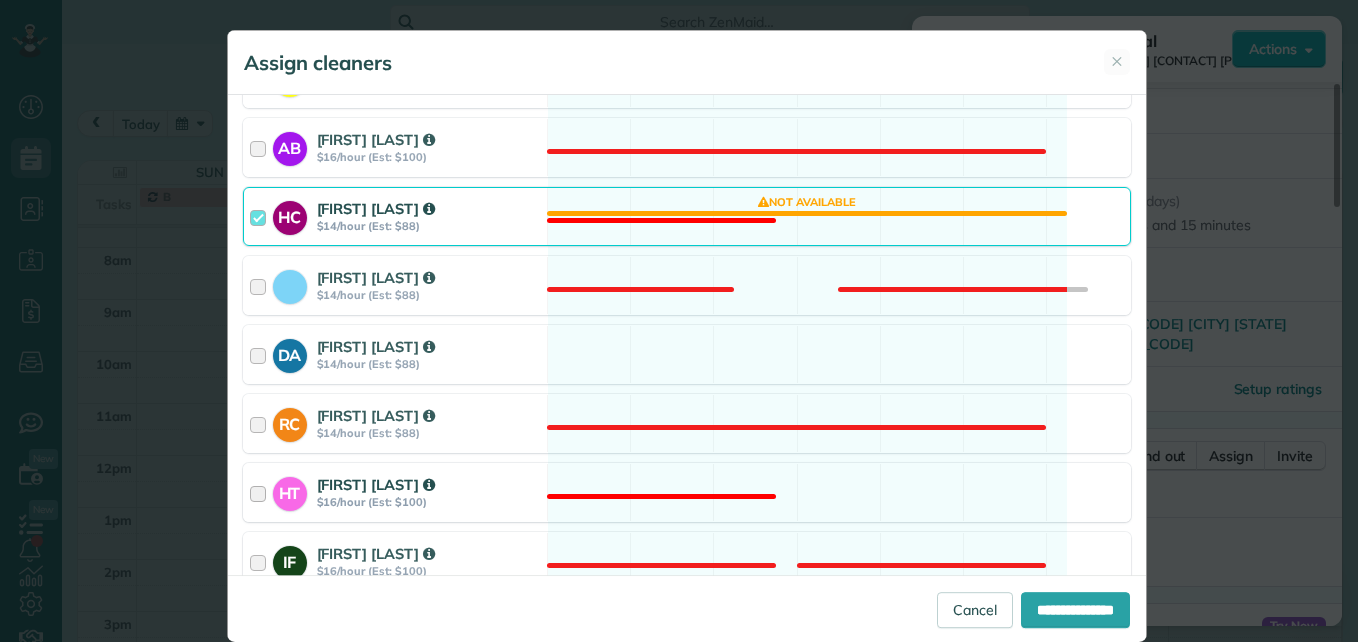 scroll, scrollTop: 400, scrollLeft: 0, axis: vertical 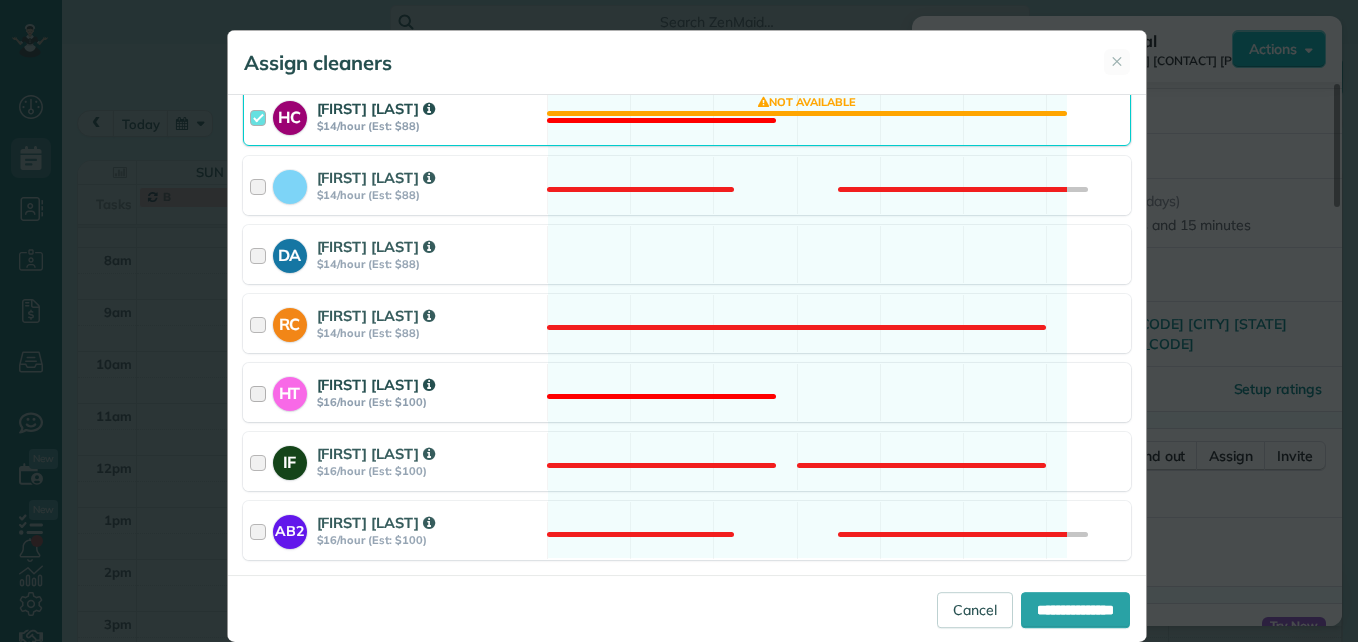 click at bounding box center [261, 392] 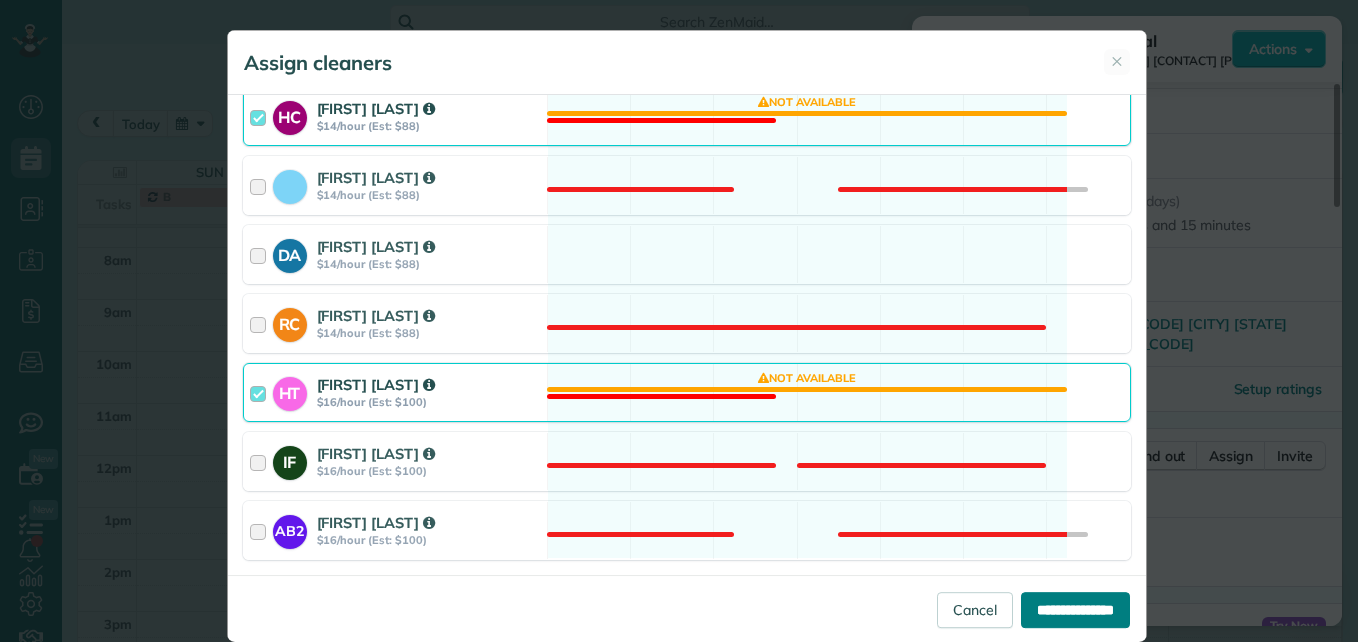 click on "**********" at bounding box center (1075, 610) 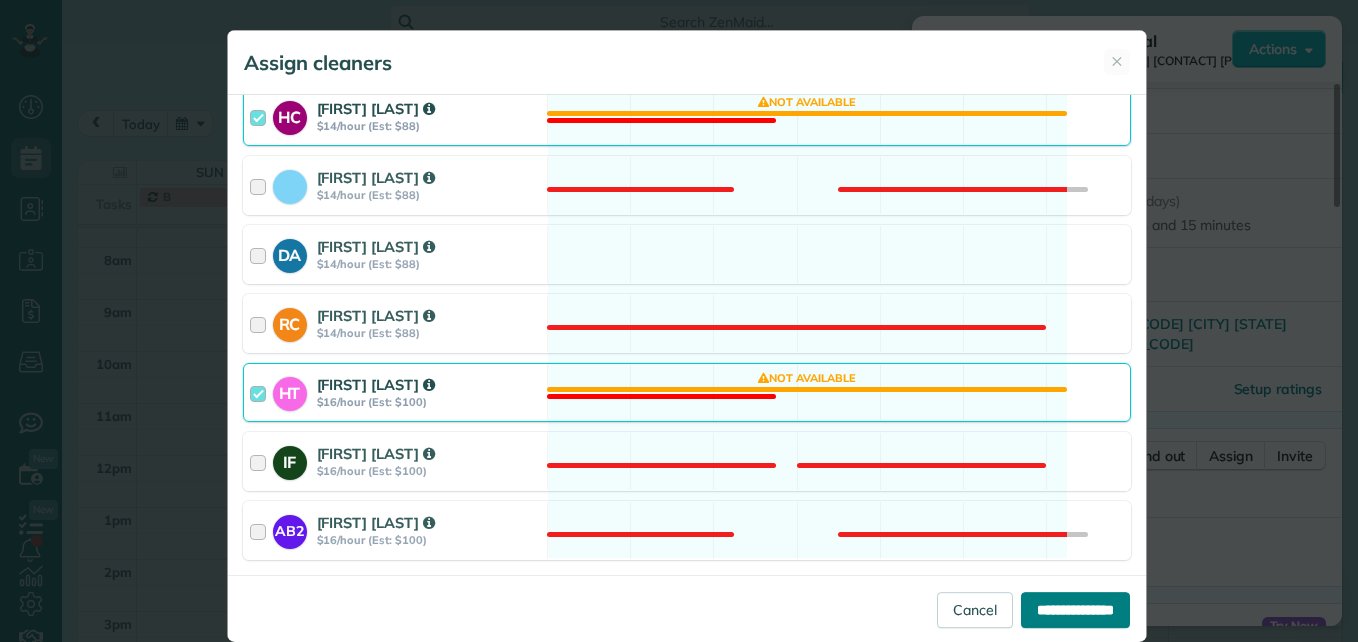 type on "**********" 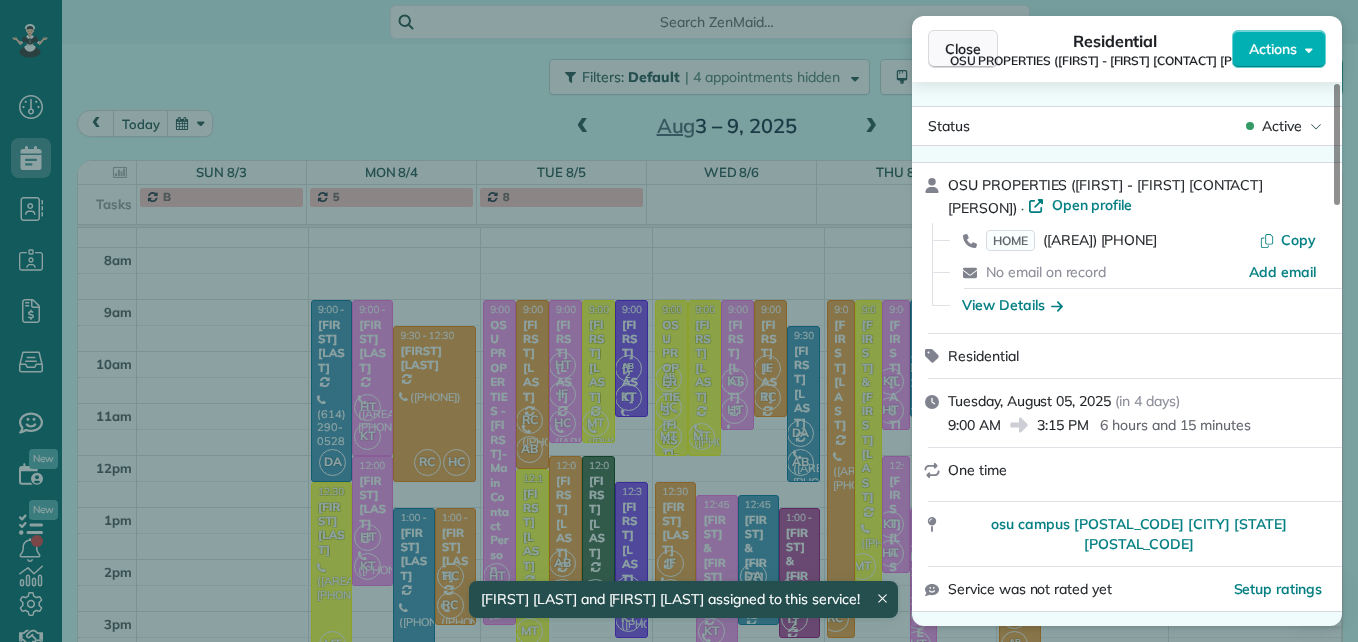 click on "Close" at bounding box center [963, 49] 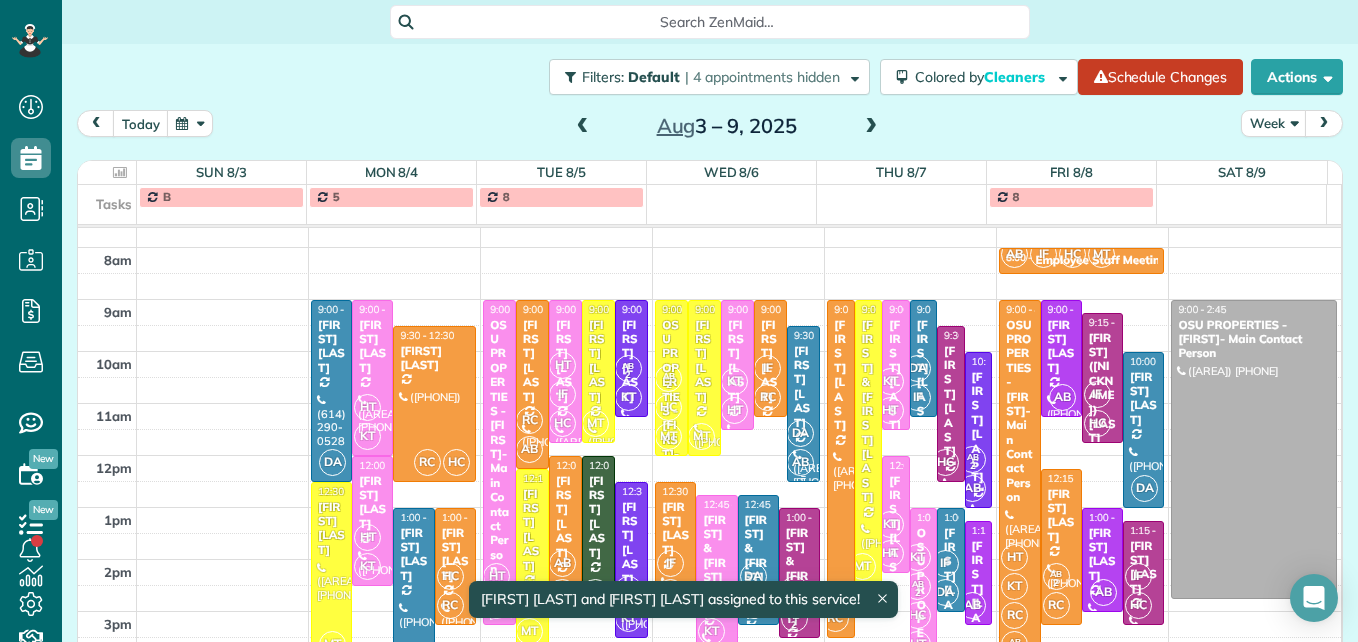 scroll, scrollTop: 340, scrollLeft: 0, axis: vertical 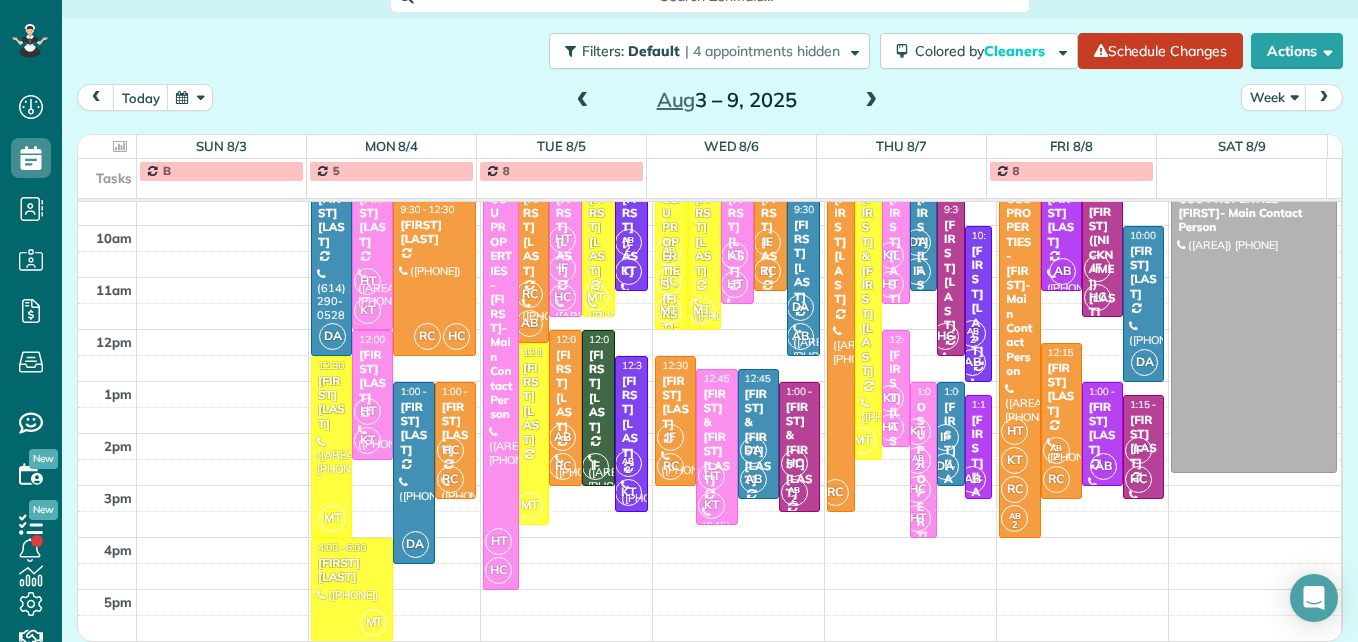 drag, startPoint x: 492, startPoint y: 495, endPoint x: 492, endPoint y: 578, distance: 83 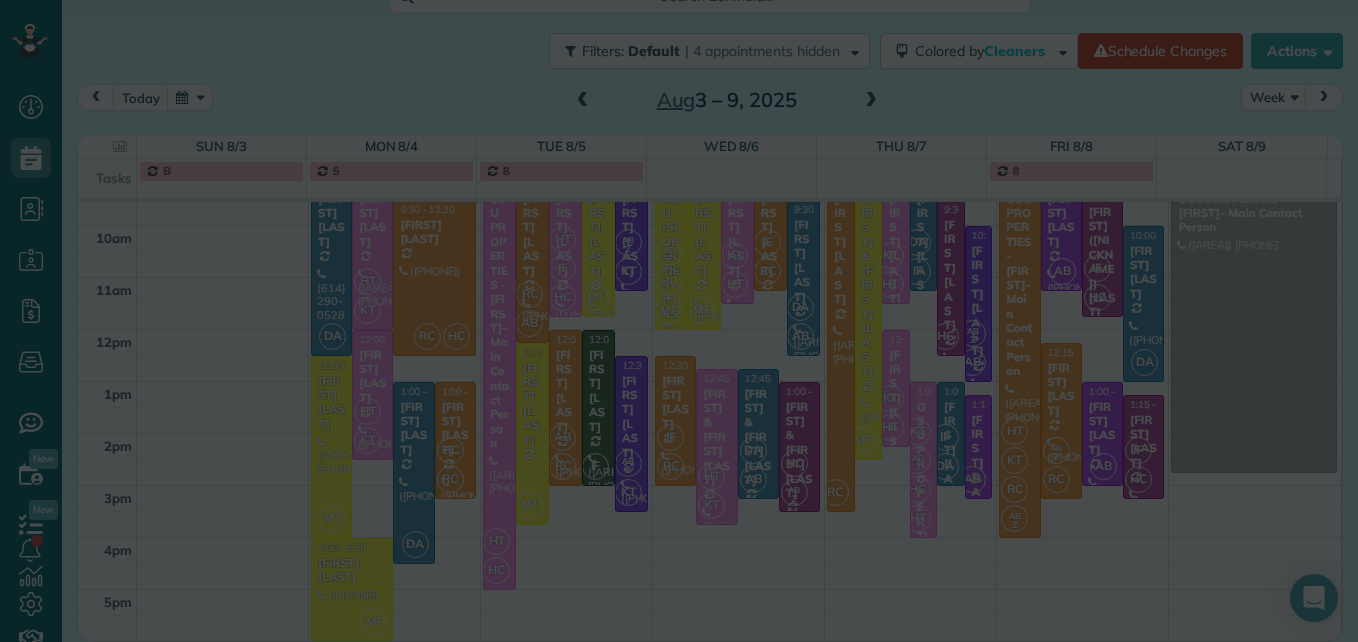 scroll, scrollTop: 24, scrollLeft: 0, axis: vertical 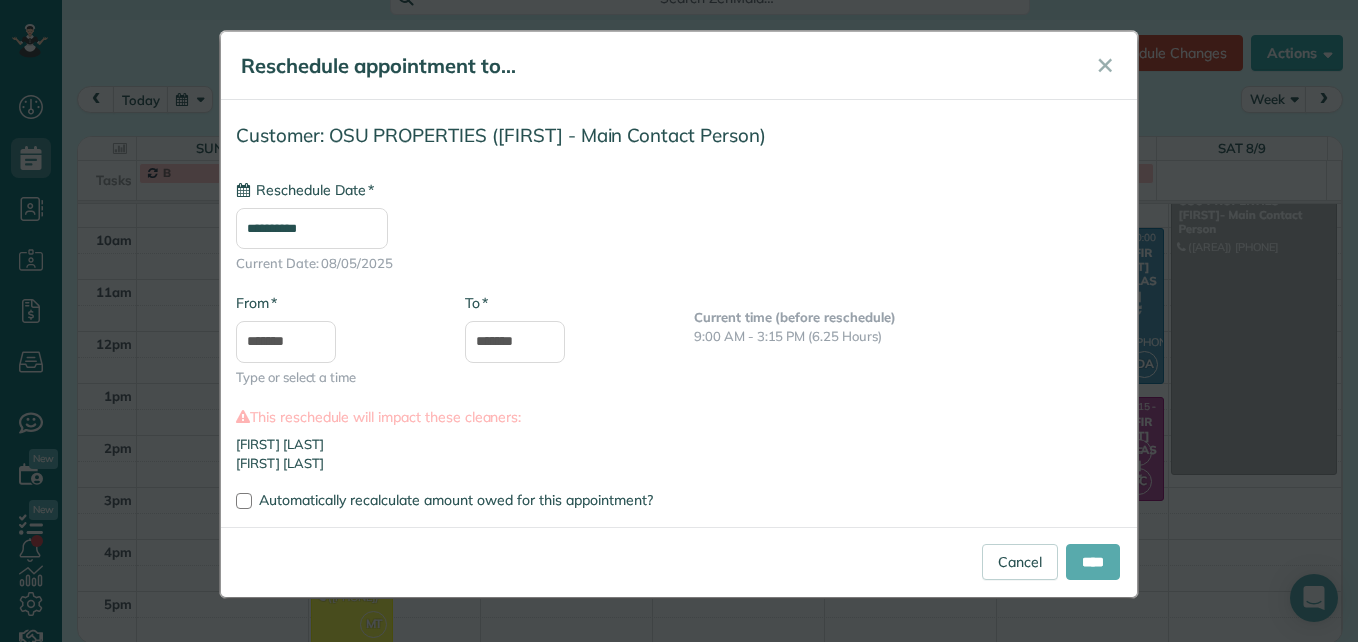 type on "**********" 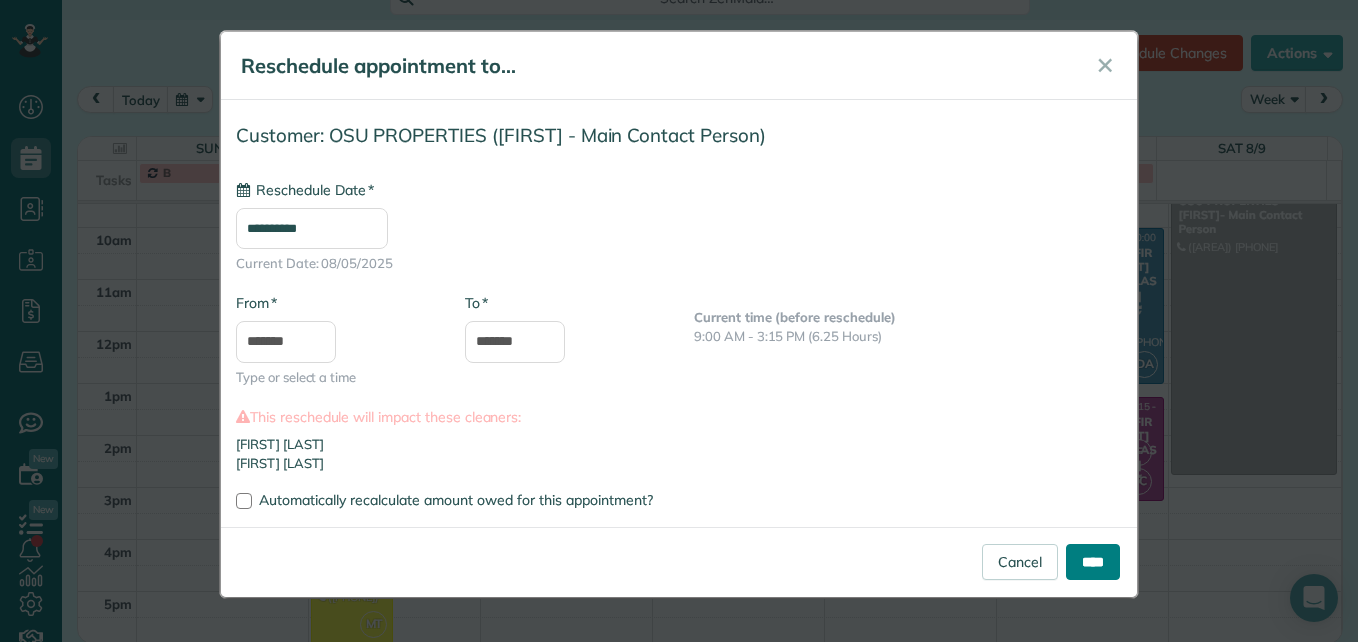 click on "****" at bounding box center [1093, 562] 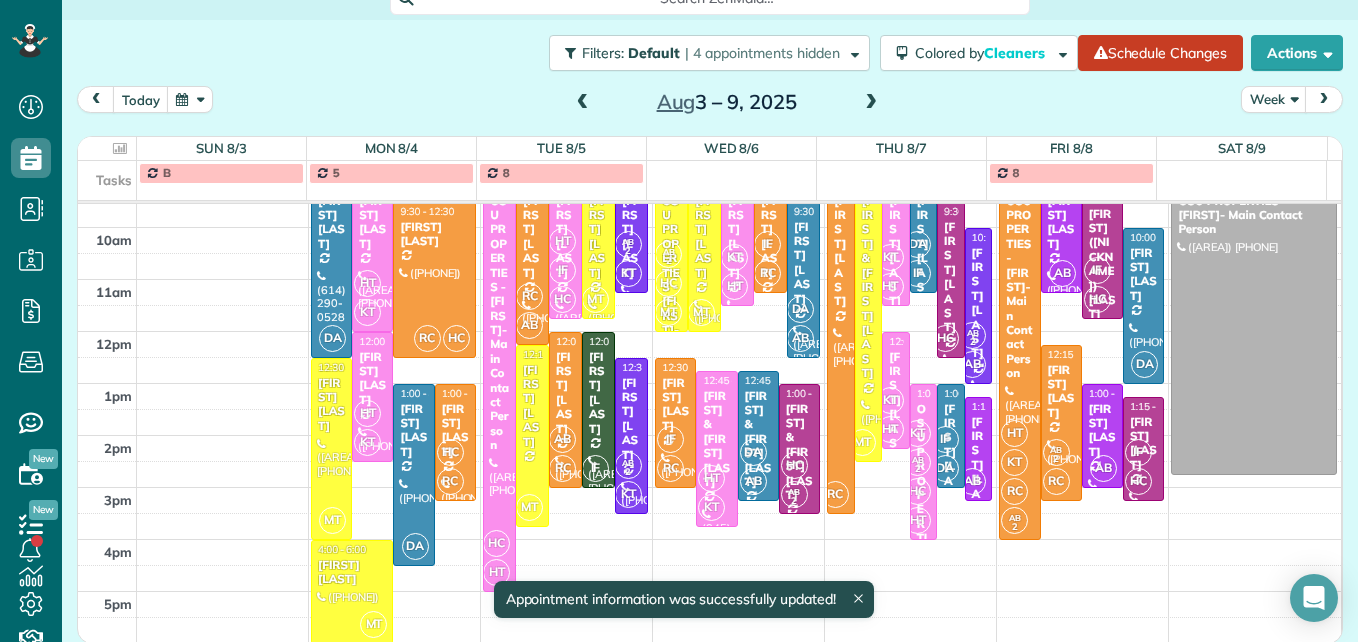 scroll, scrollTop: 340, scrollLeft: 0, axis: vertical 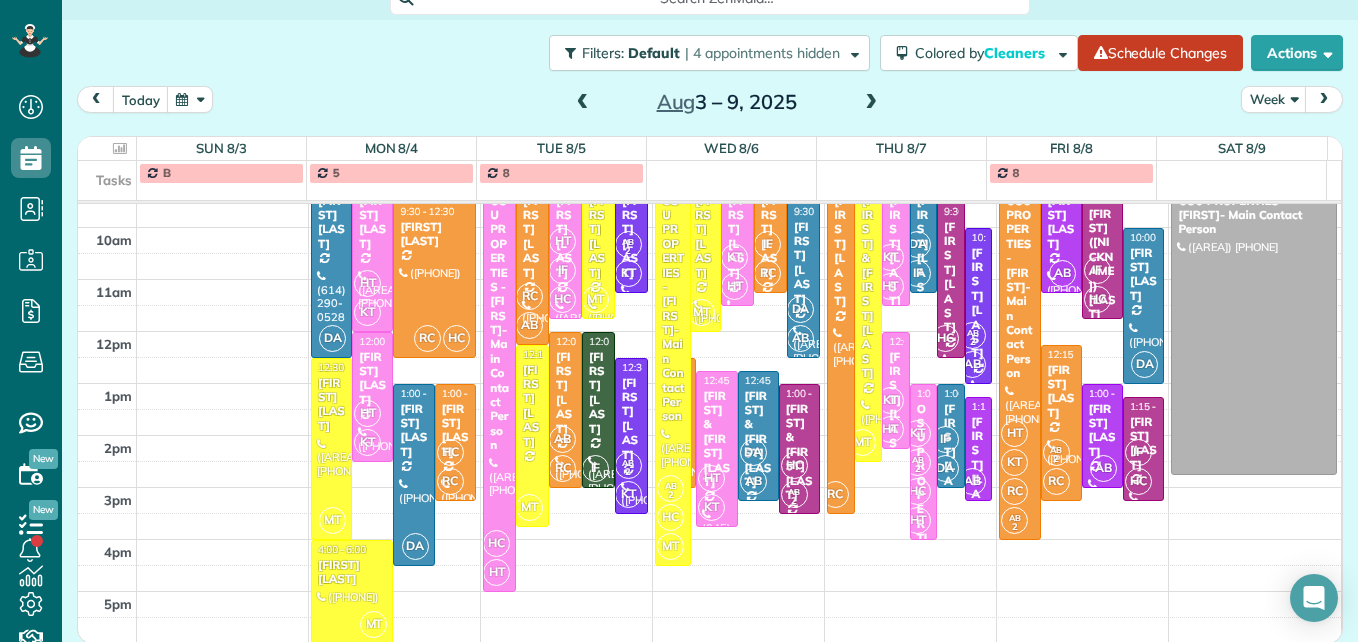 drag, startPoint x: 661, startPoint y: 330, endPoint x: 658, endPoint y: 559, distance: 229.01965 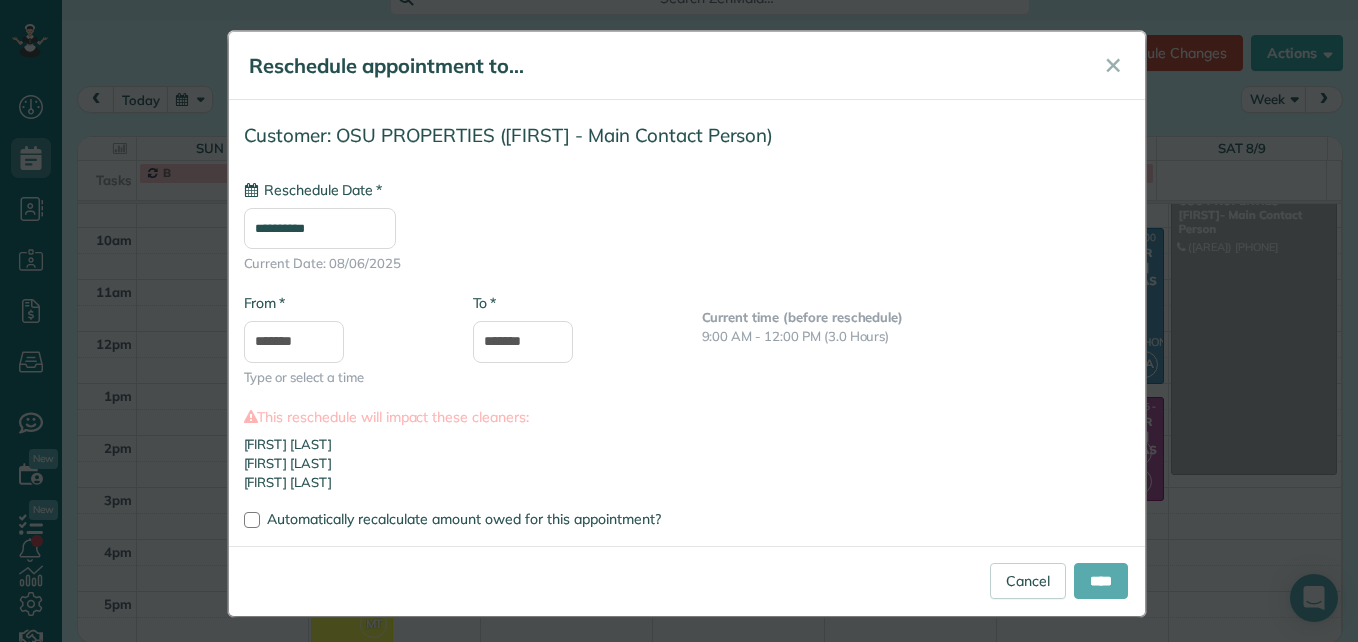 type on "**********" 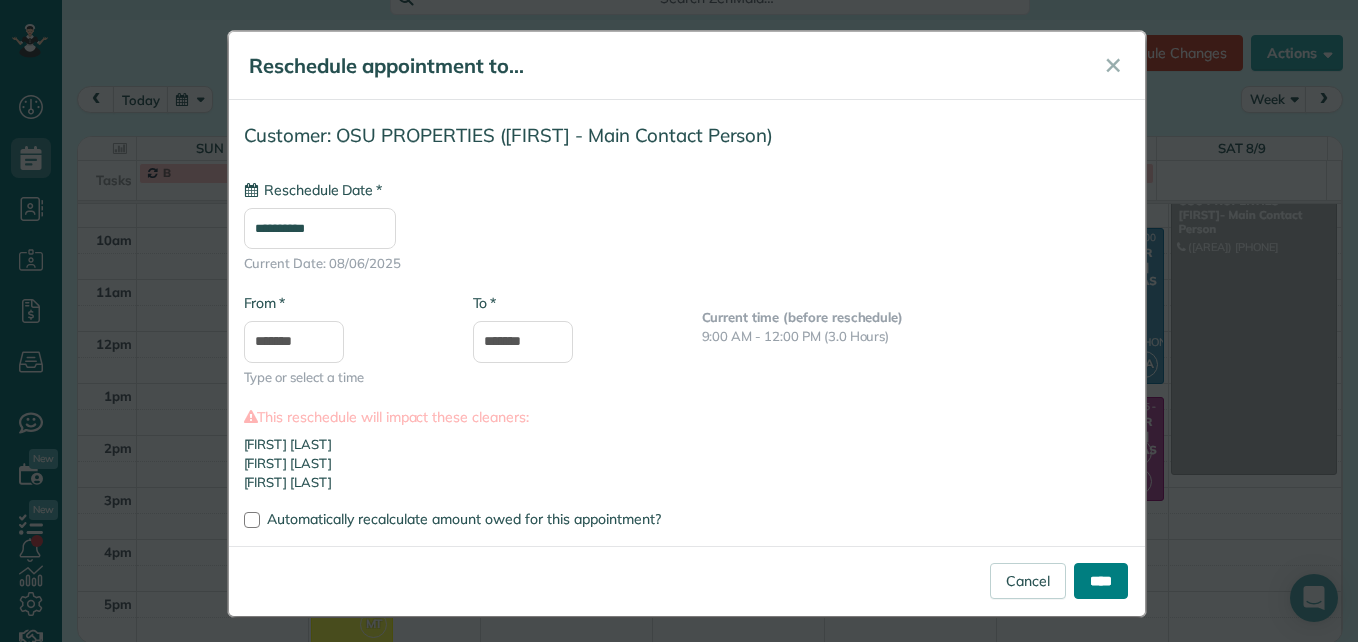 click on "****" at bounding box center [1101, 581] 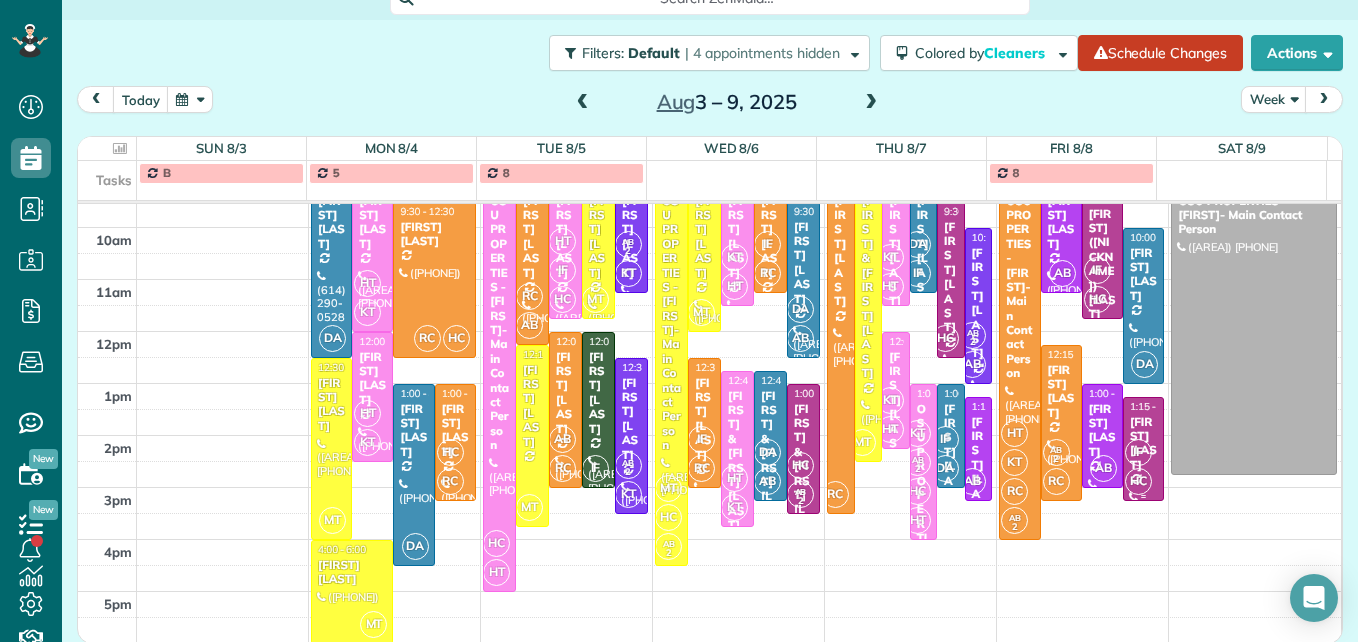 scroll, scrollTop: 240, scrollLeft: 0, axis: vertical 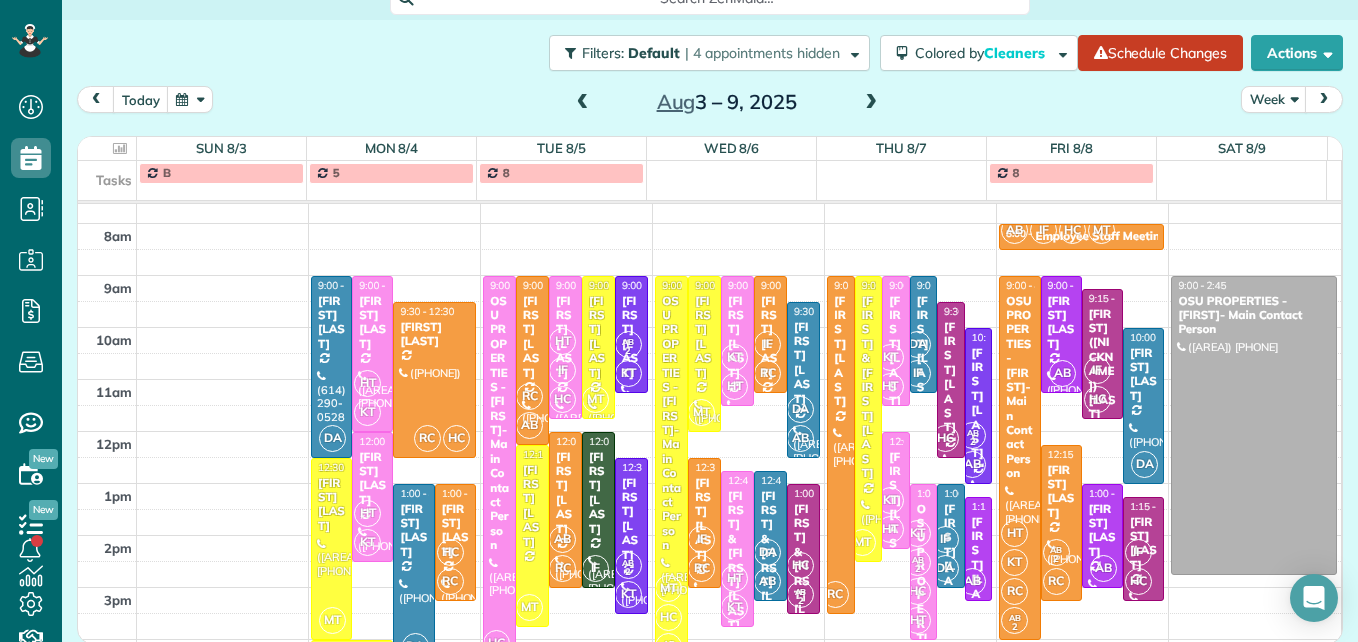 click at bounding box center [871, 103] 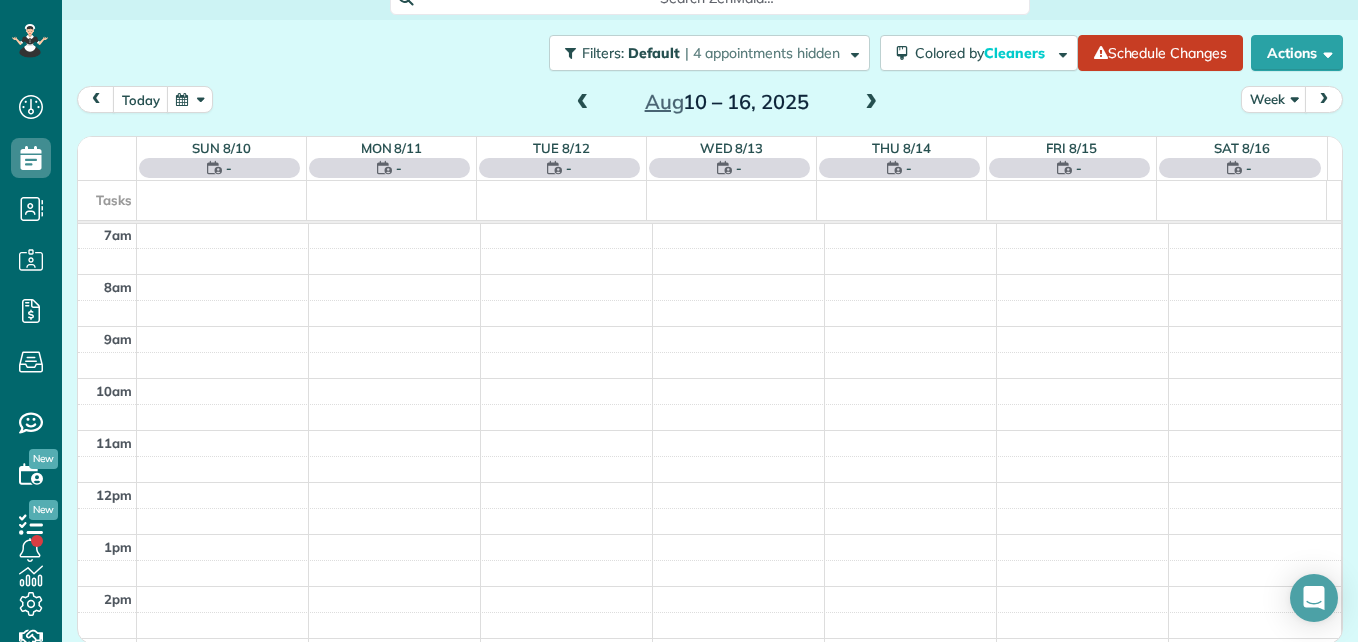 click at bounding box center (871, 103) 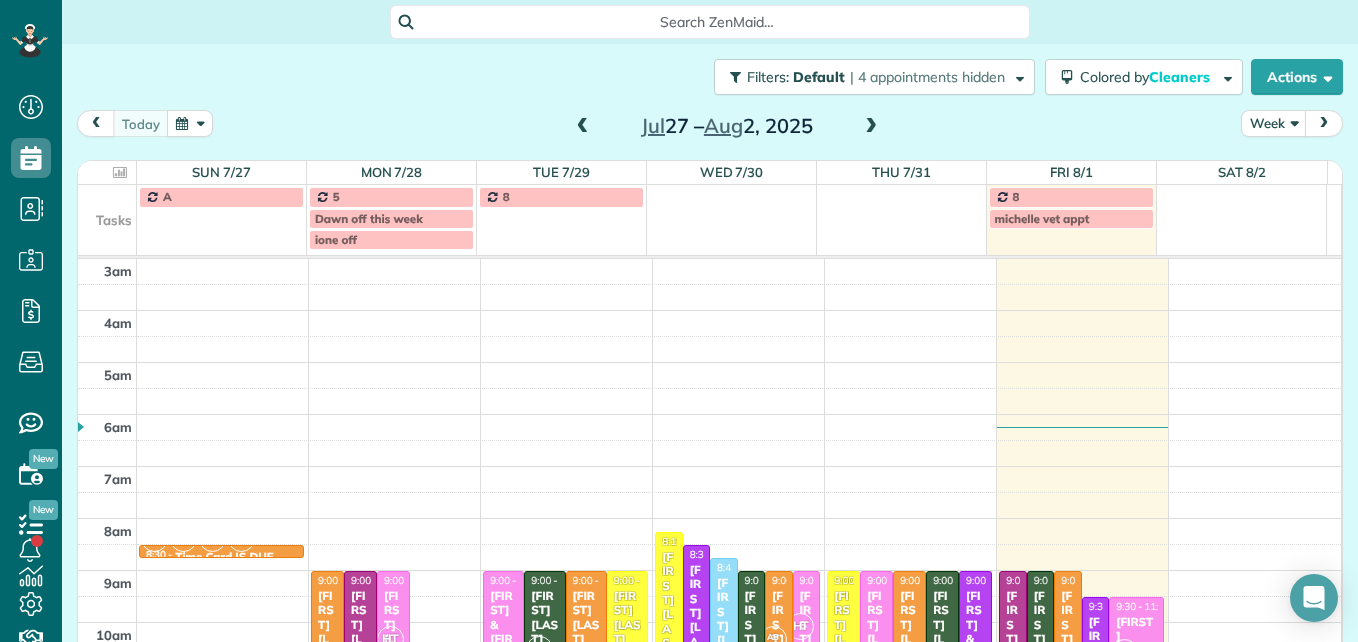scroll, scrollTop: 0, scrollLeft: 0, axis: both 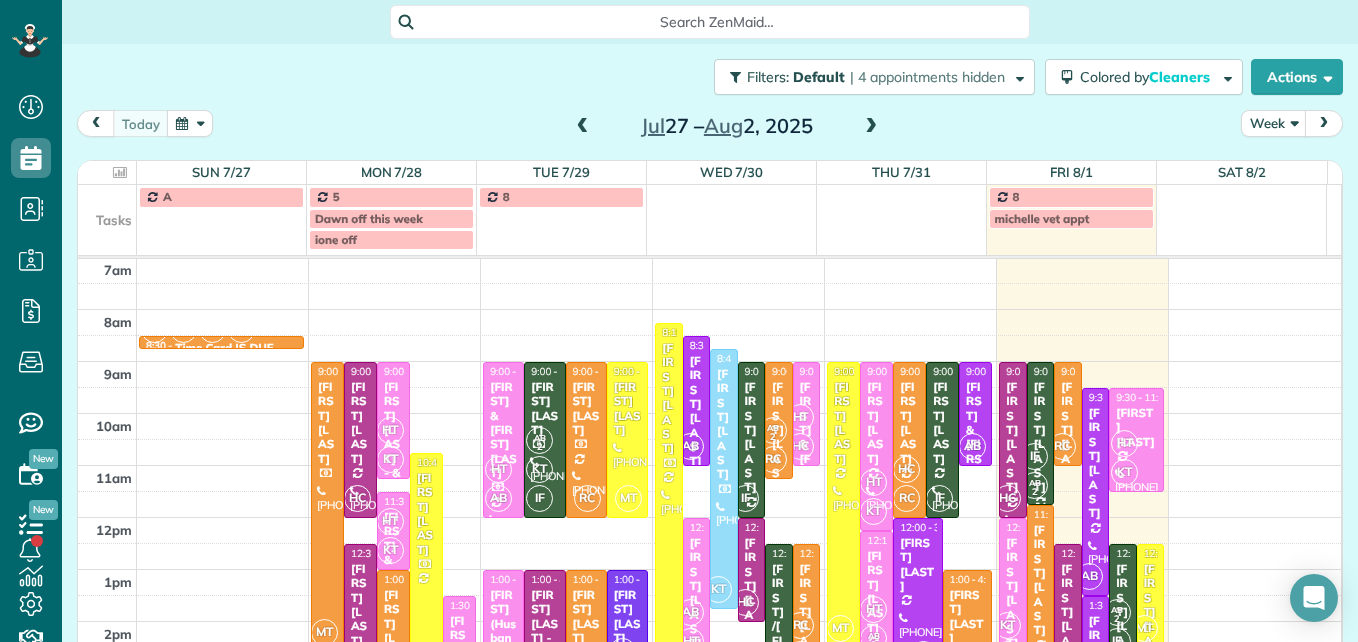 click at bounding box center [871, 127] 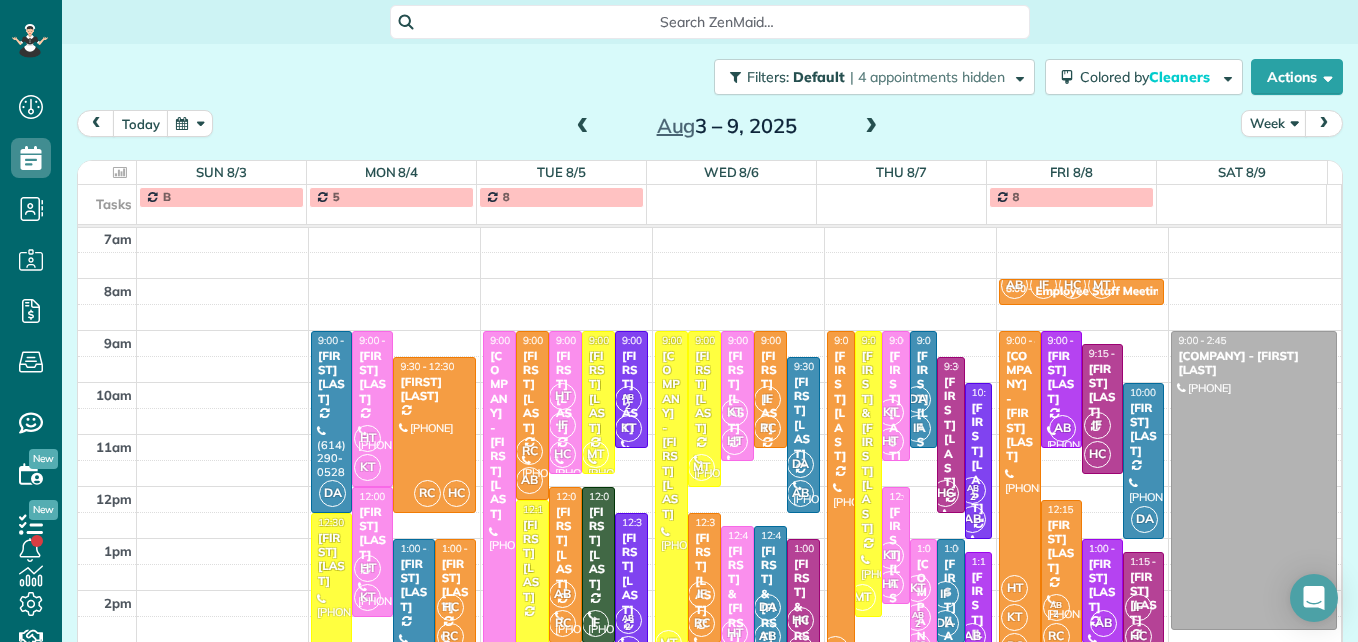 click at bounding box center [871, 127] 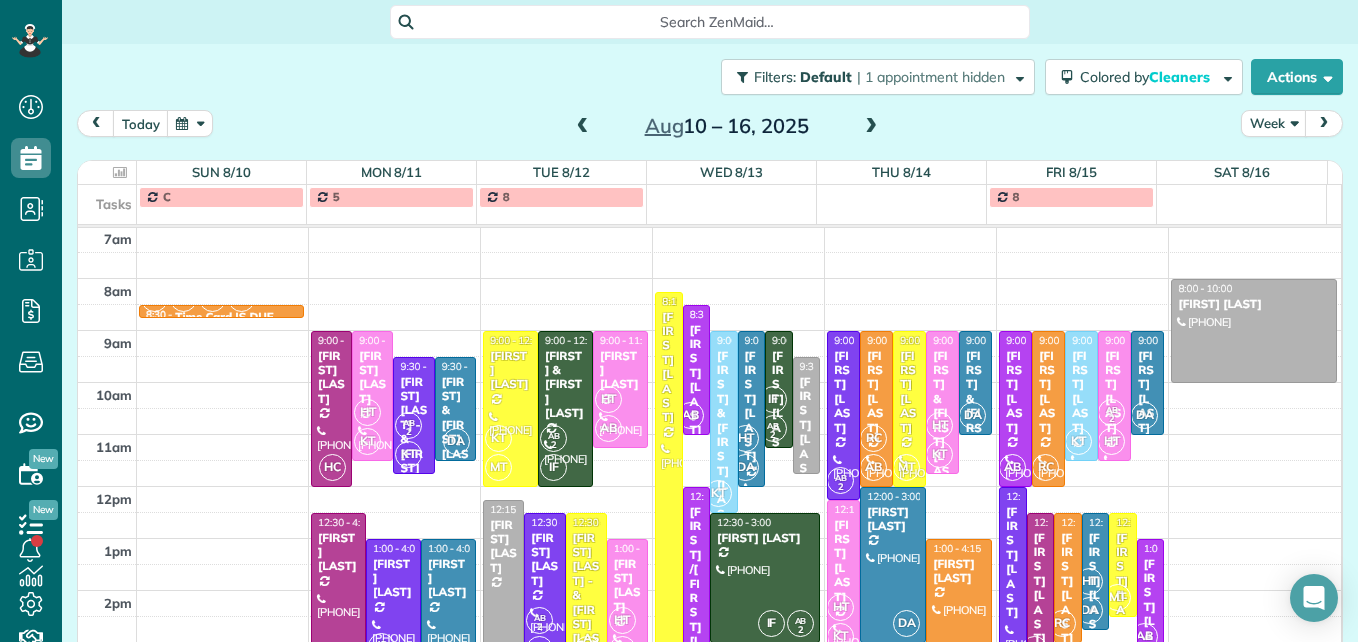 click at bounding box center (871, 127) 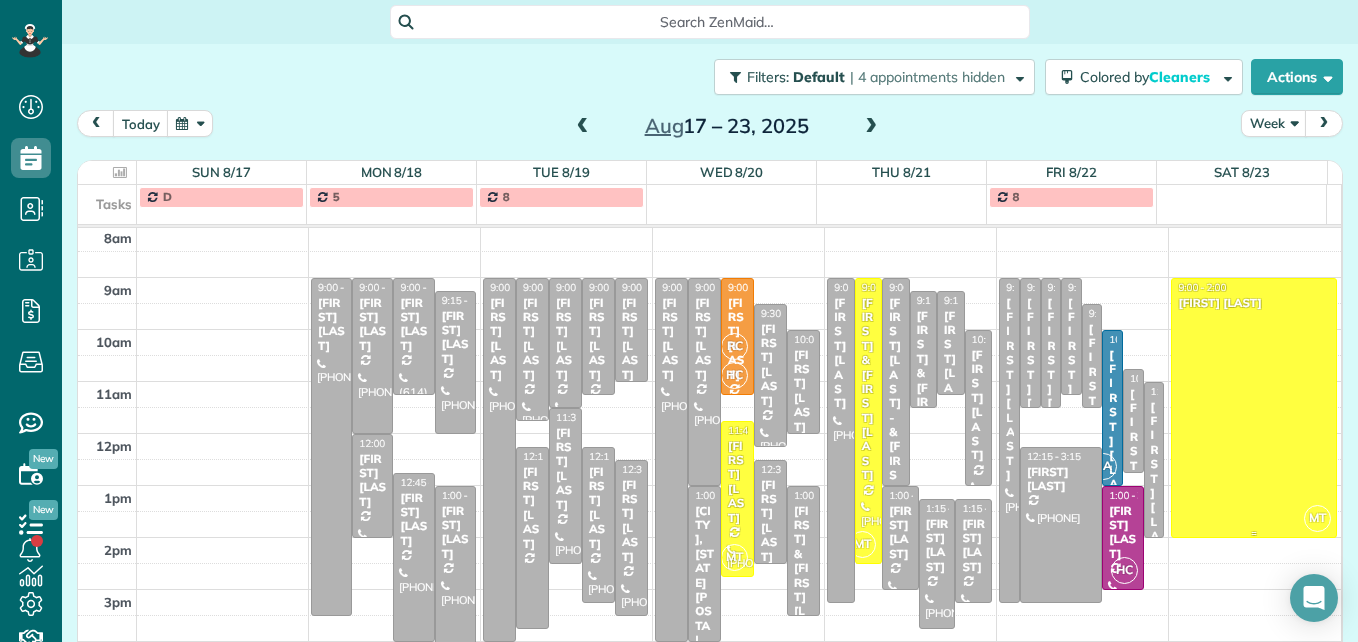 scroll, scrollTop: 309, scrollLeft: 0, axis: vertical 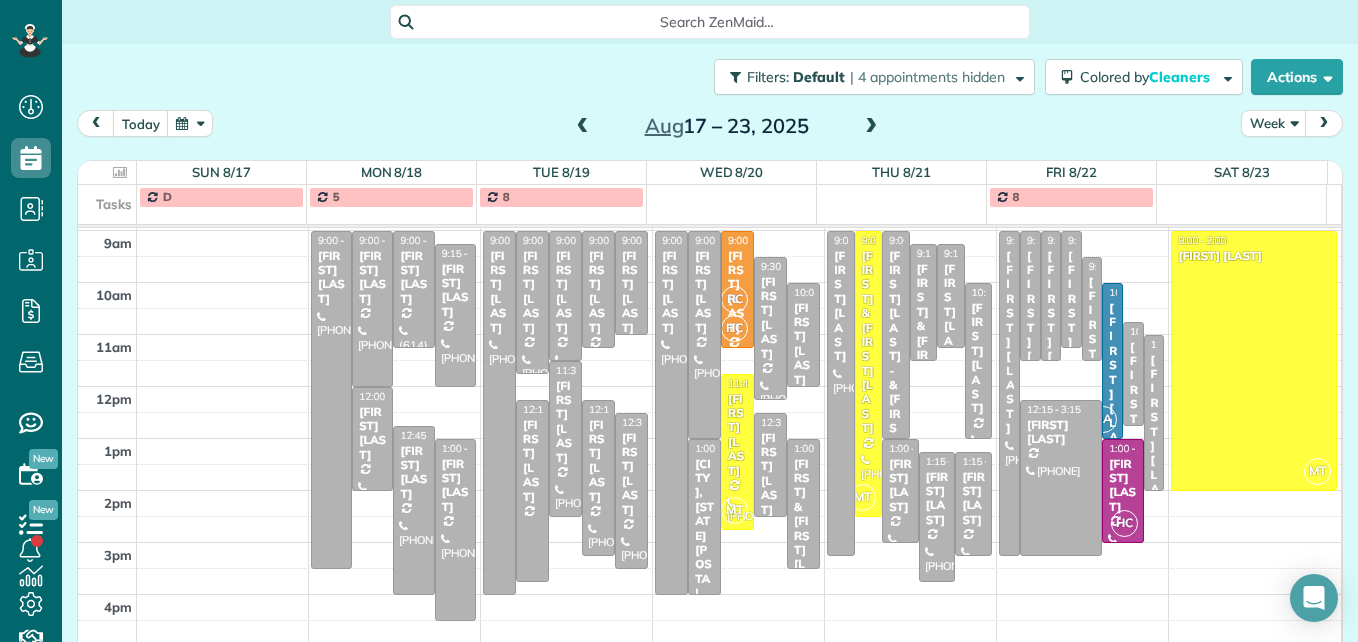 click at bounding box center (871, 127) 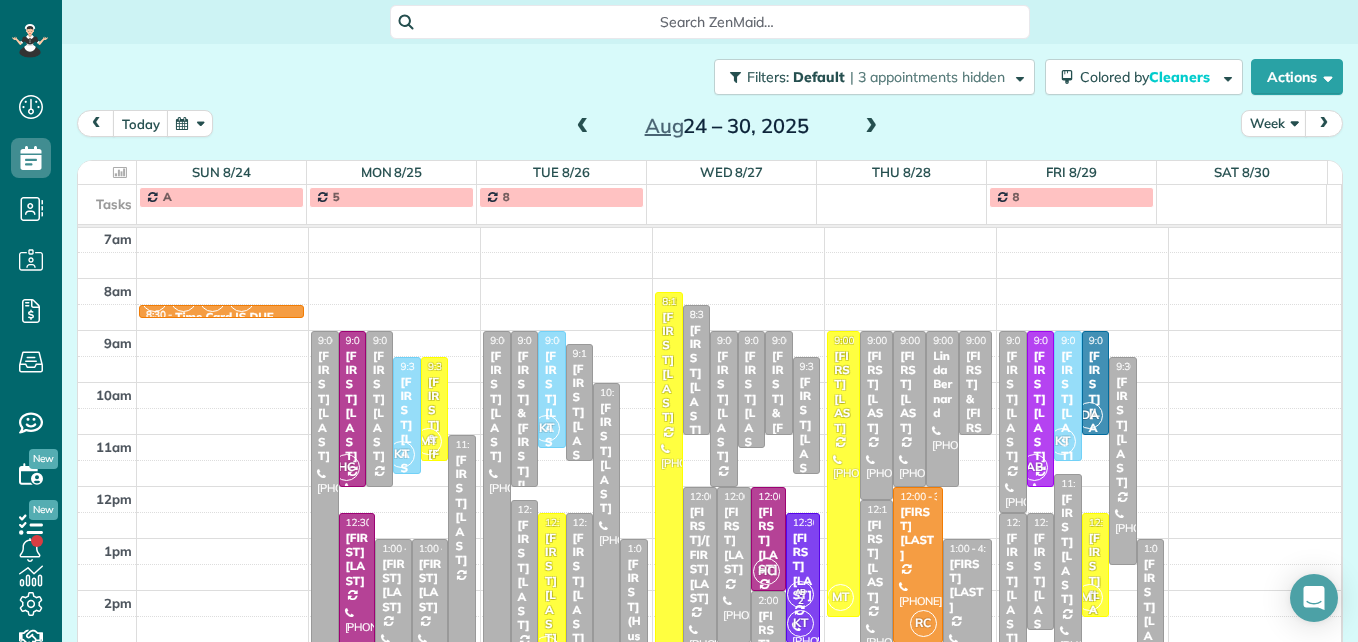 scroll, scrollTop: 309, scrollLeft: 0, axis: vertical 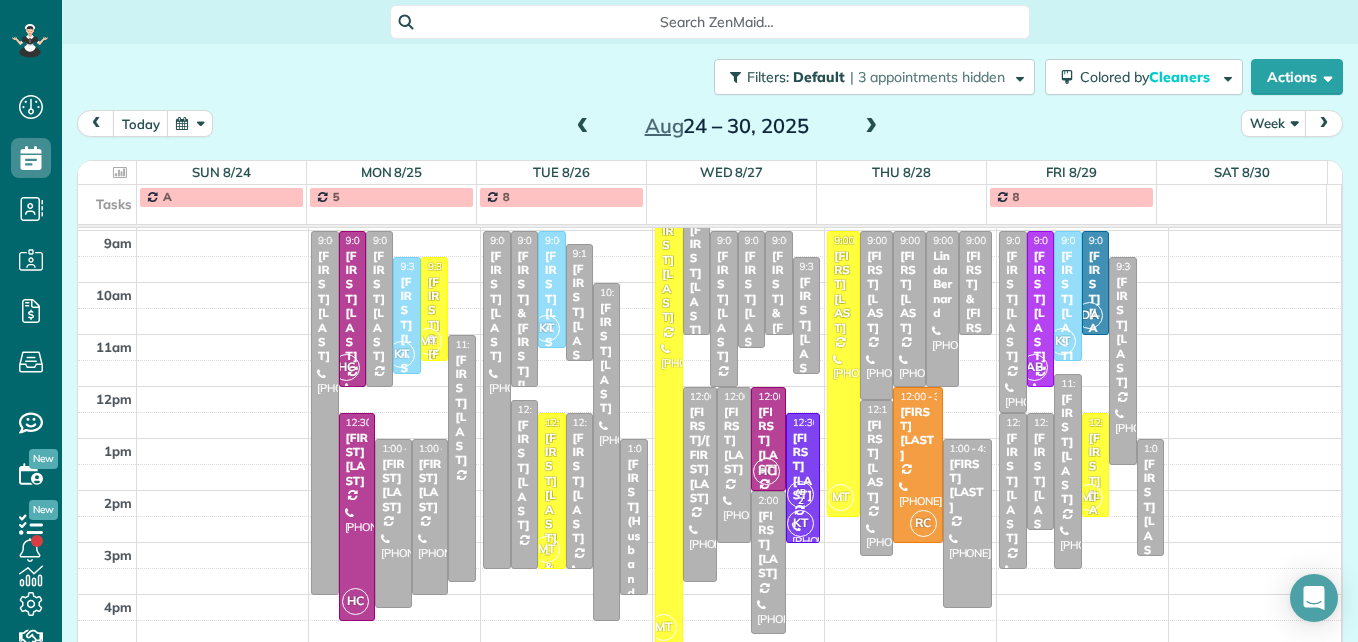 click at bounding box center [871, 127] 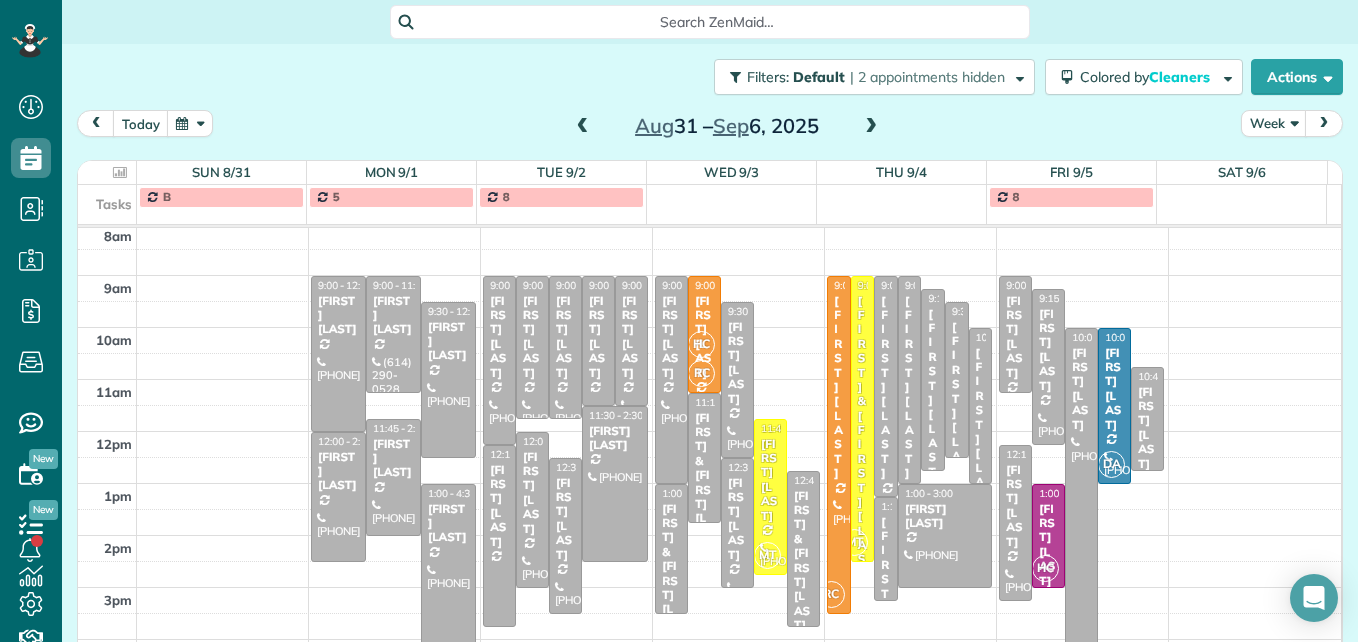 scroll, scrollTop: 309, scrollLeft: 0, axis: vertical 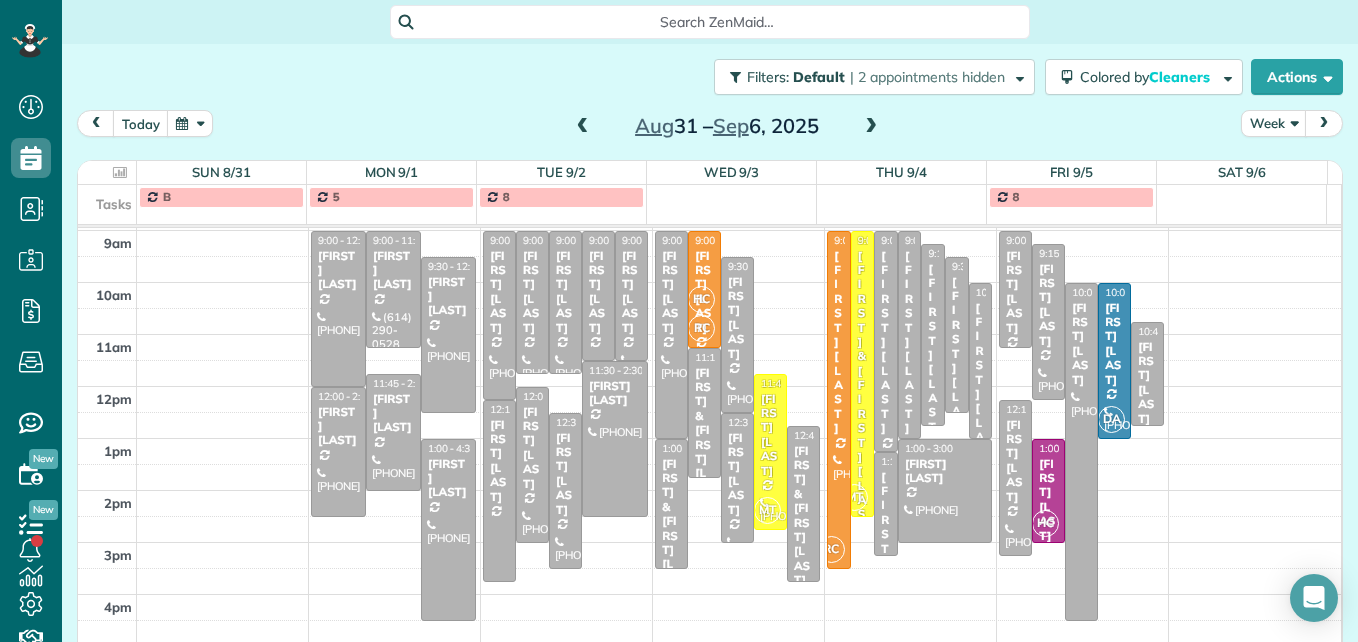 click at bounding box center [583, 127] 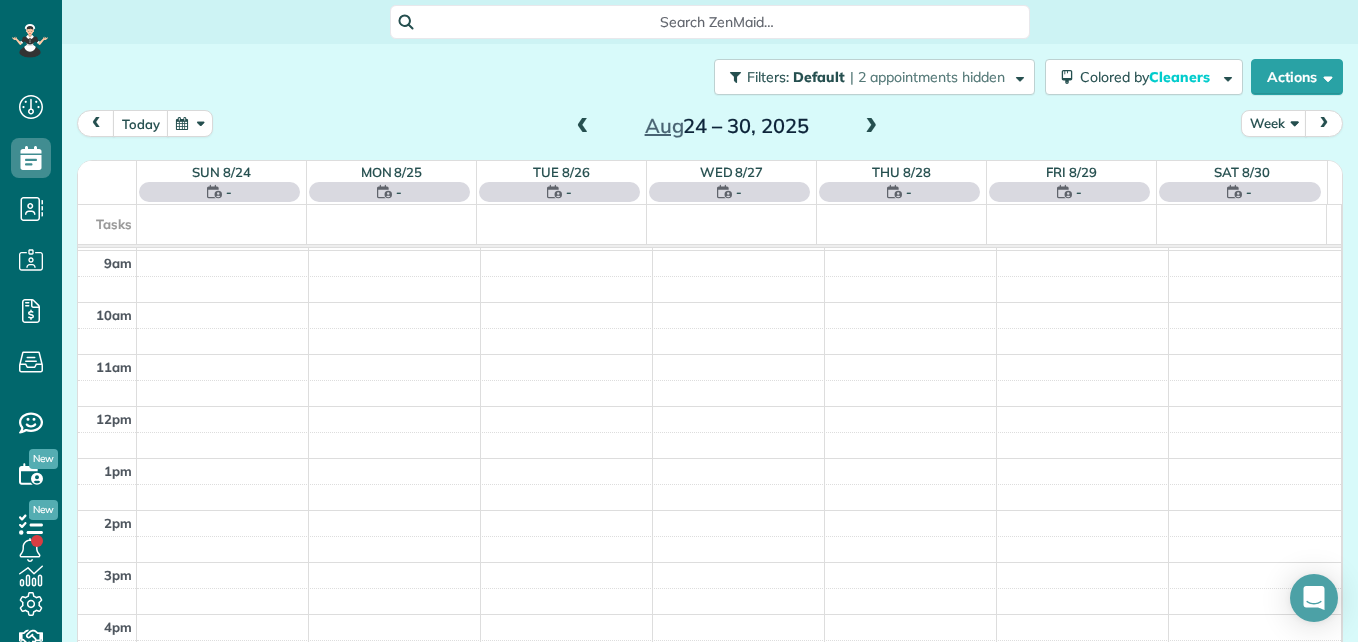 scroll, scrollTop: 209, scrollLeft: 0, axis: vertical 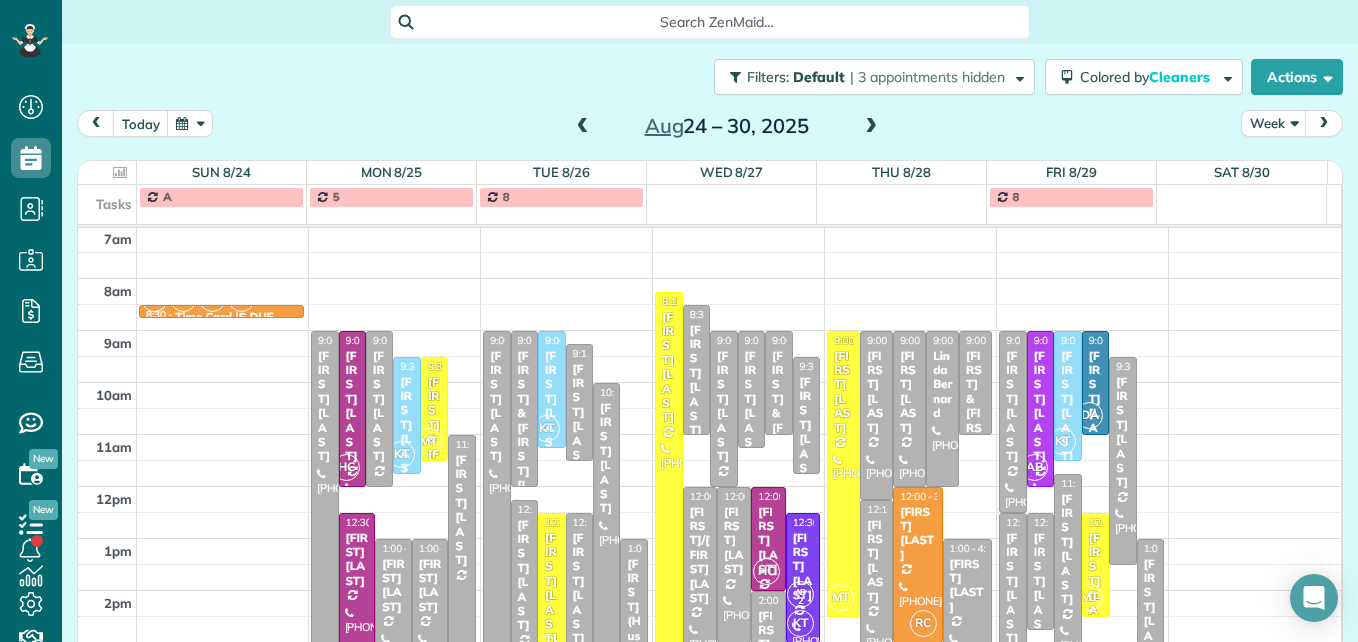 click at bounding box center (583, 127) 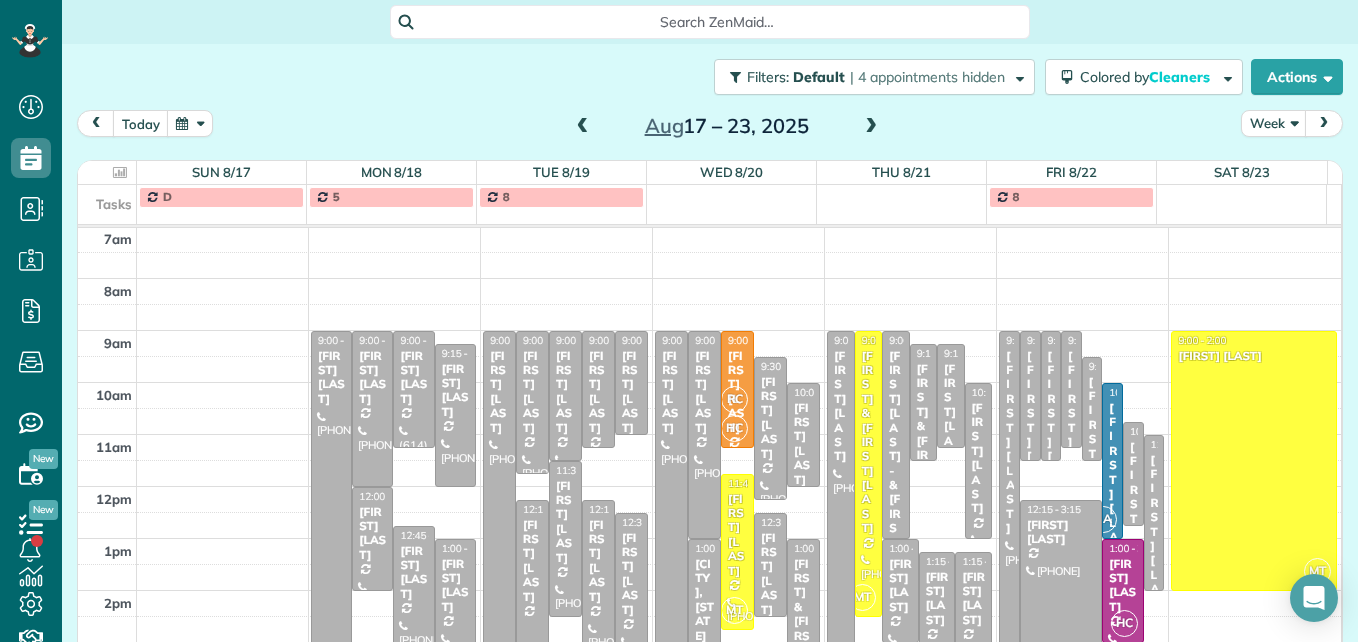 scroll, scrollTop: 309, scrollLeft: 0, axis: vertical 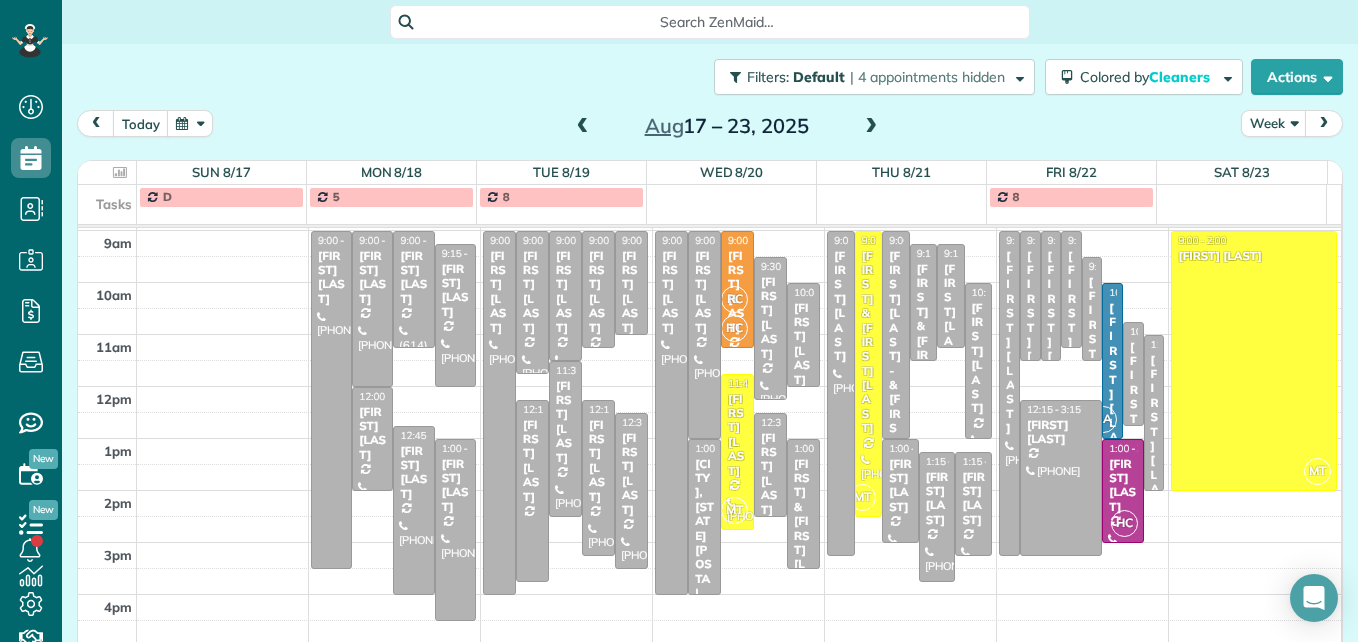 click at bounding box center (583, 127) 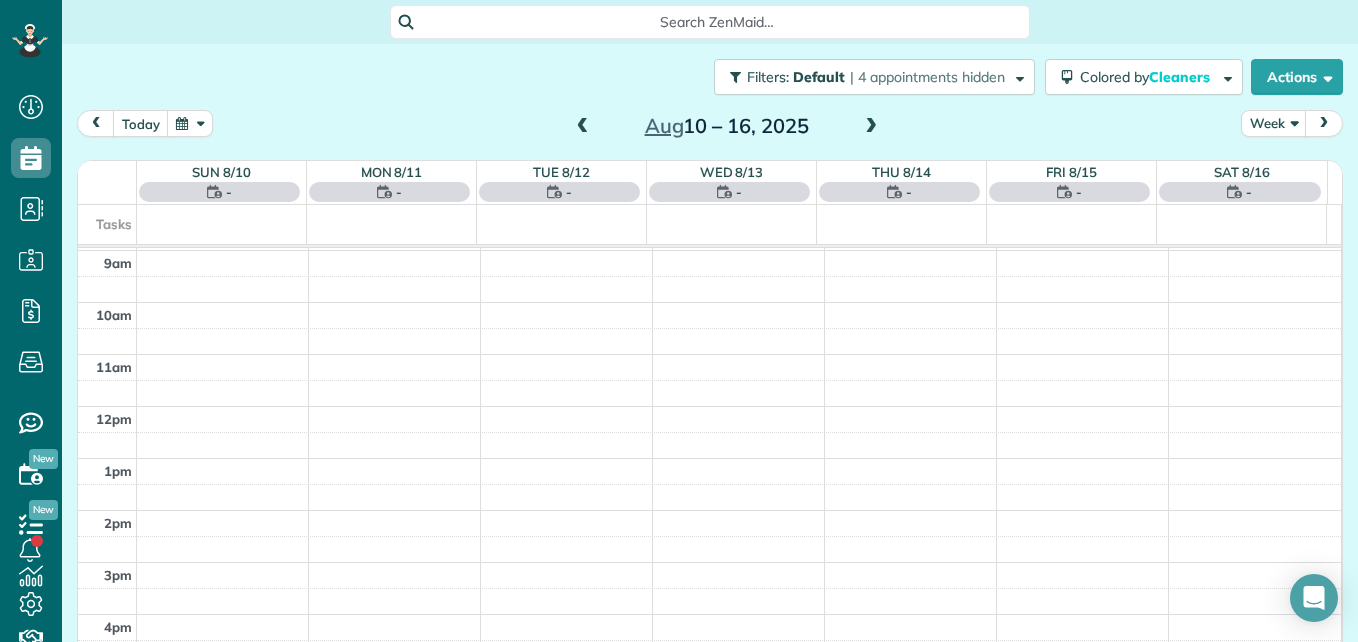 scroll, scrollTop: 209, scrollLeft: 0, axis: vertical 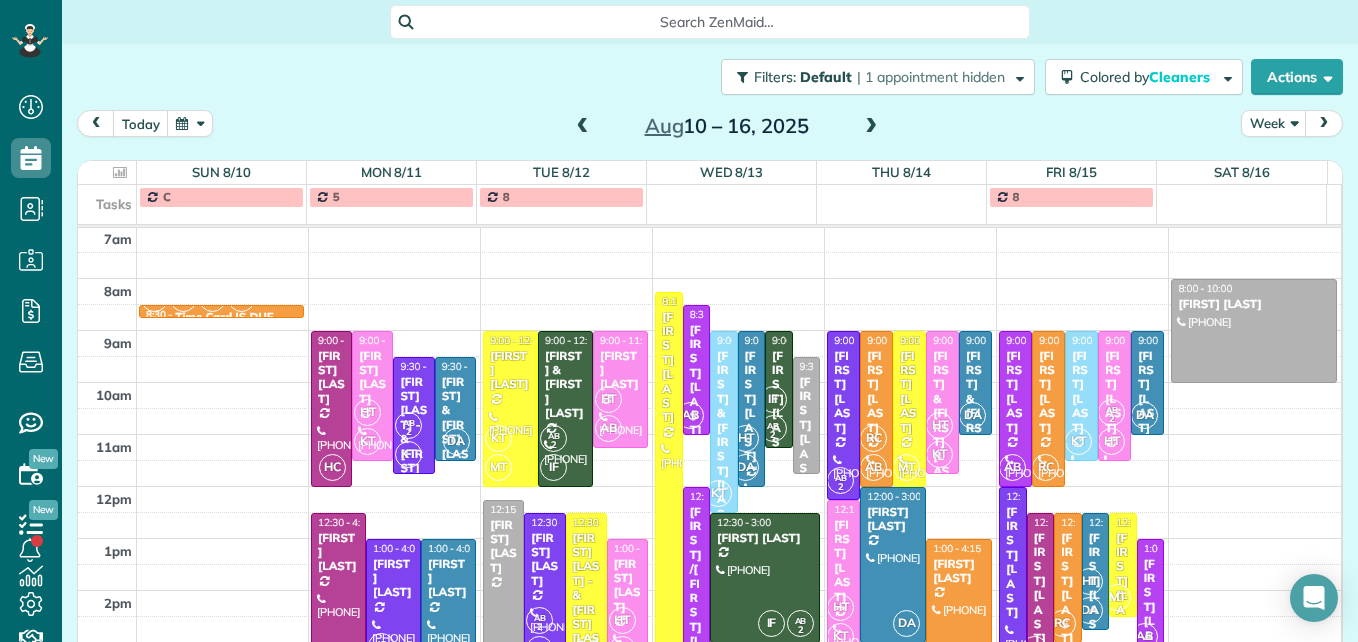 click at bounding box center (871, 127) 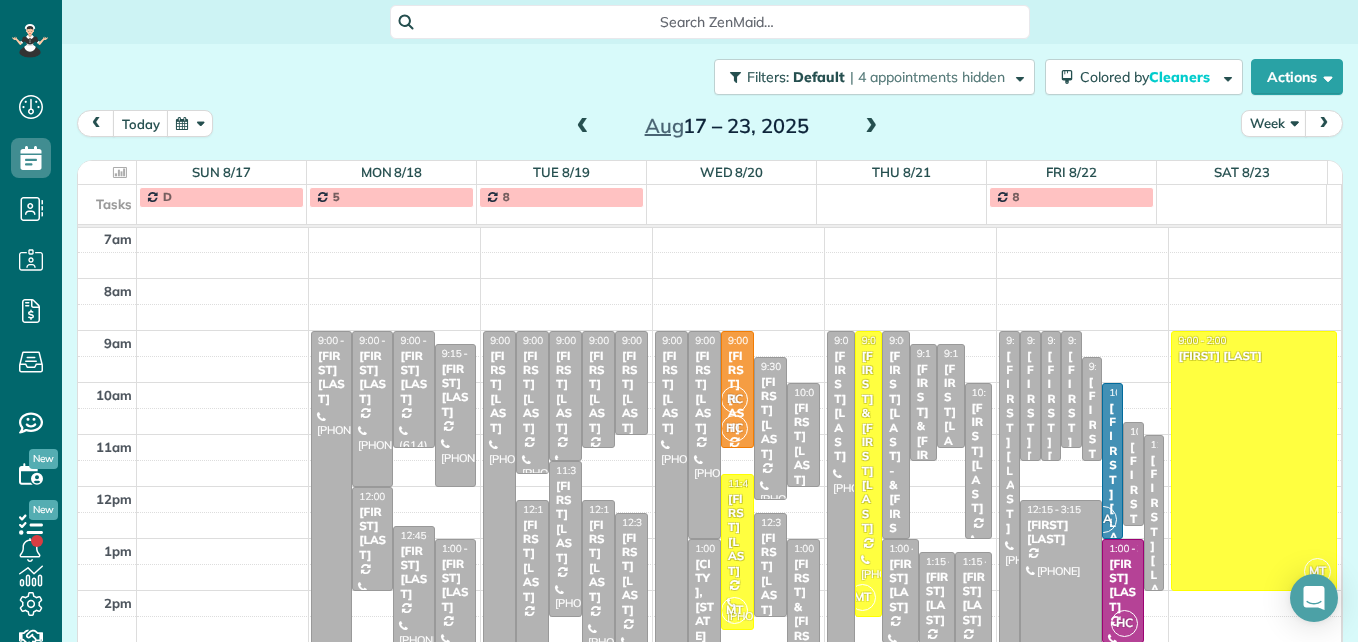 click at bounding box center [871, 127] 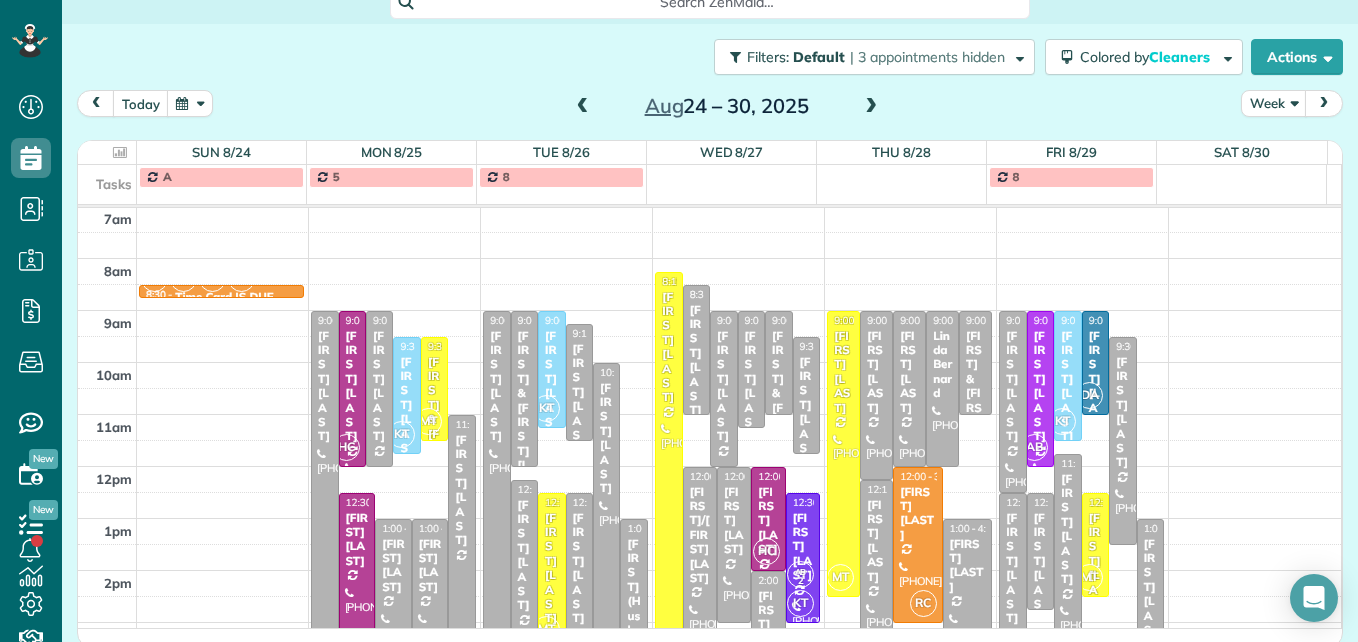 scroll, scrollTop: 26, scrollLeft: 0, axis: vertical 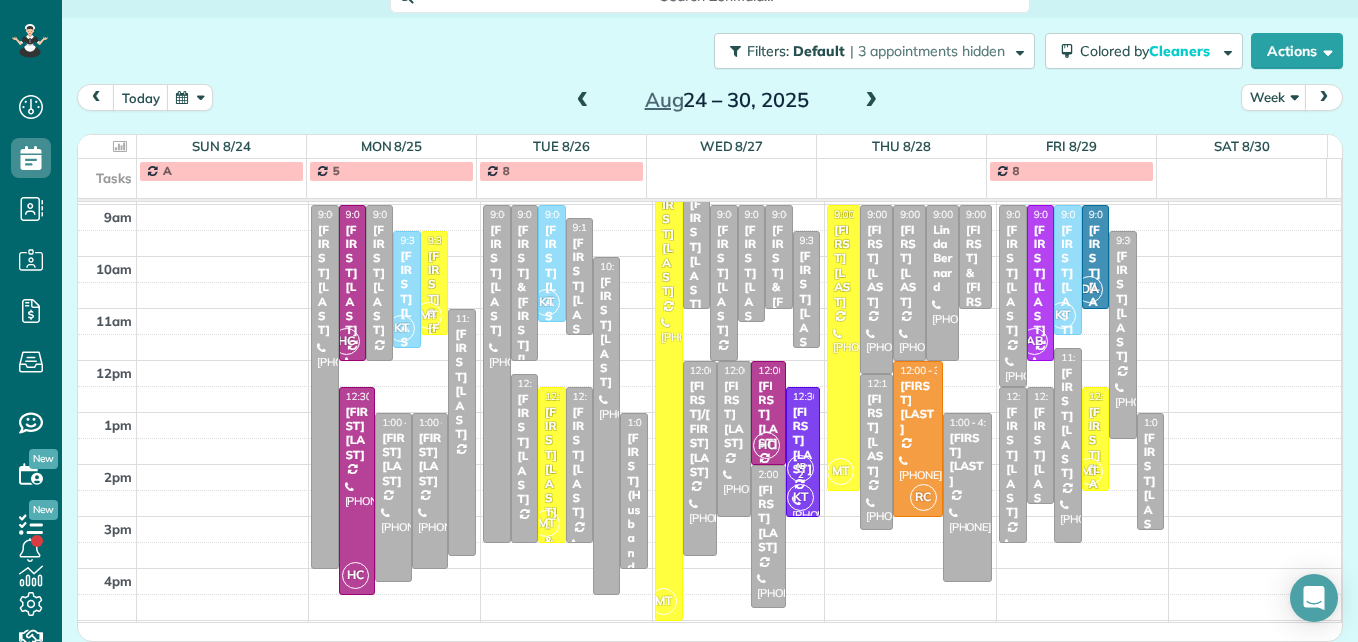 click at bounding box center (871, 101) 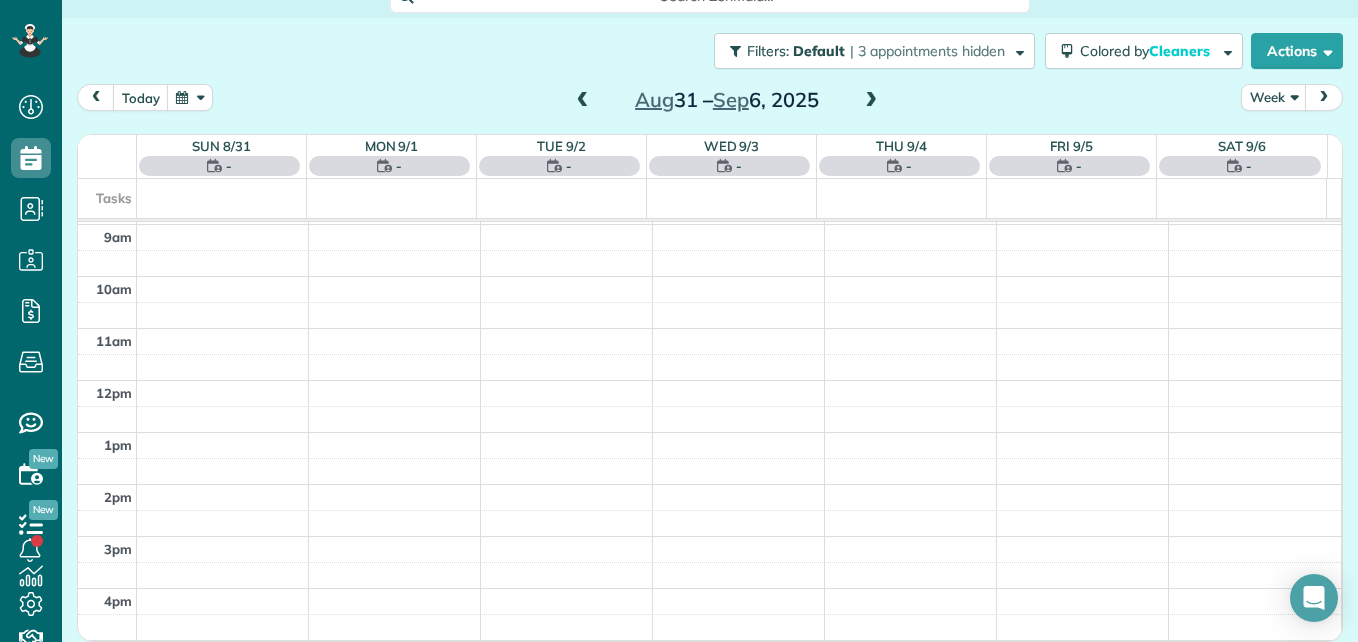 scroll, scrollTop: 209, scrollLeft: 0, axis: vertical 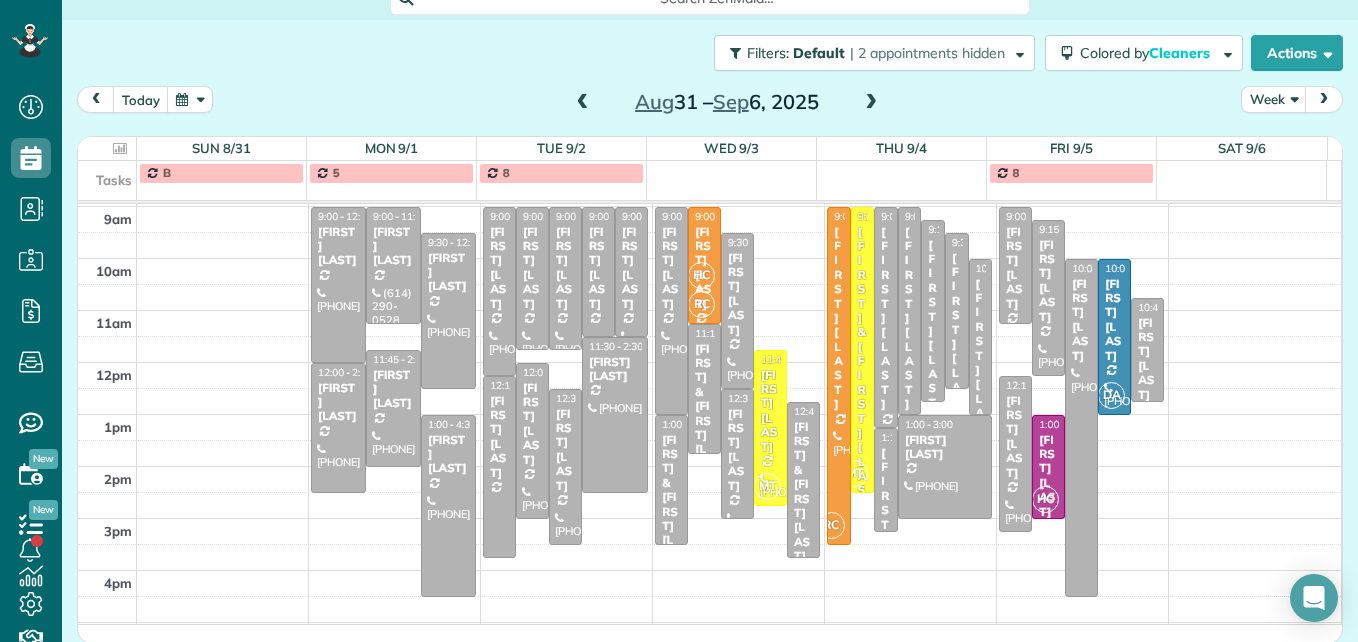 click at bounding box center (871, 103) 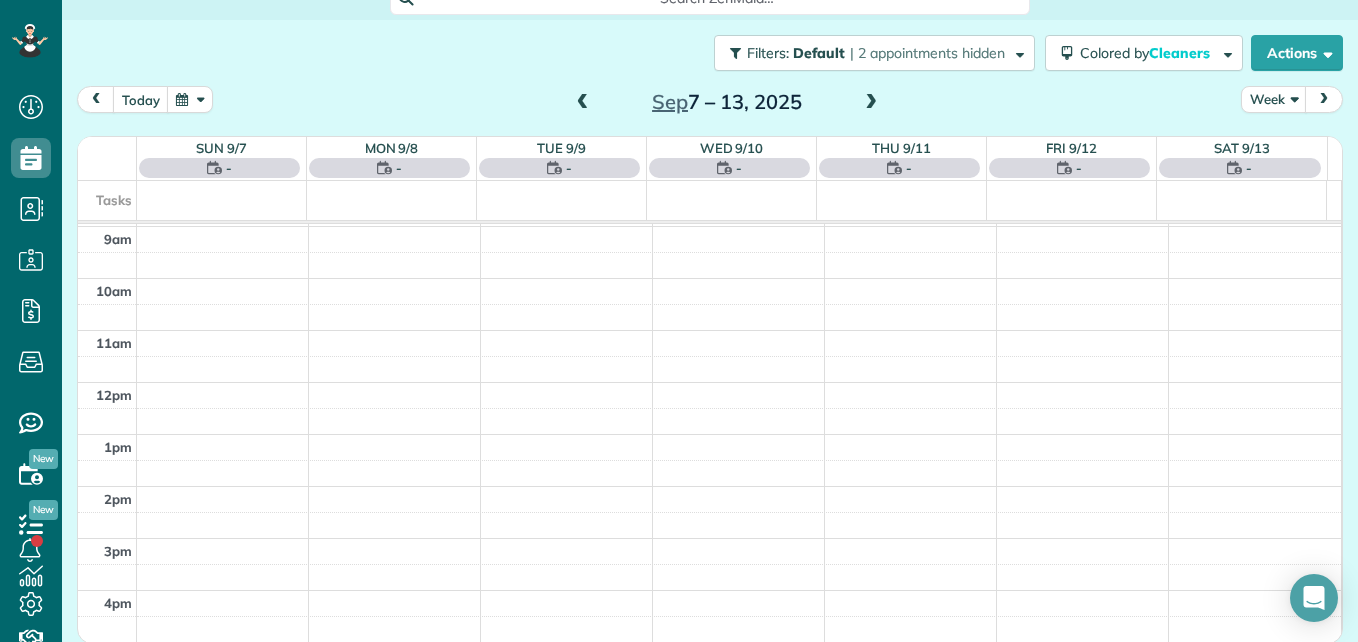 scroll, scrollTop: 209, scrollLeft: 0, axis: vertical 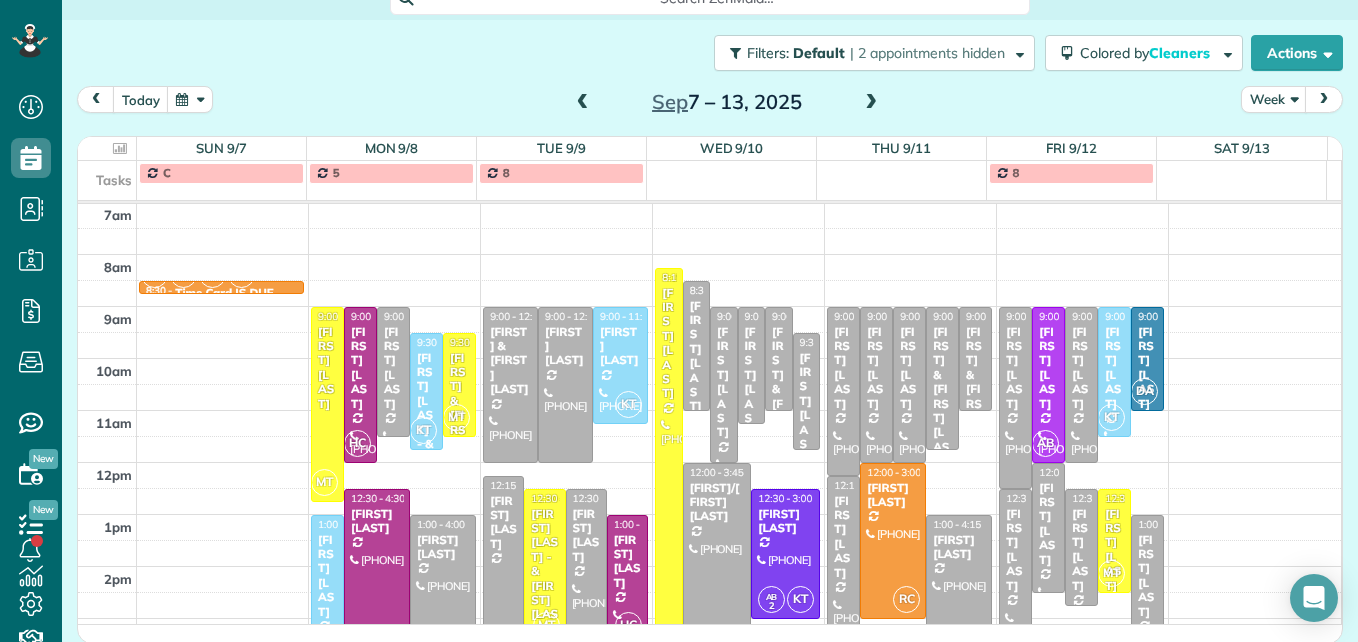 click at bounding box center [871, 103] 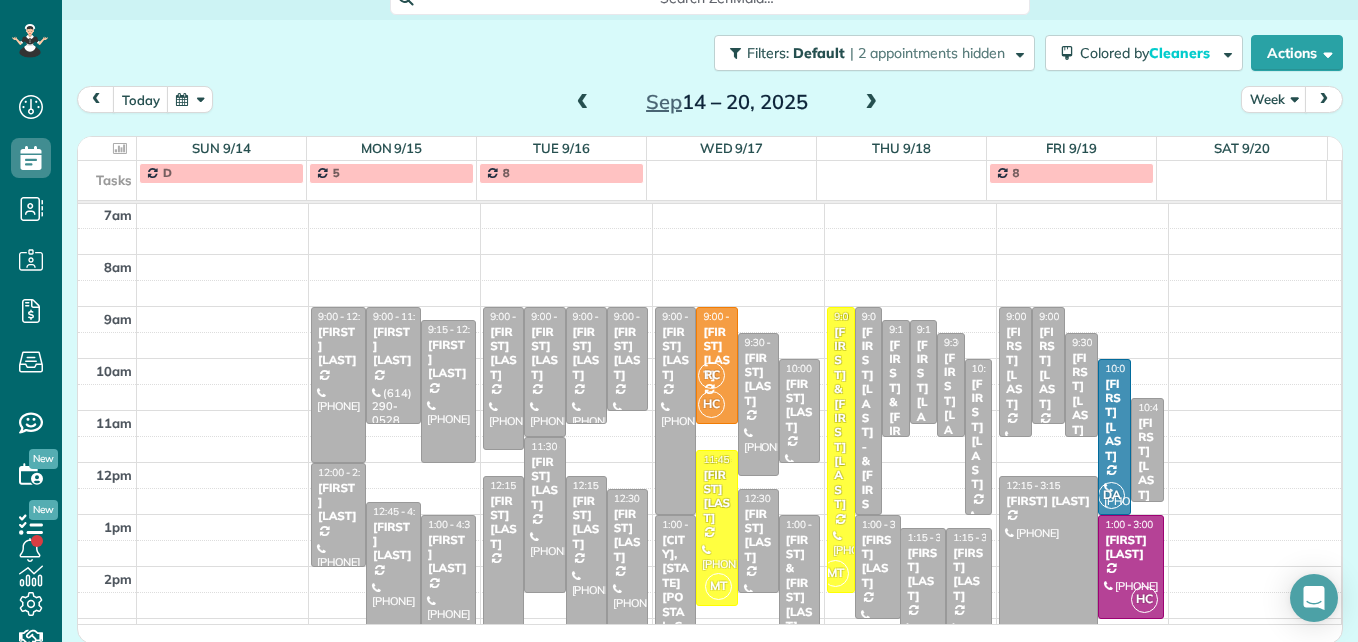 click at bounding box center (583, 103) 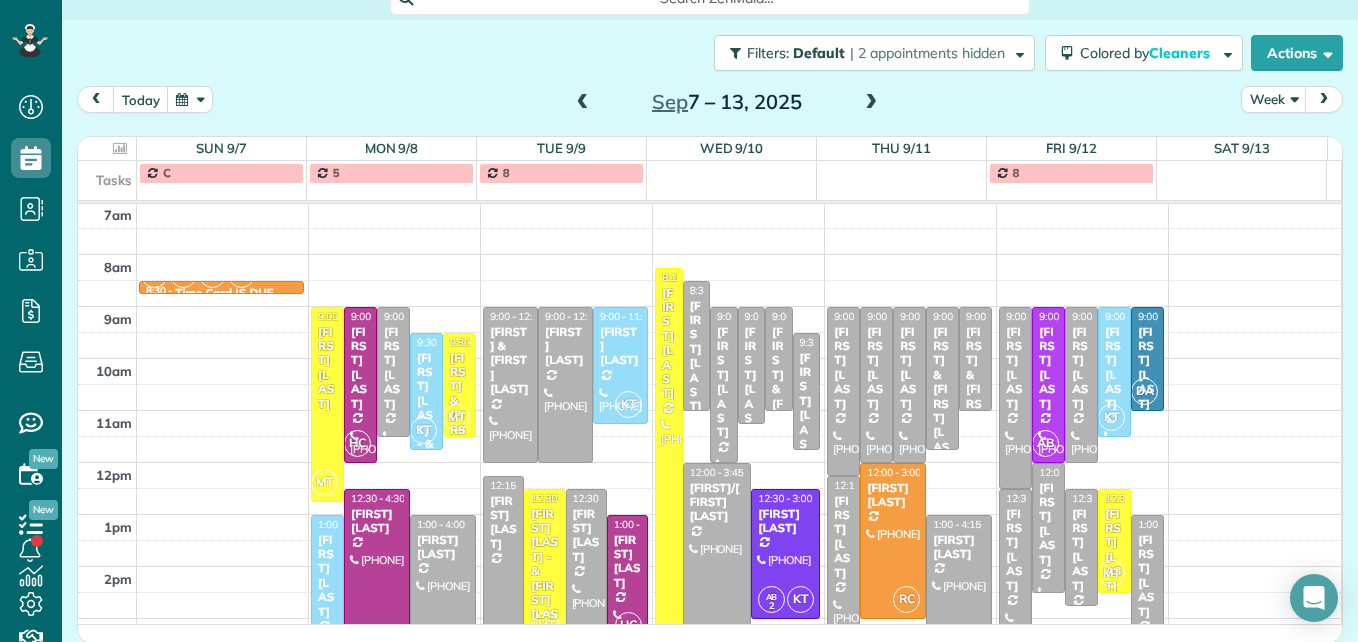 click at bounding box center (583, 103) 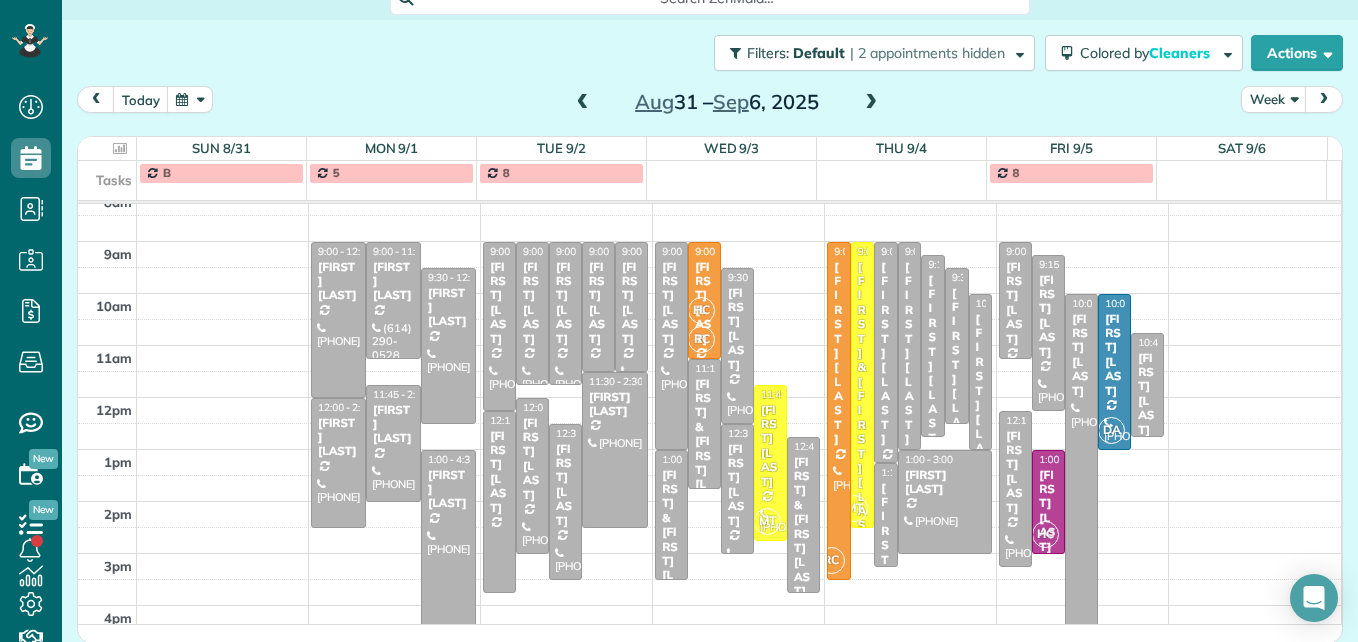 scroll, scrollTop: 309, scrollLeft: 0, axis: vertical 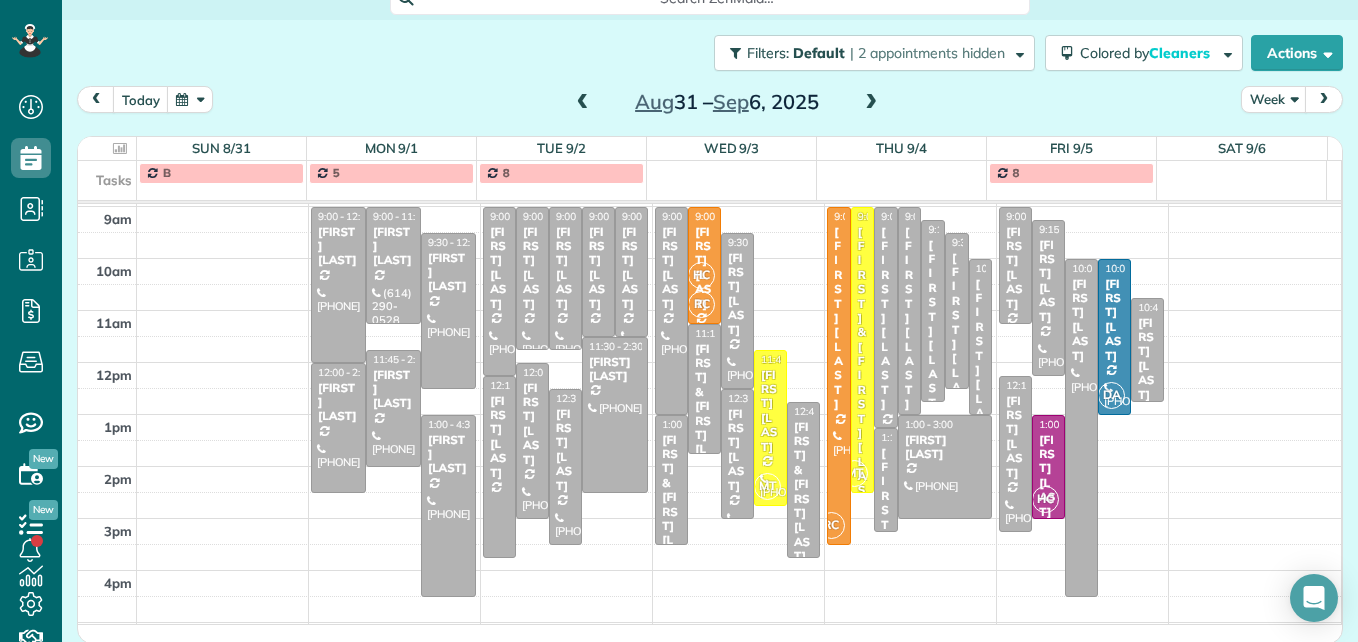 click at bounding box center (871, 103) 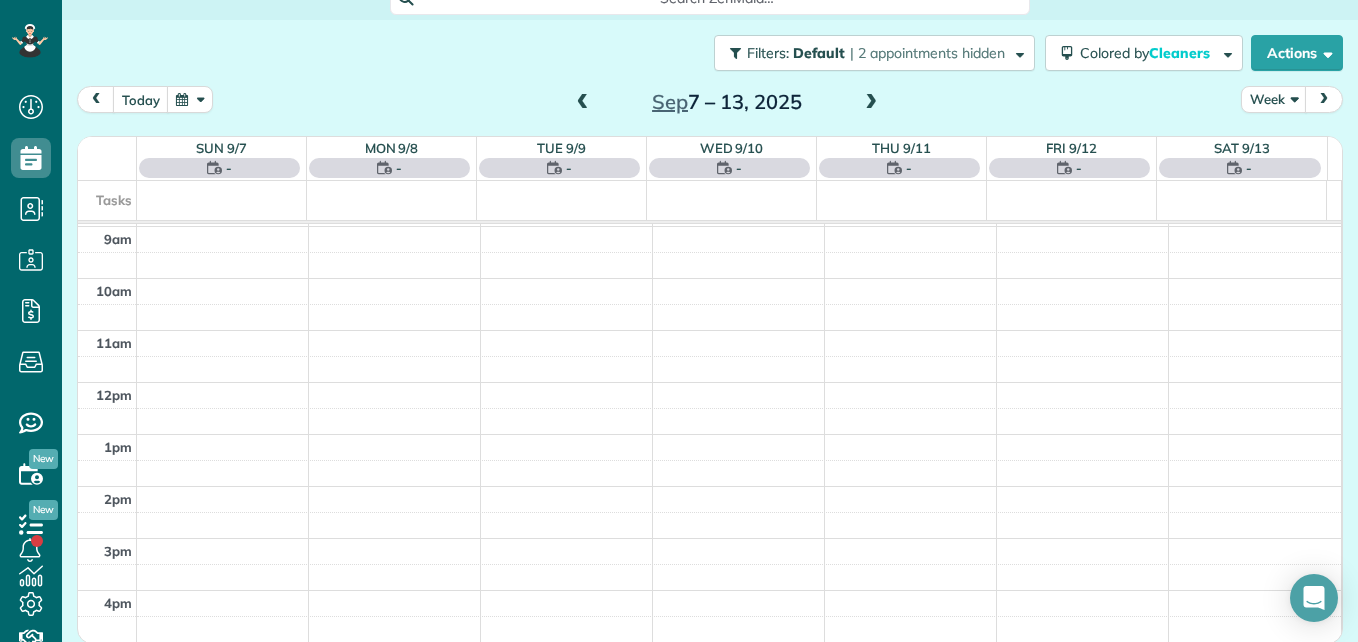 scroll, scrollTop: 209, scrollLeft: 0, axis: vertical 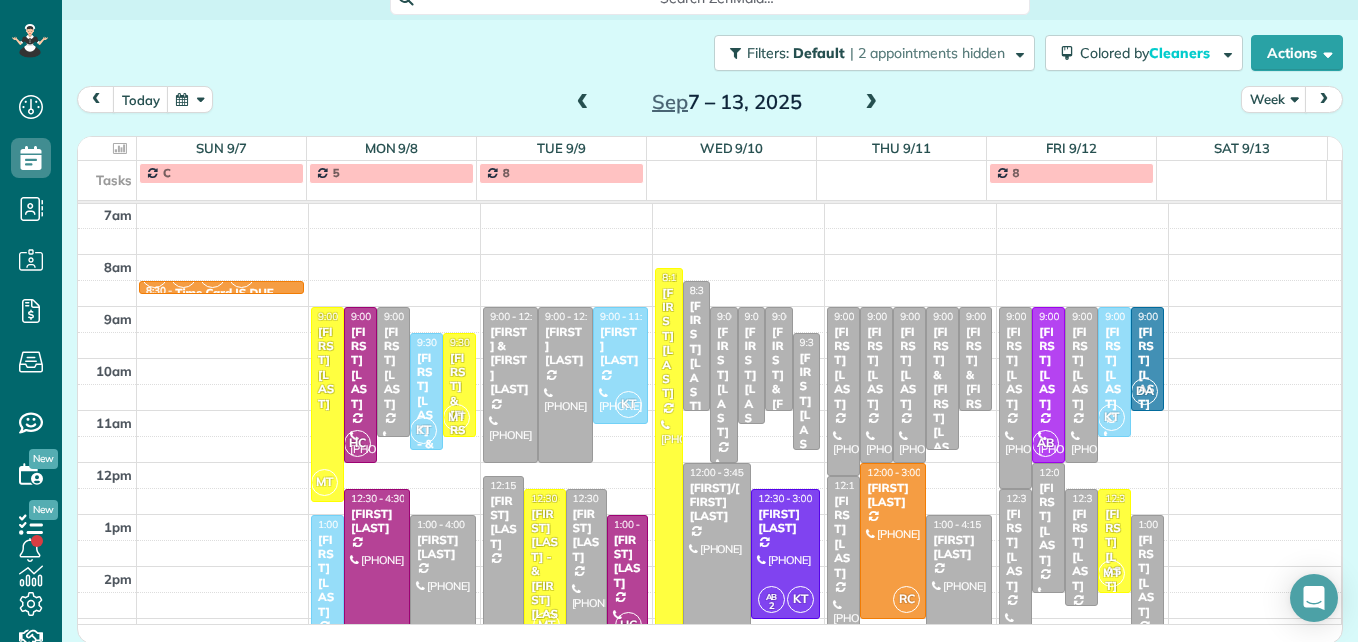 click at bounding box center (871, 103) 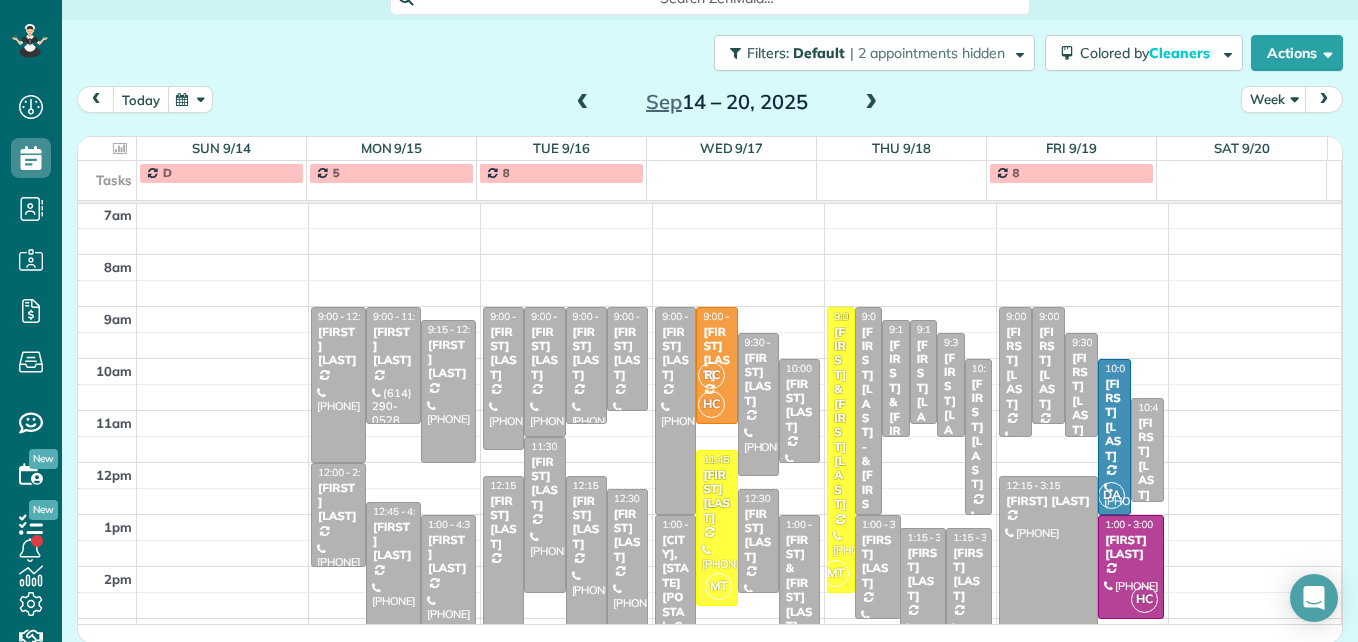 click on "today" at bounding box center [141, 99] 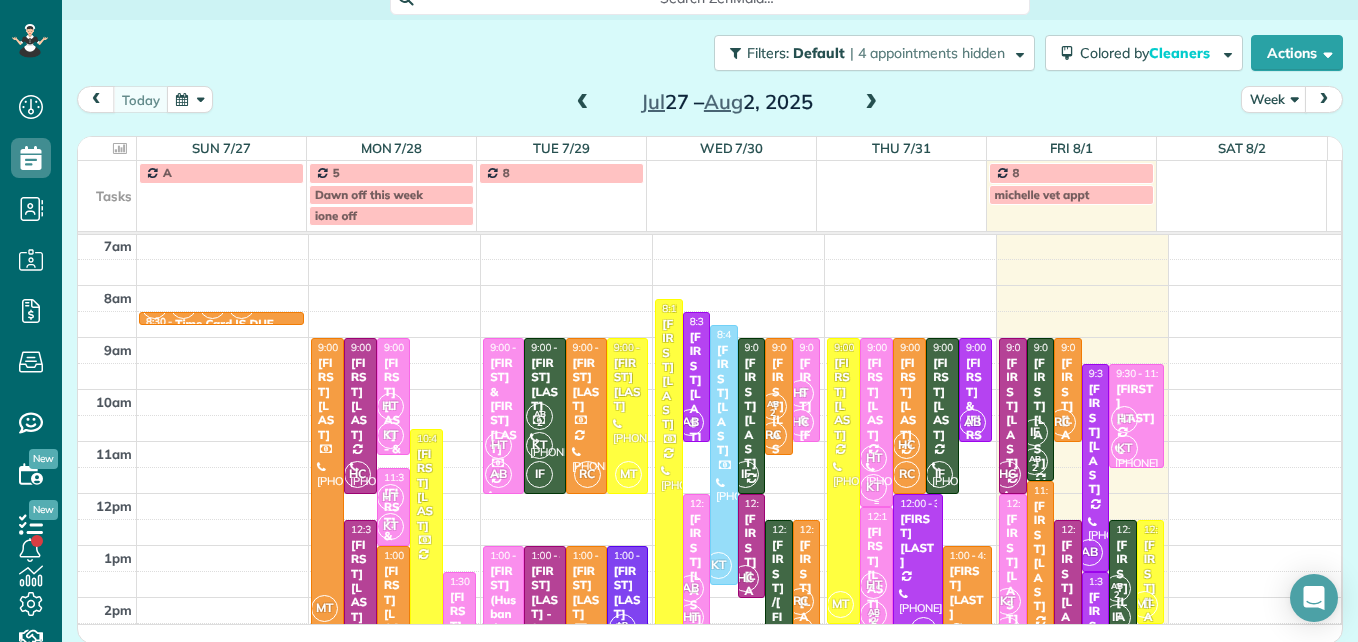 click on "Lindsey Webster" at bounding box center [876, 399] 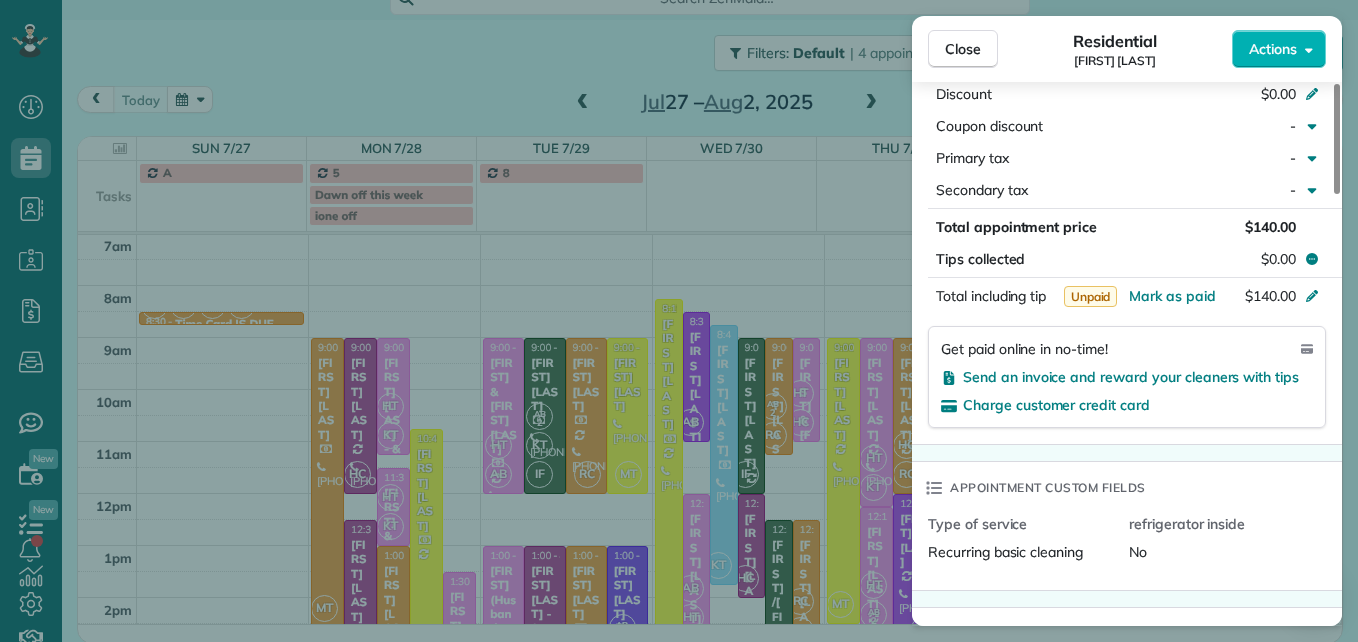 scroll, scrollTop: 1200, scrollLeft: 0, axis: vertical 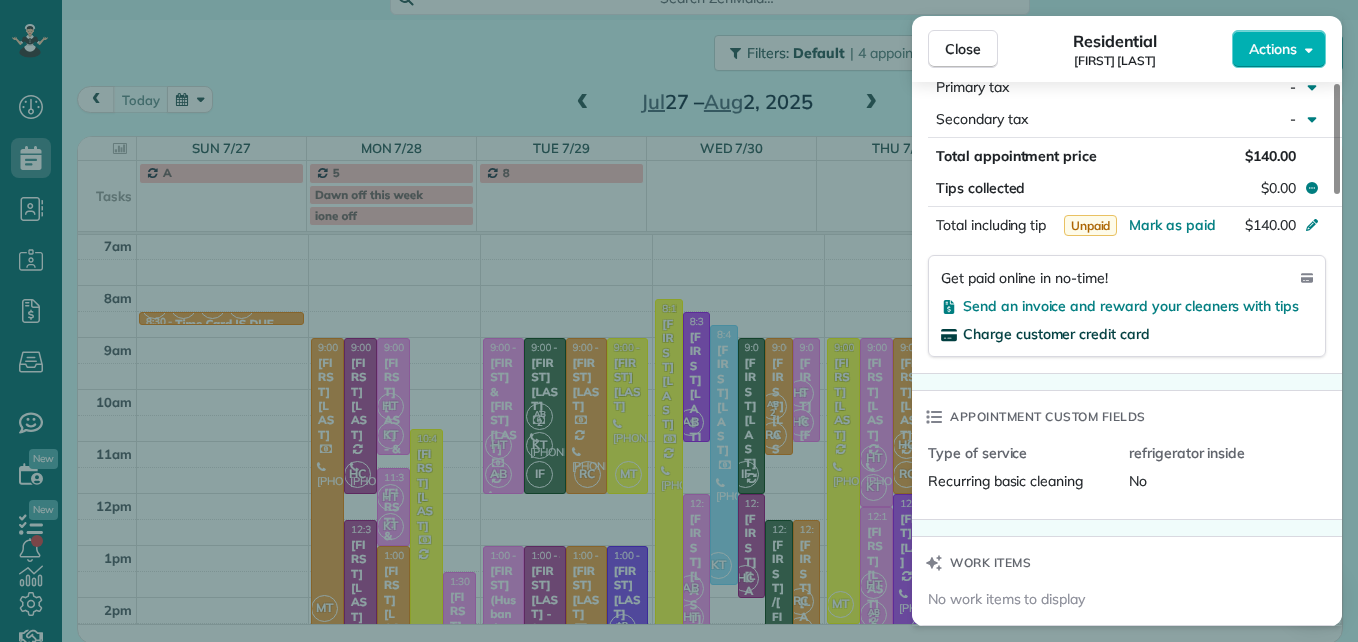 click on "Charge customer credit card" at bounding box center (1056, 334) 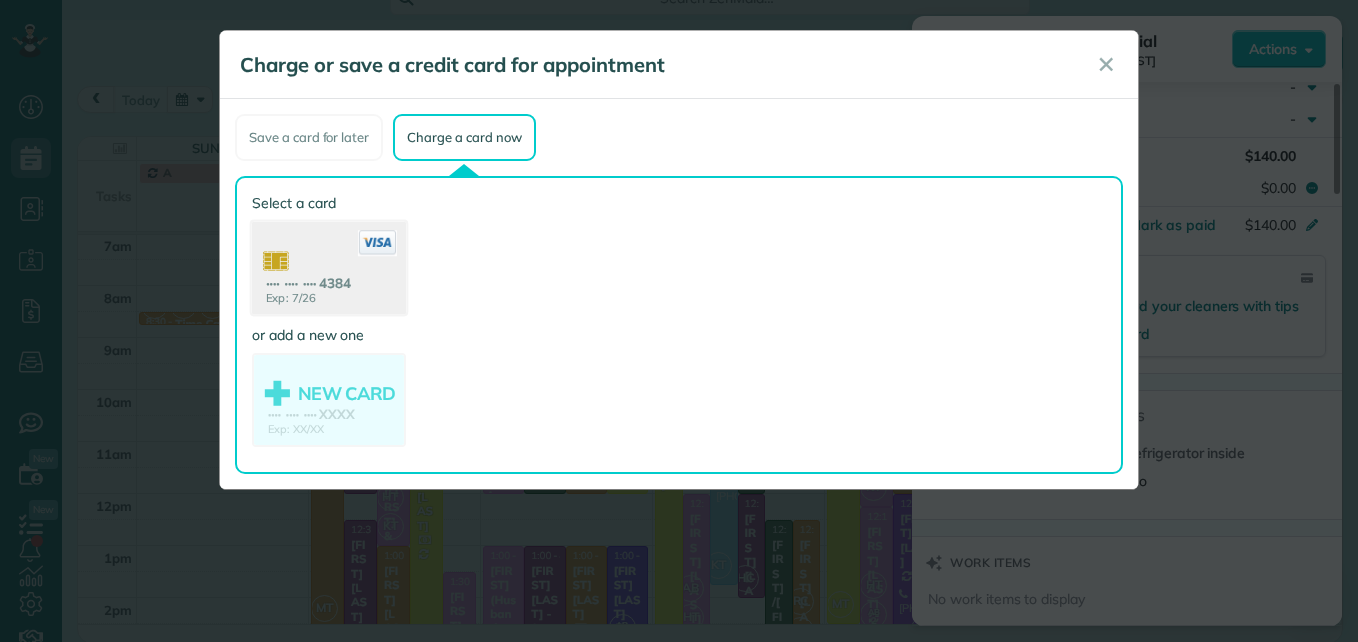 click 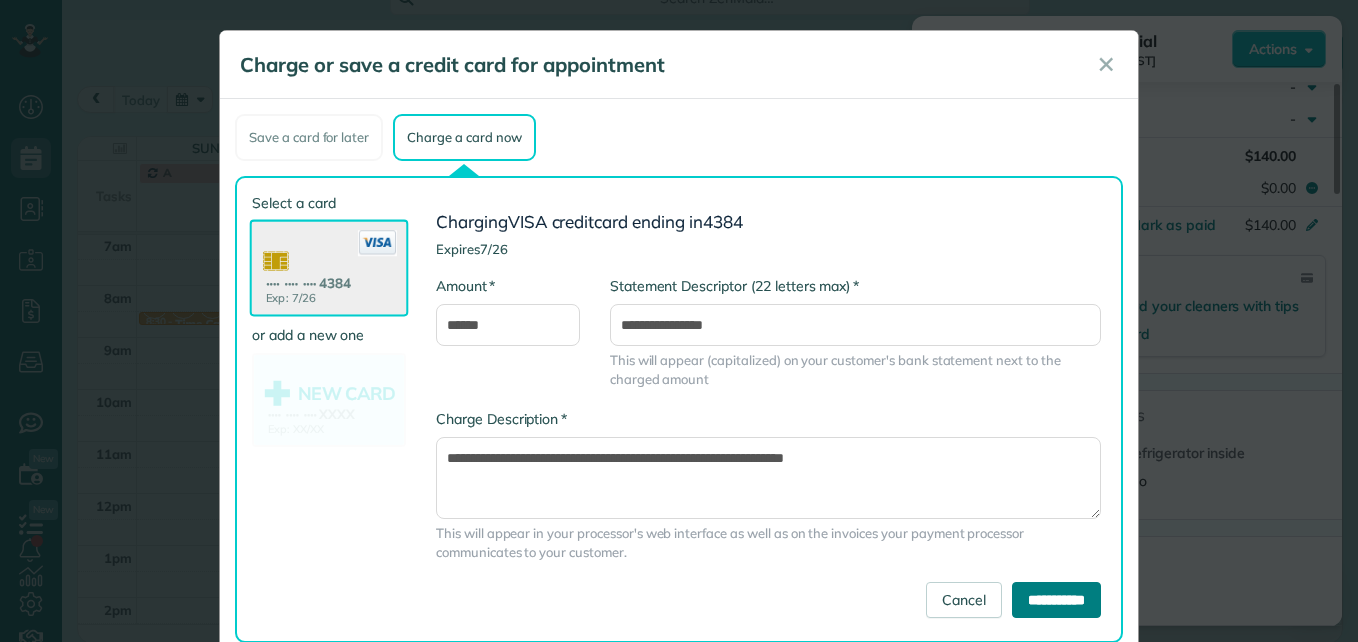 click on "**********" at bounding box center (1056, 600) 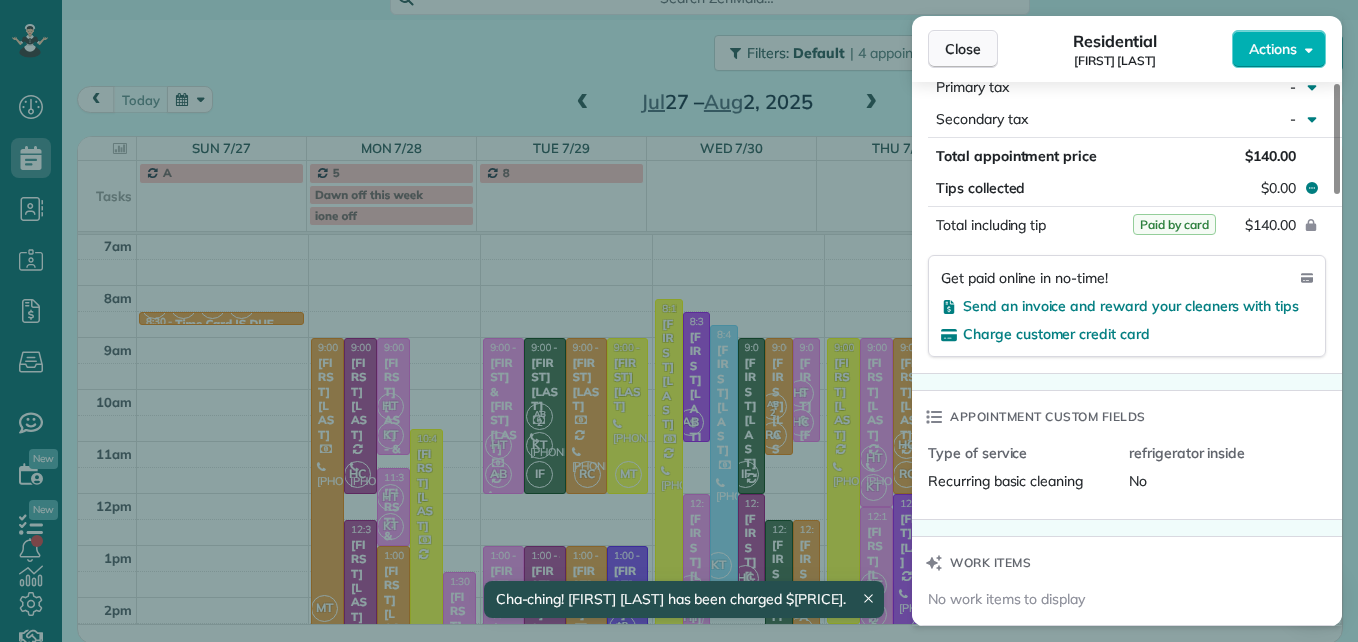 scroll, scrollTop: 1191, scrollLeft: 0, axis: vertical 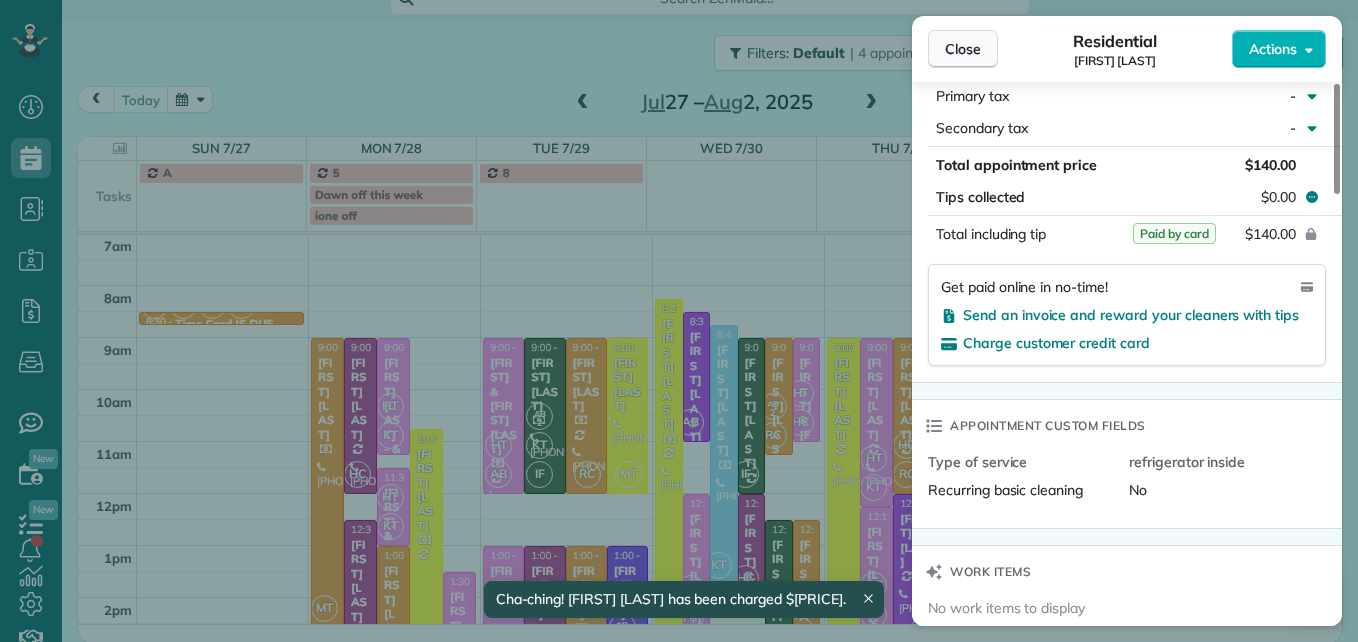 click on "Close" at bounding box center (963, 49) 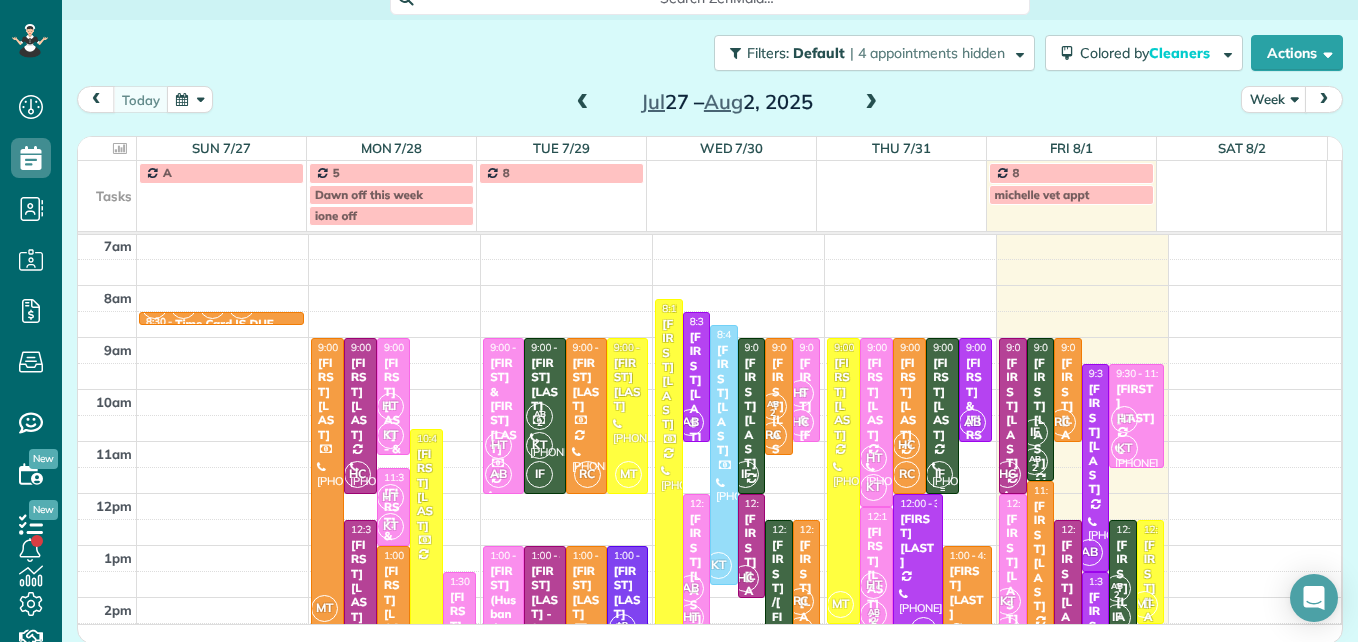 click on "Scott Ciaccia" at bounding box center (942, 399) 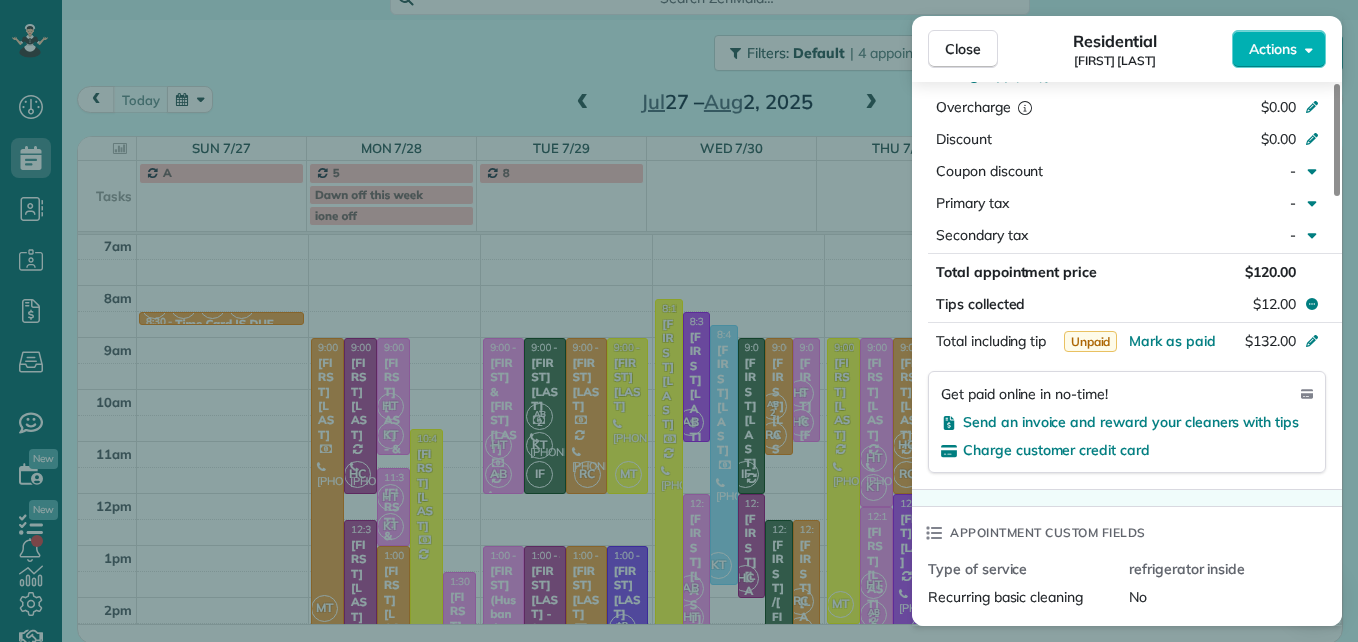 scroll, scrollTop: 1100, scrollLeft: 0, axis: vertical 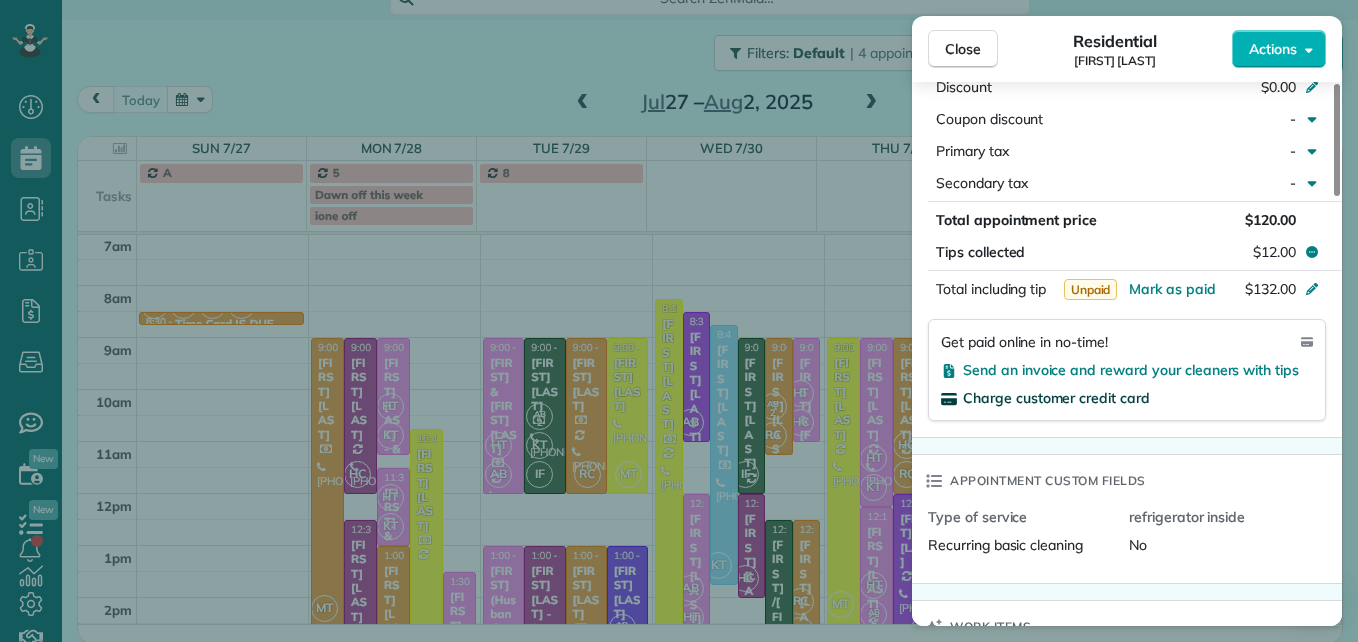 click on "Charge customer credit card" at bounding box center (1056, 398) 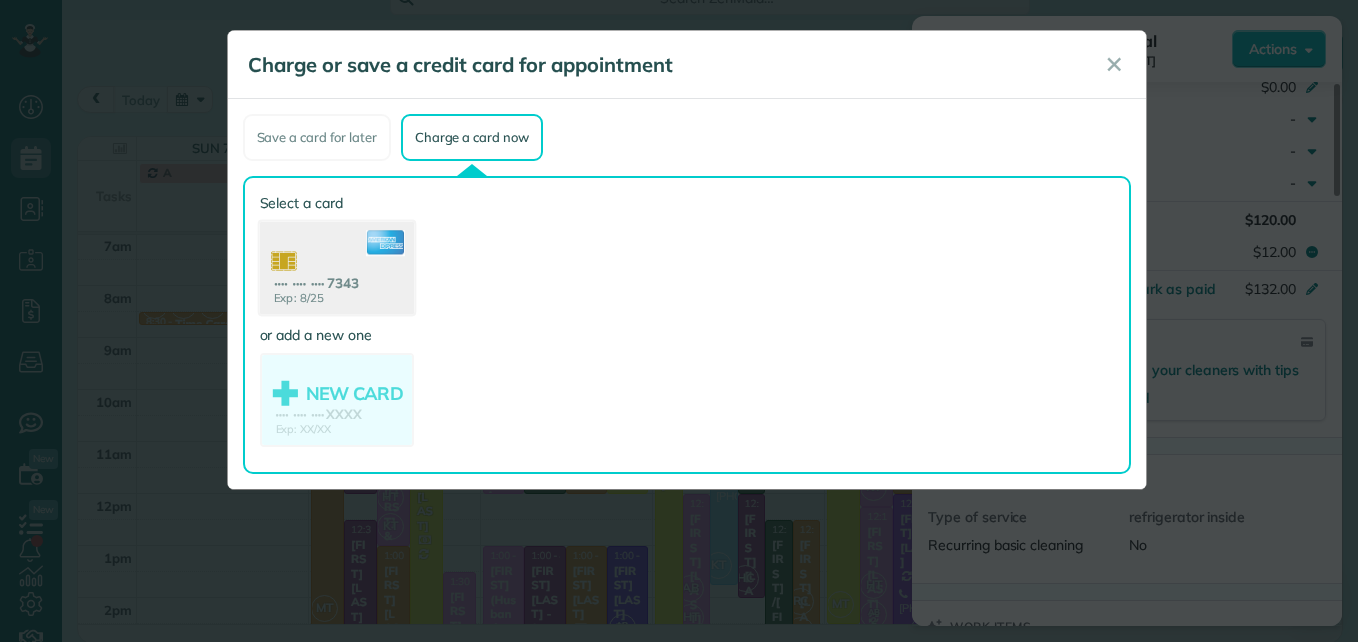 click 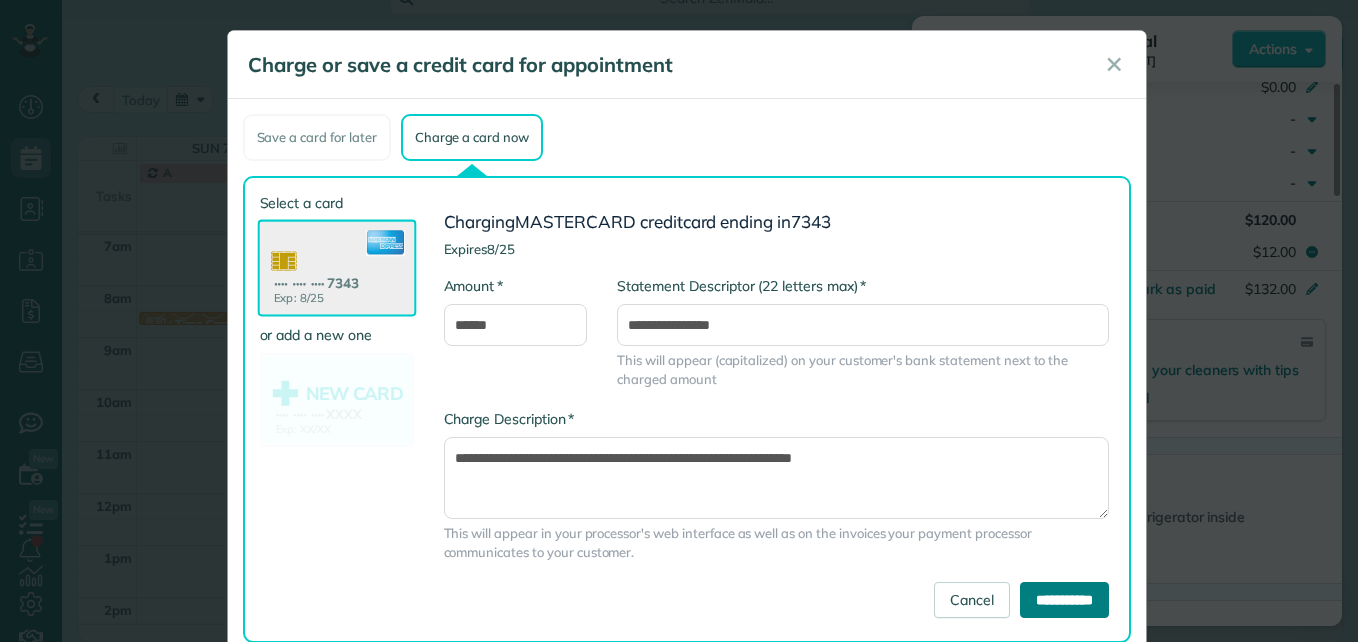 click on "**********" at bounding box center [1064, 600] 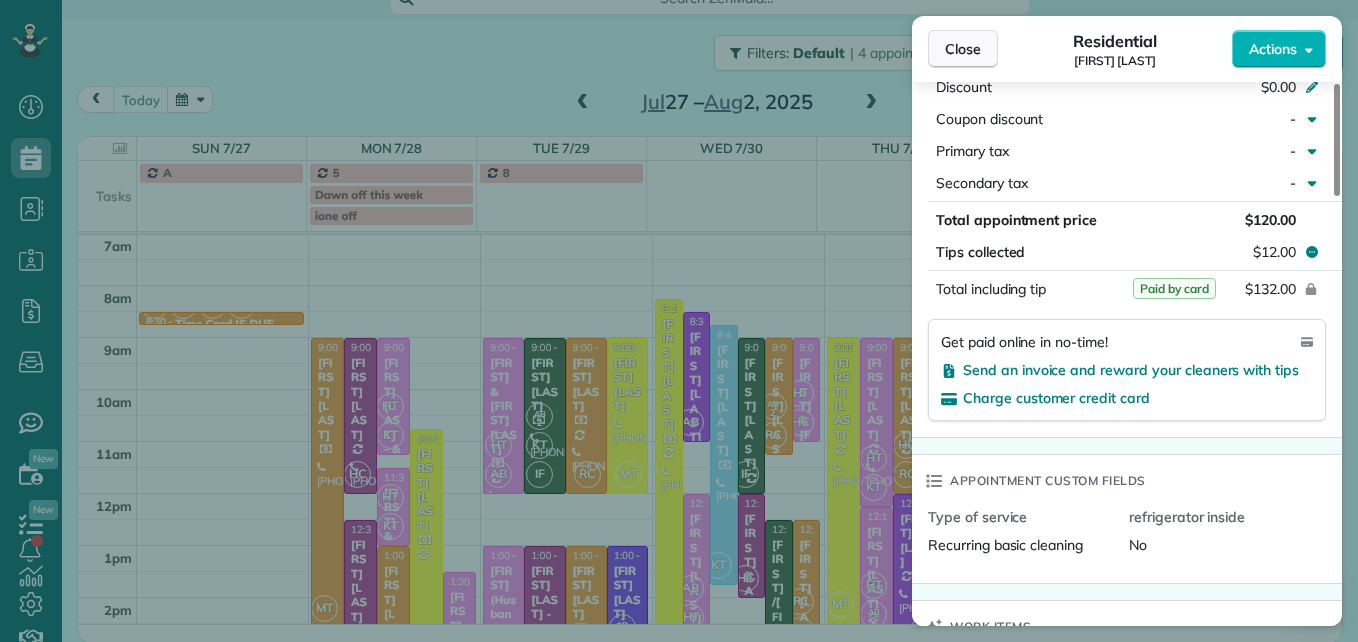 click on "Close" at bounding box center (963, 49) 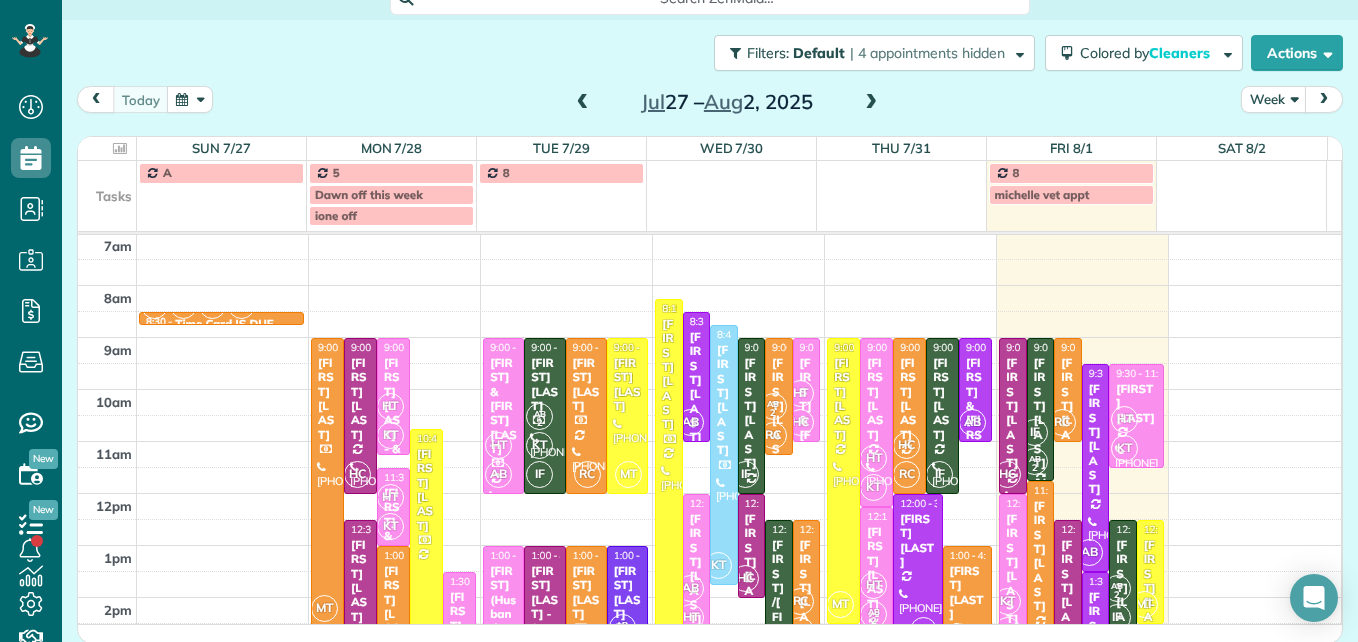 scroll, scrollTop: 309, scrollLeft: 0, axis: vertical 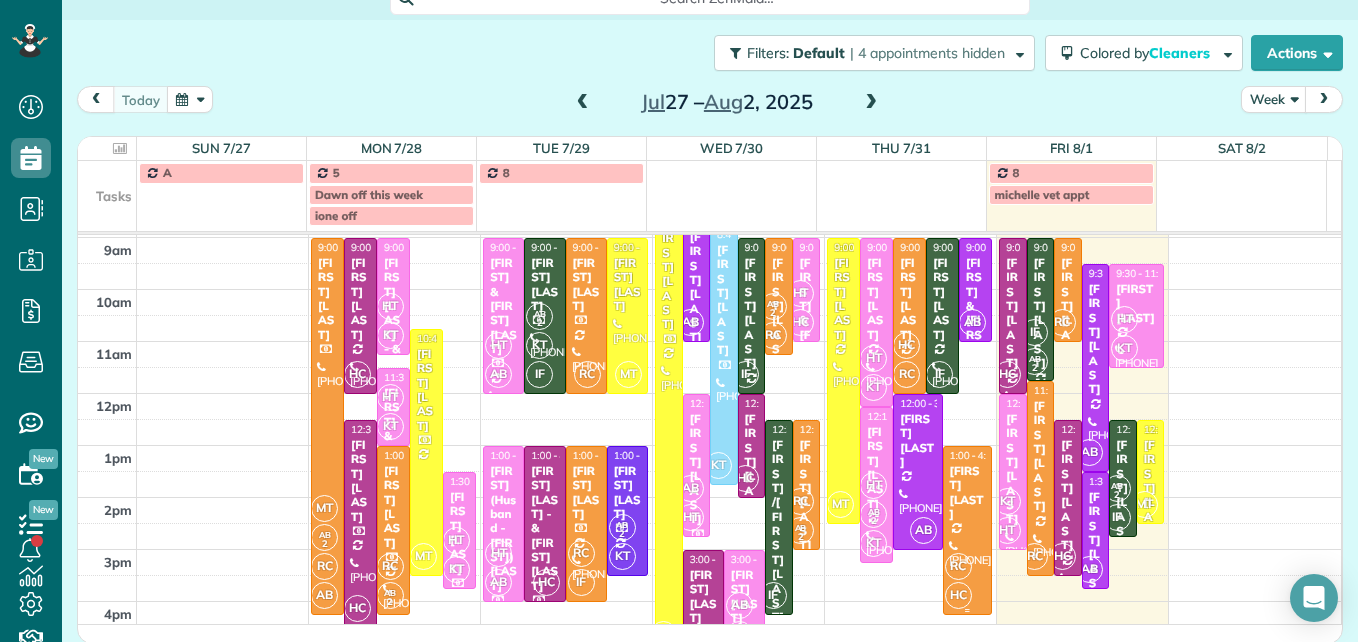 click at bounding box center [967, 530] 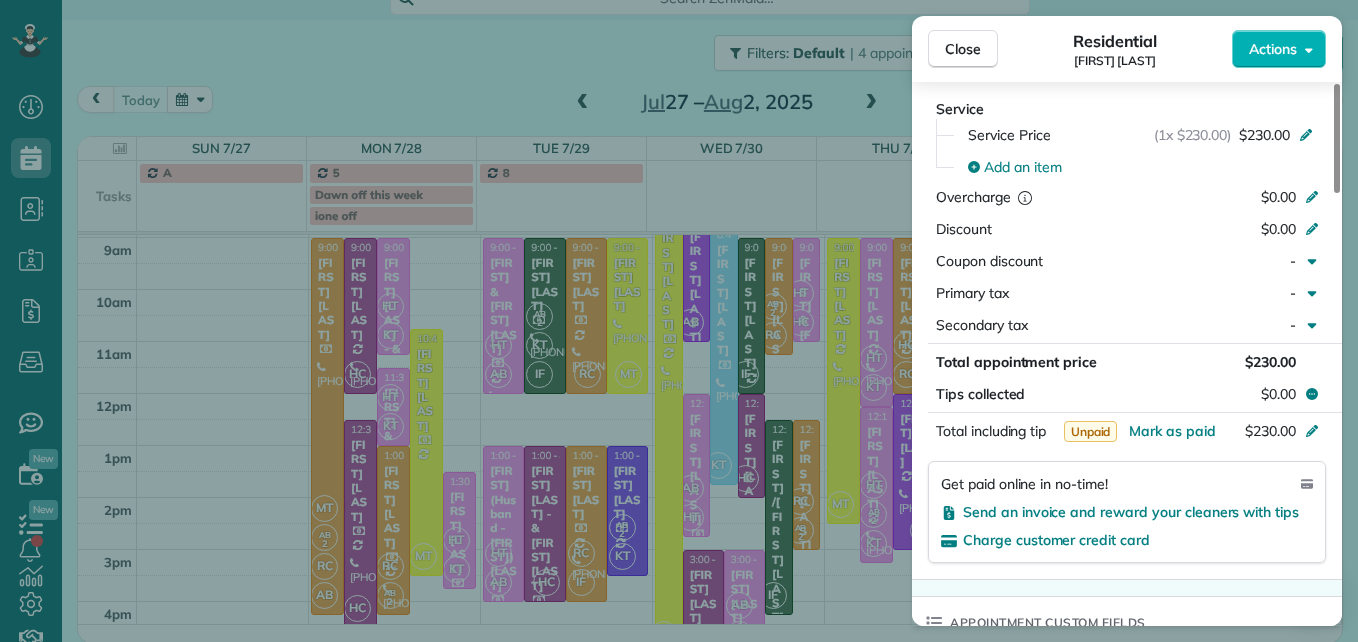 scroll, scrollTop: 1000, scrollLeft: 0, axis: vertical 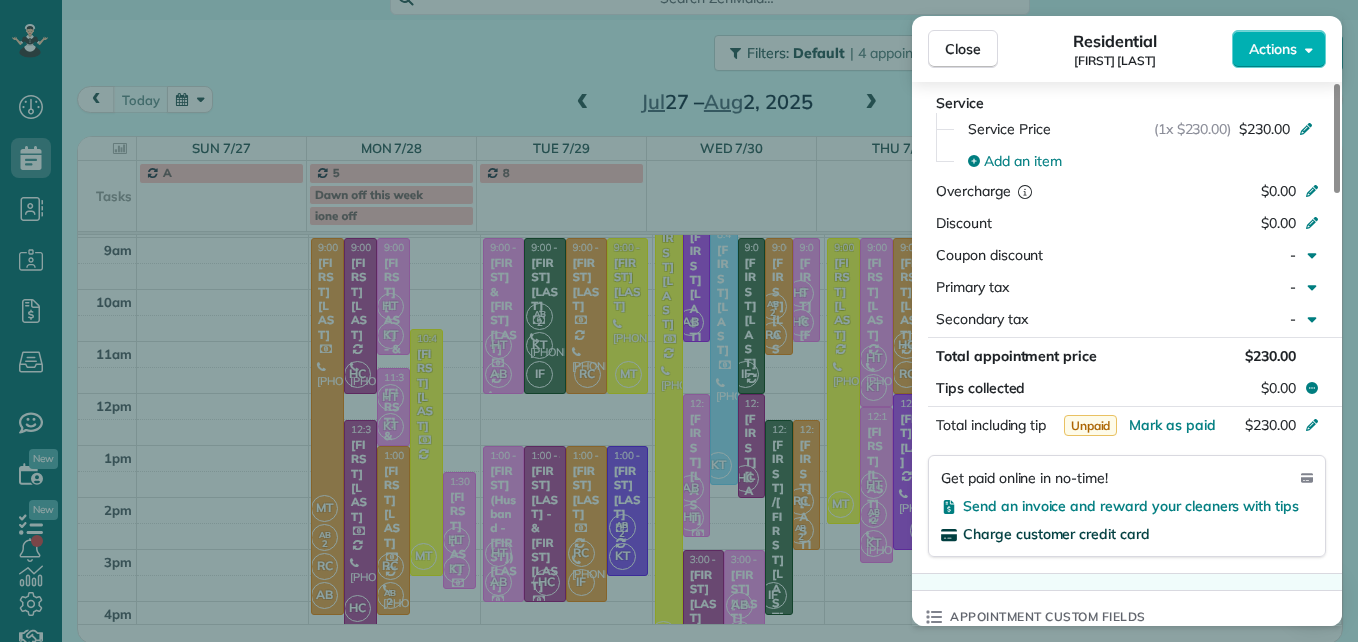 click on "Charge customer credit card" at bounding box center (1056, 534) 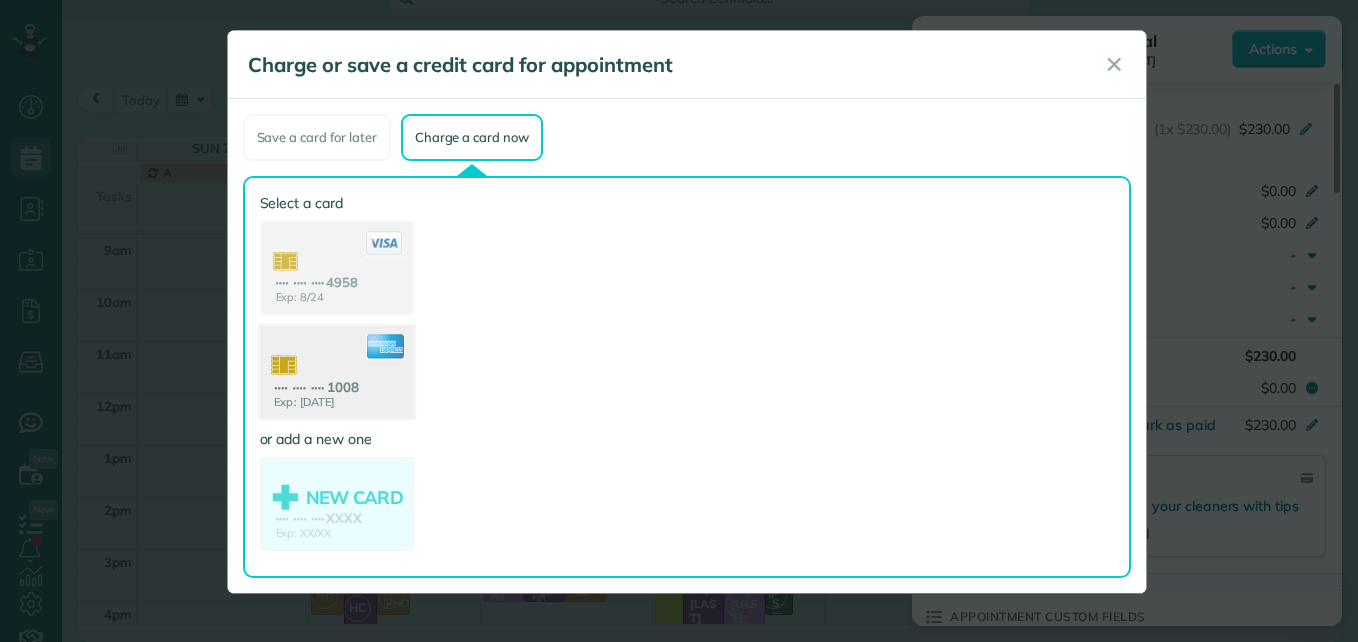 click 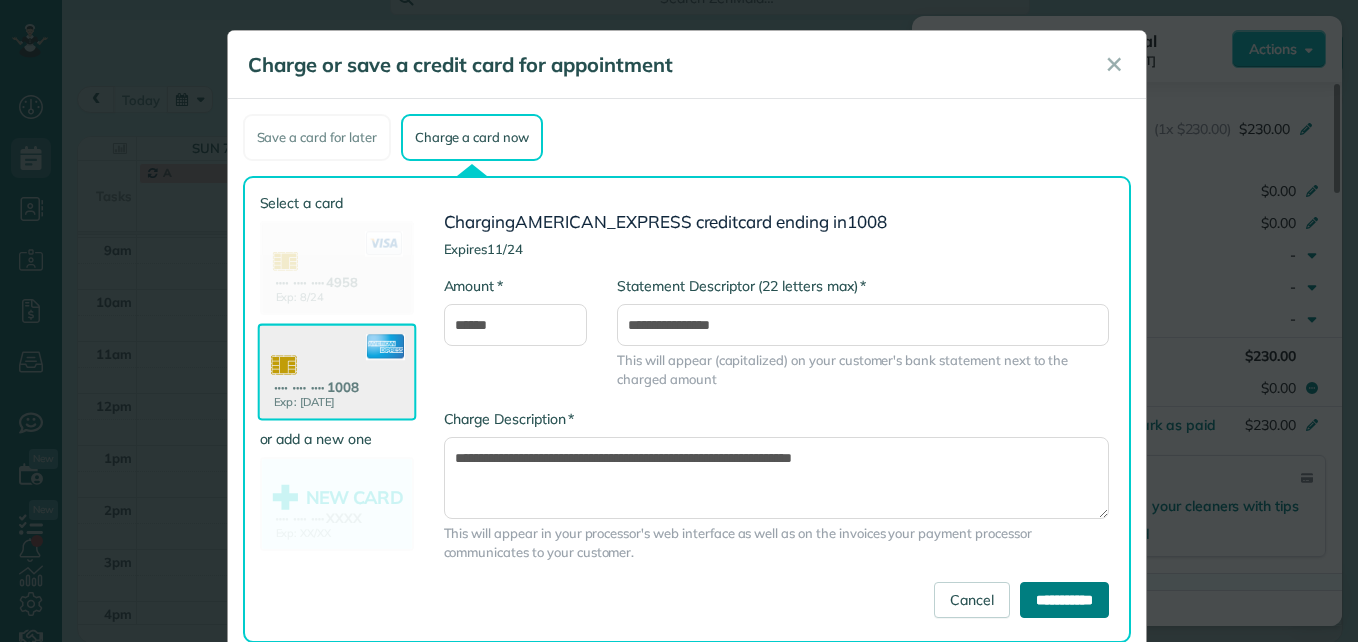 click on "**********" at bounding box center [1064, 600] 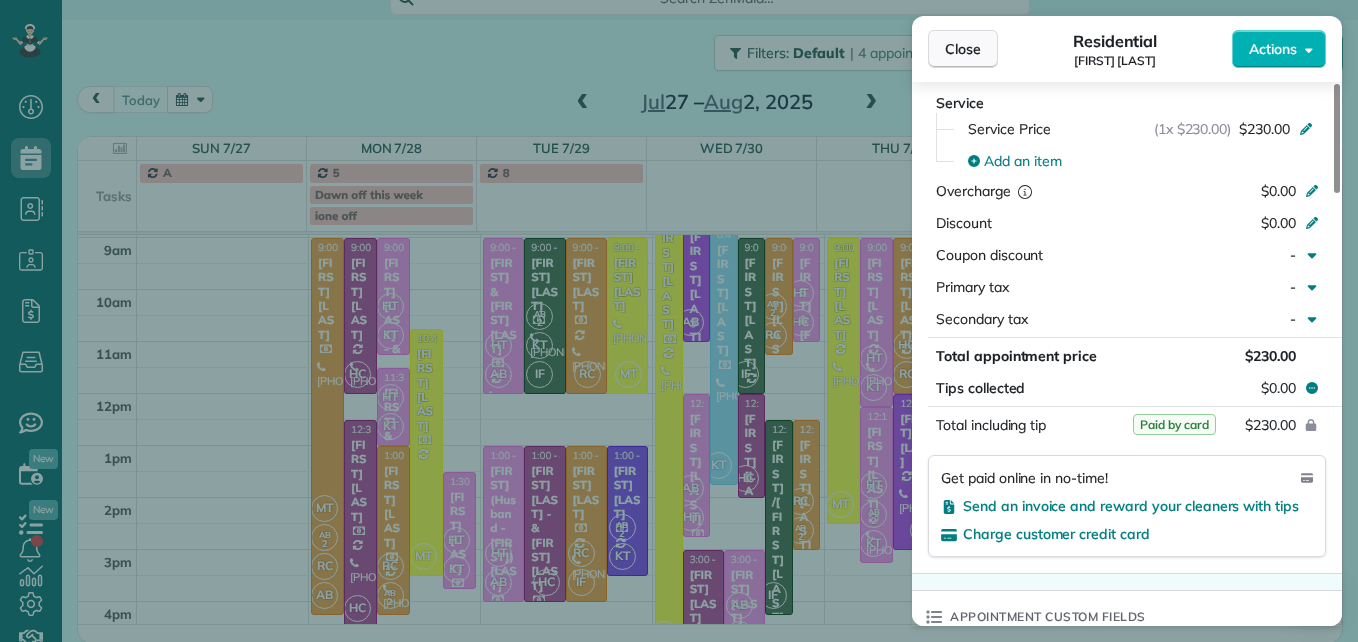 click on "Close" at bounding box center (963, 49) 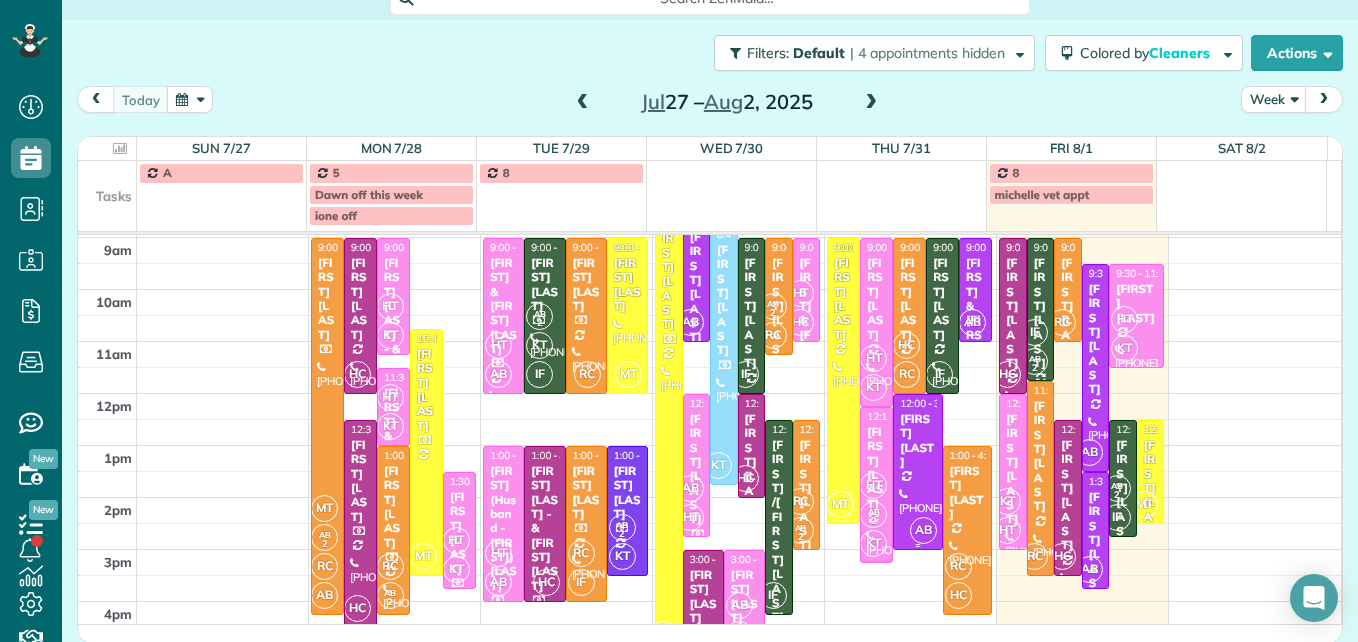click at bounding box center [917, 472] 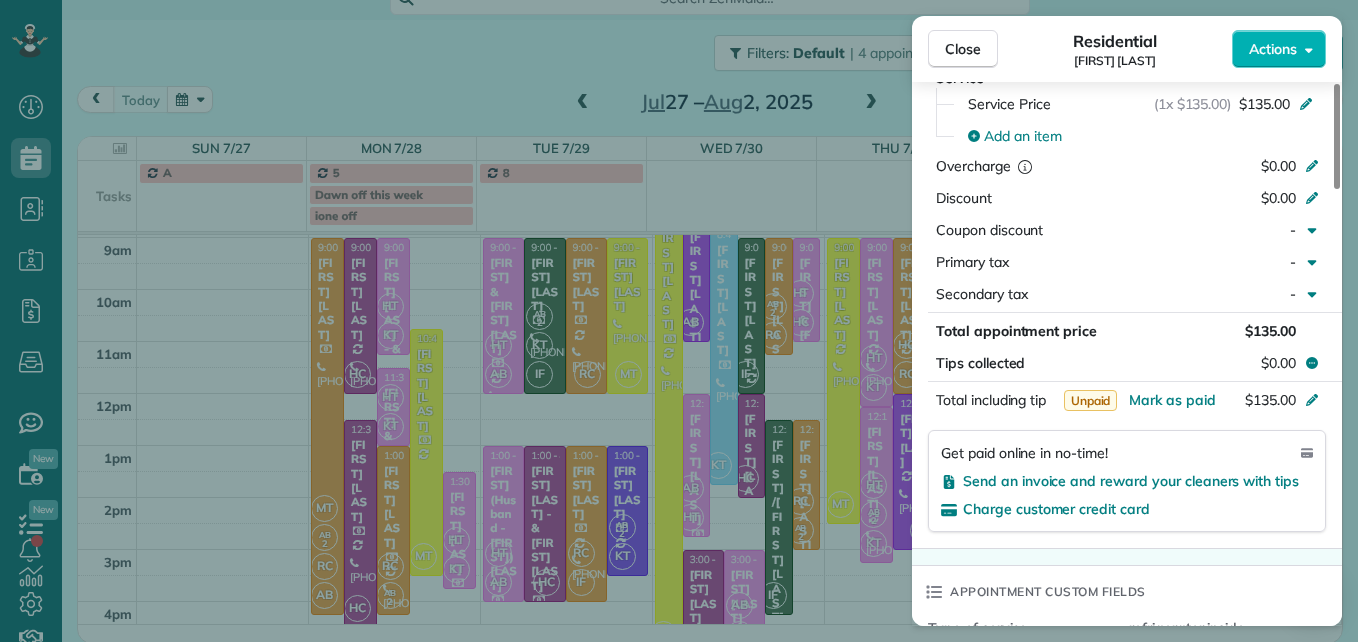 scroll, scrollTop: 1000, scrollLeft: 0, axis: vertical 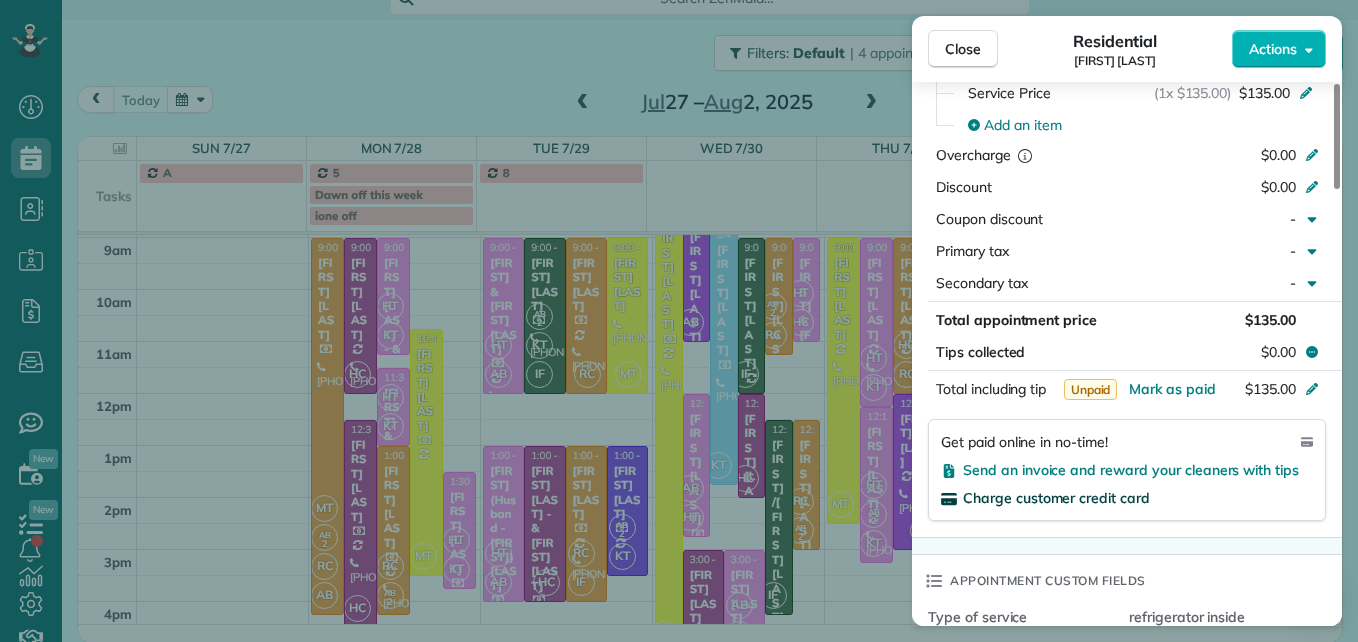 click on "Charge customer credit card" at bounding box center [1056, 498] 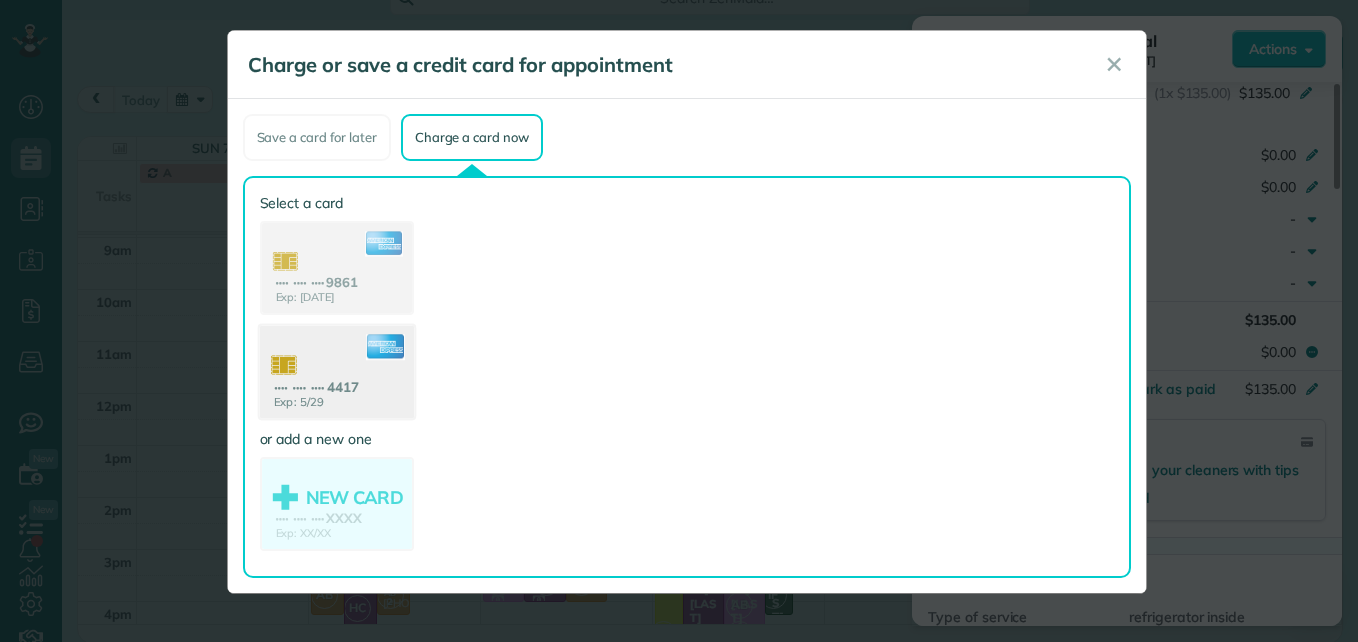 click 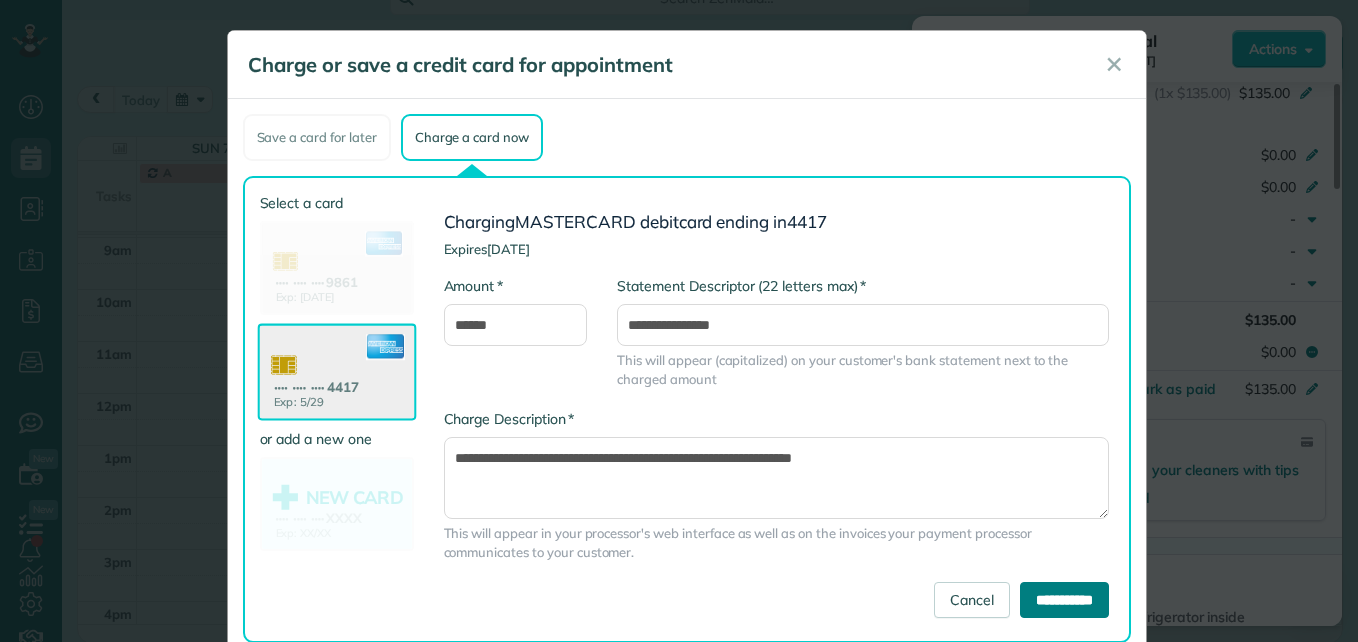 click on "**********" at bounding box center (1064, 600) 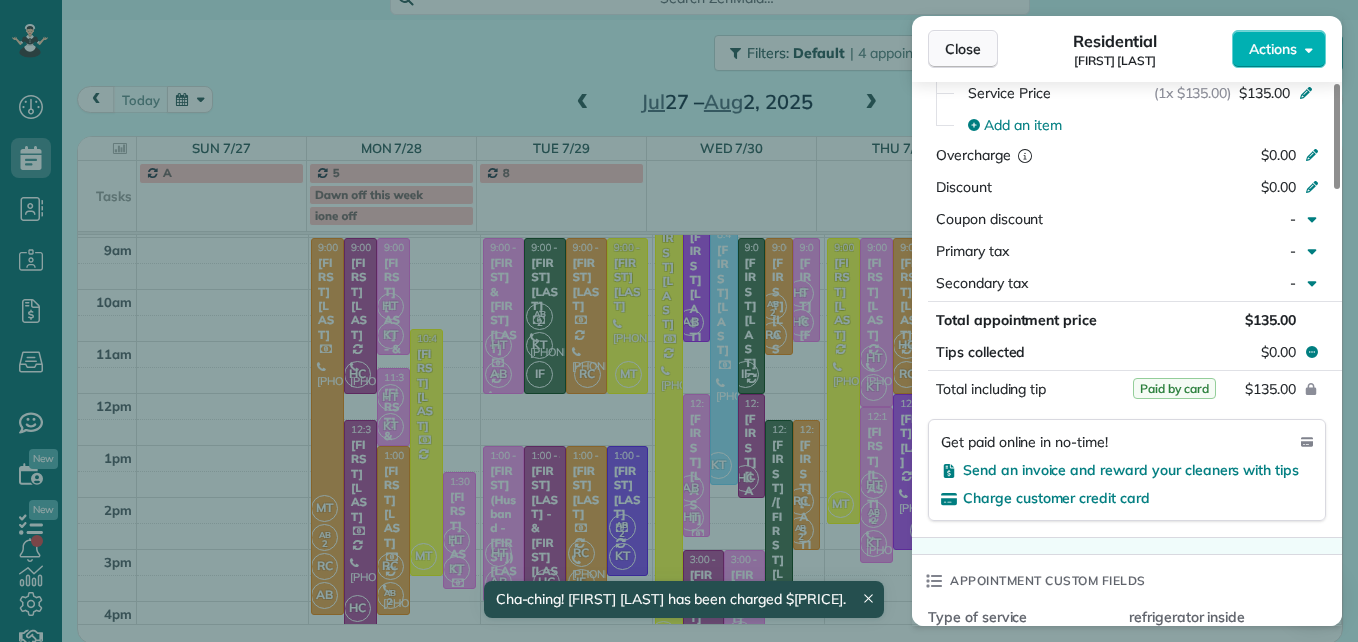 click on "Close" at bounding box center [963, 49] 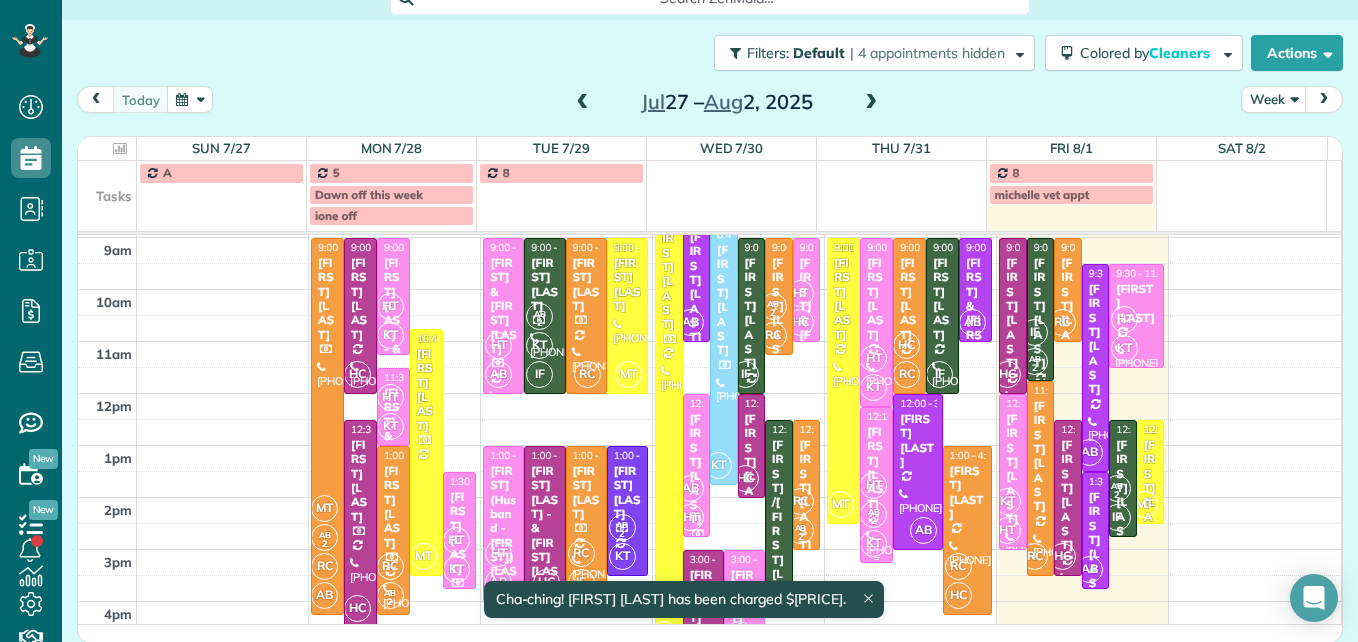 click on "HT" at bounding box center (873, 485) 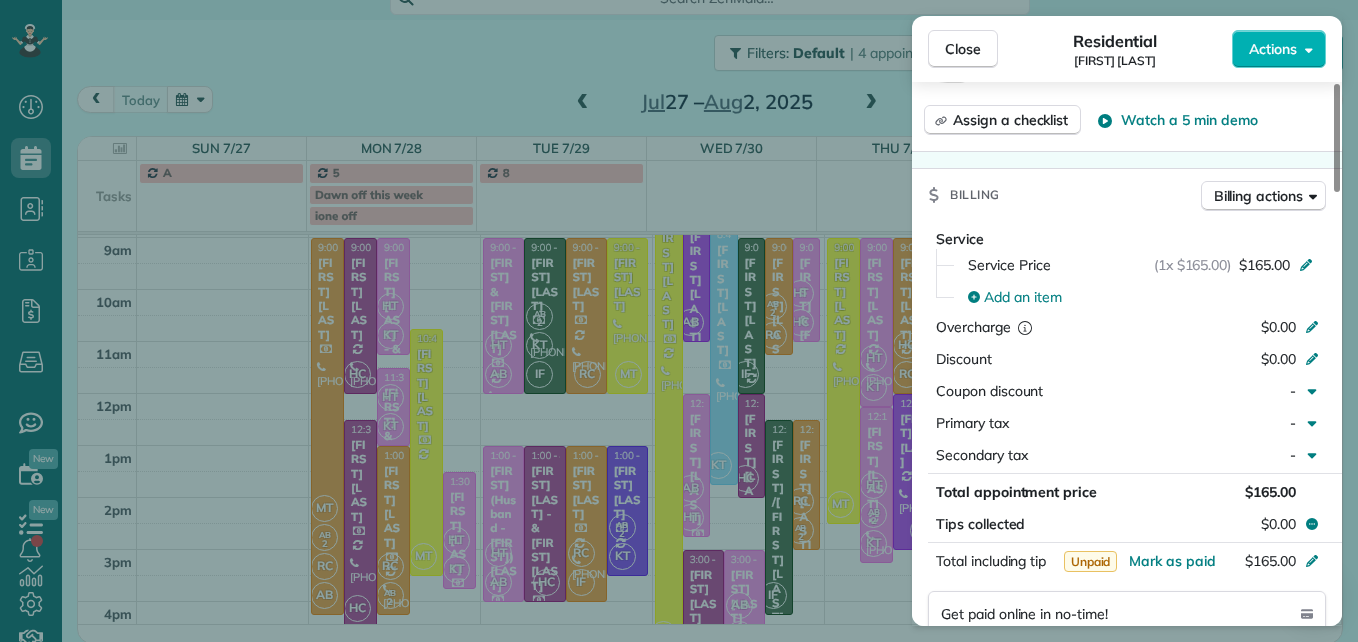 scroll, scrollTop: 1100, scrollLeft: 0, axis: vertical 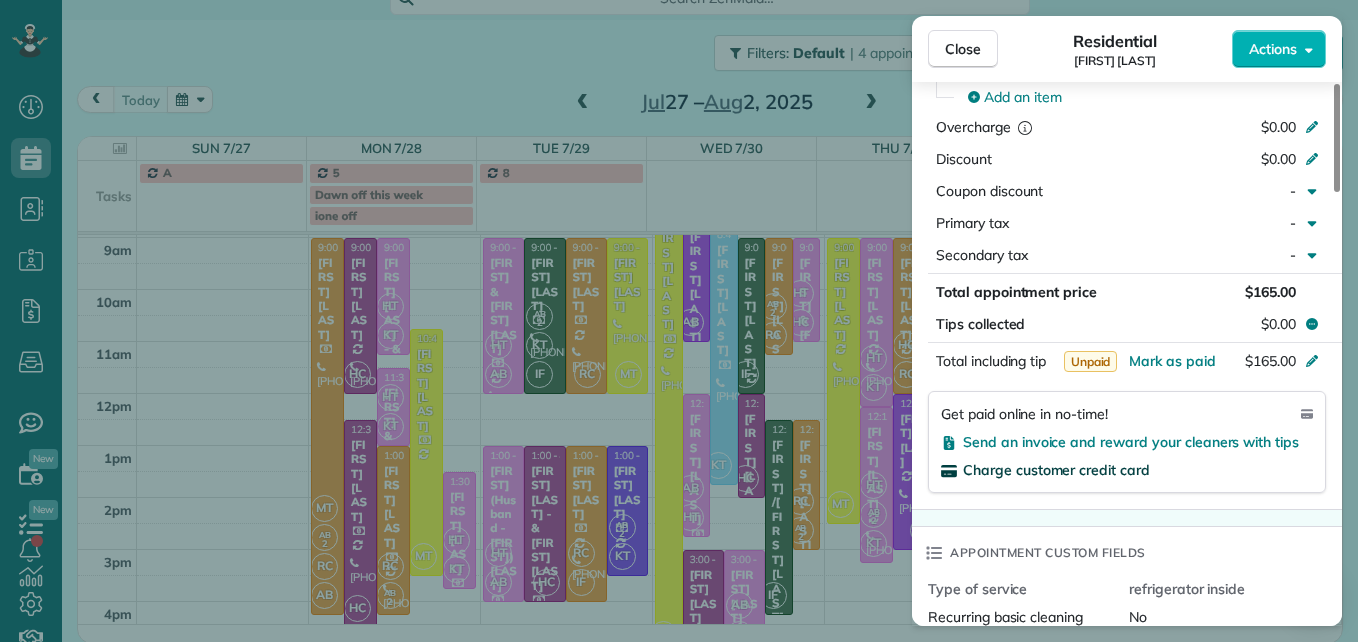 click on "Charge customer credit card" at bounding box center [1056, 470] 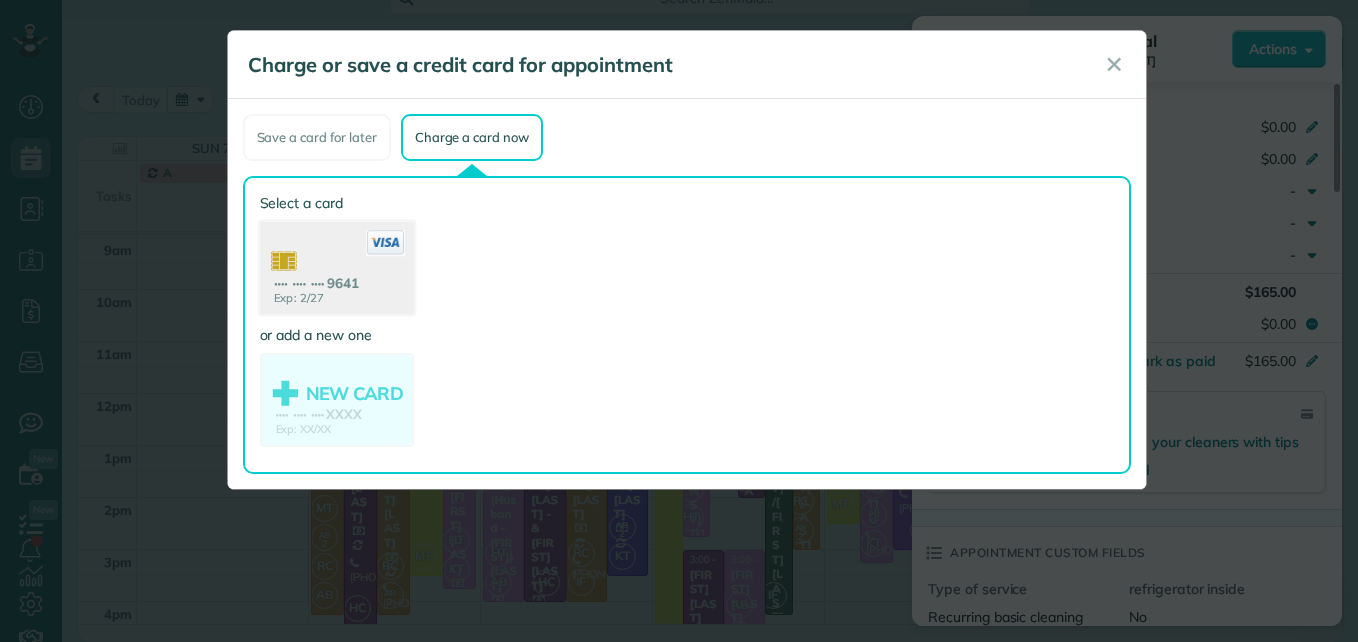 click 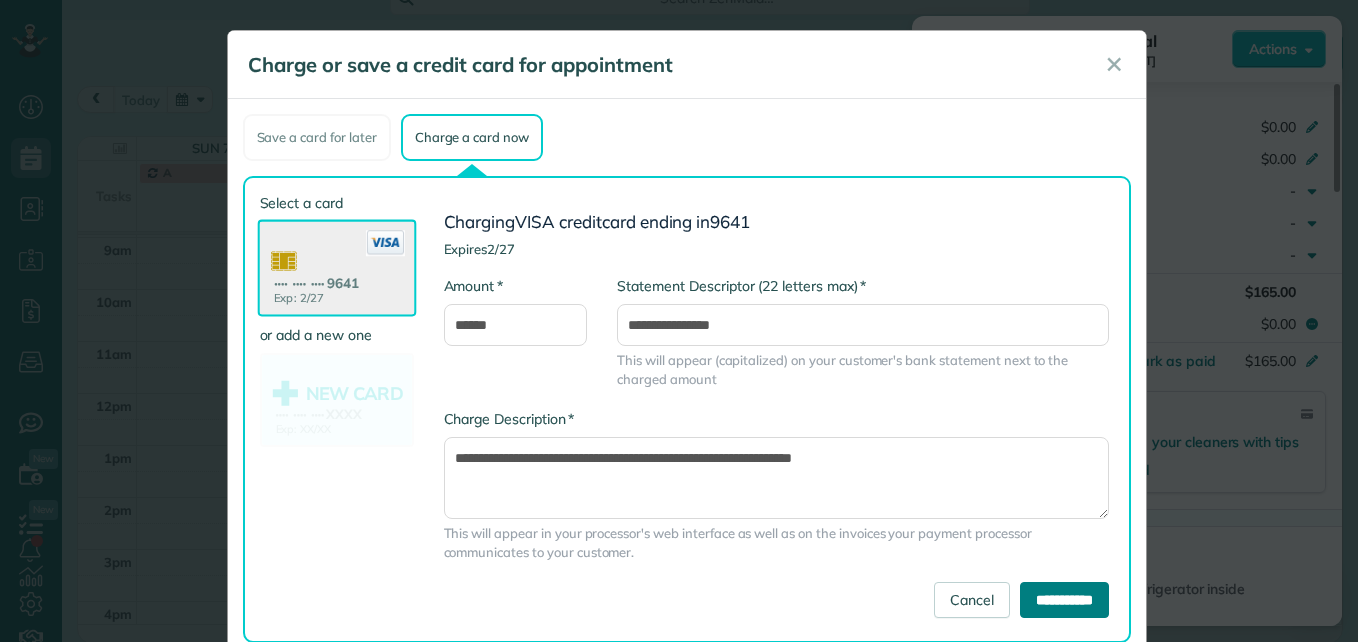 click on "**********" at bounding box center [1064, 600] 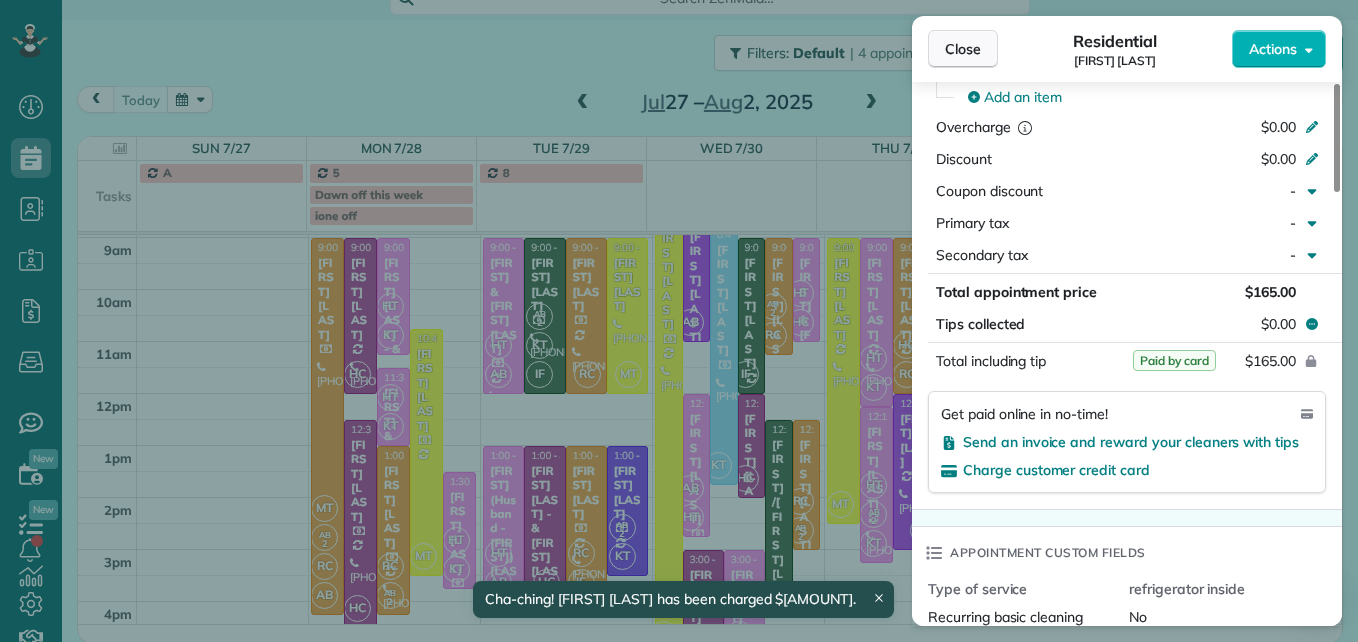 click on "Close" at bounding box center [963, 49] 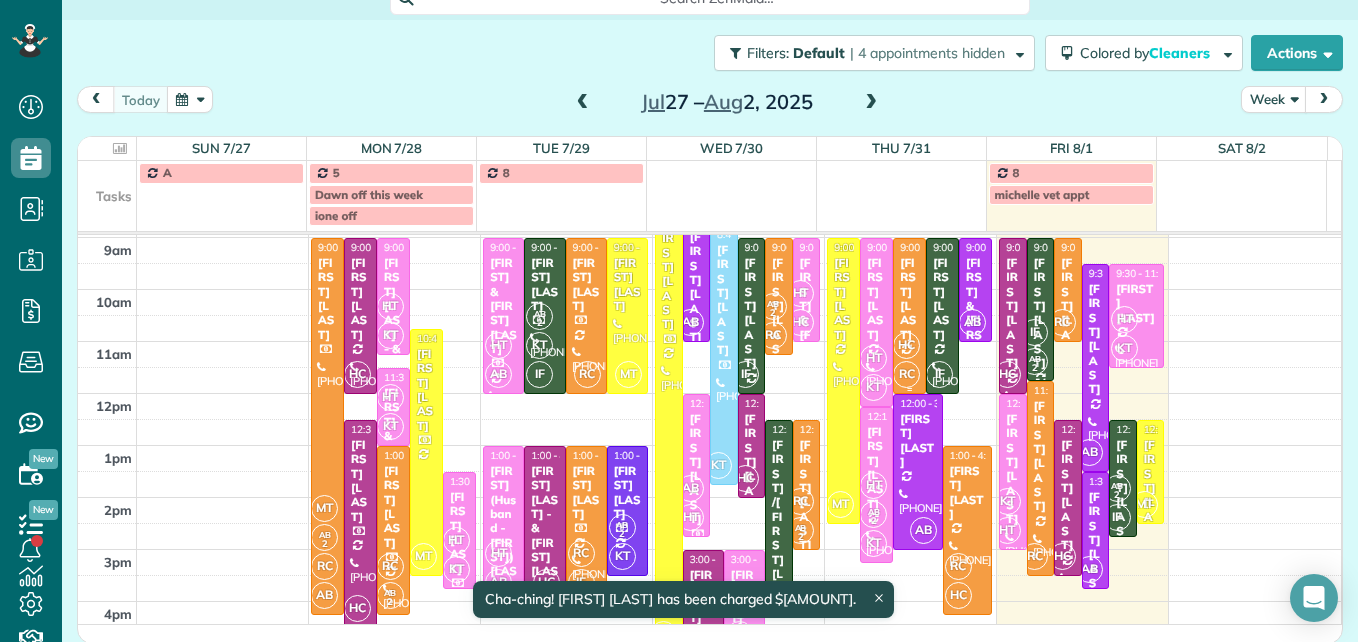 click on "Grace Tay" at bounding box center [909, 299] 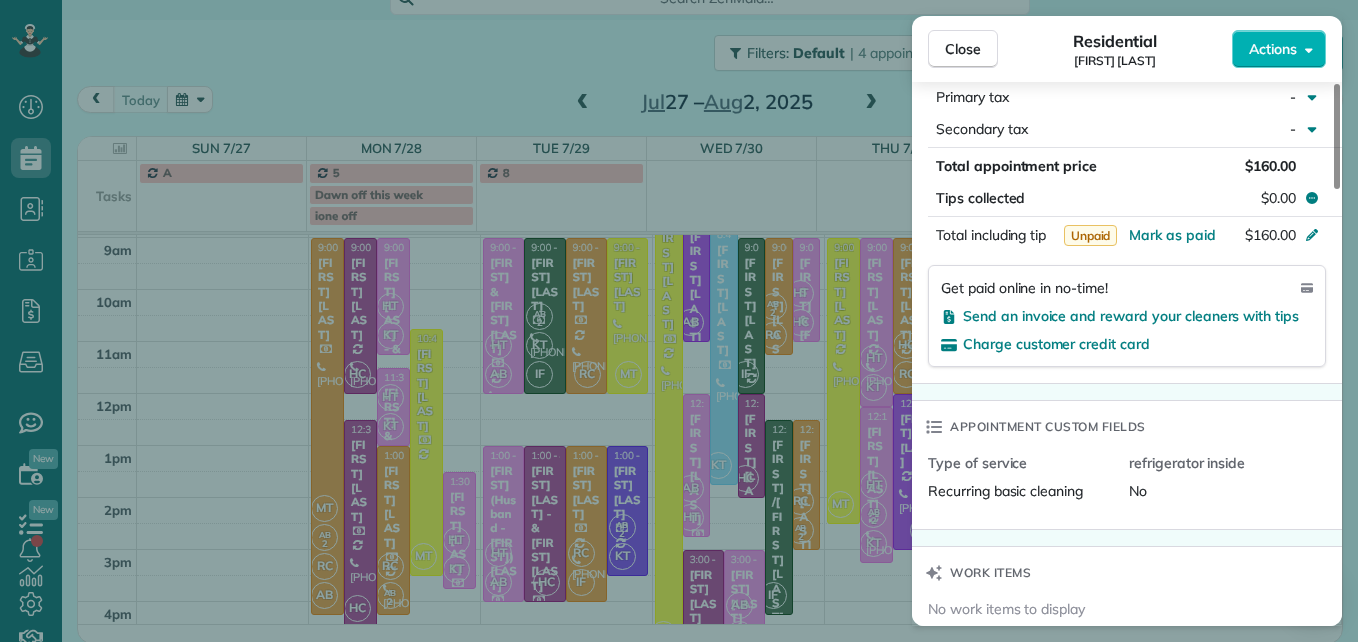 scroll, scrollTop: 1200, scrollLeft: 0, axis: vertical 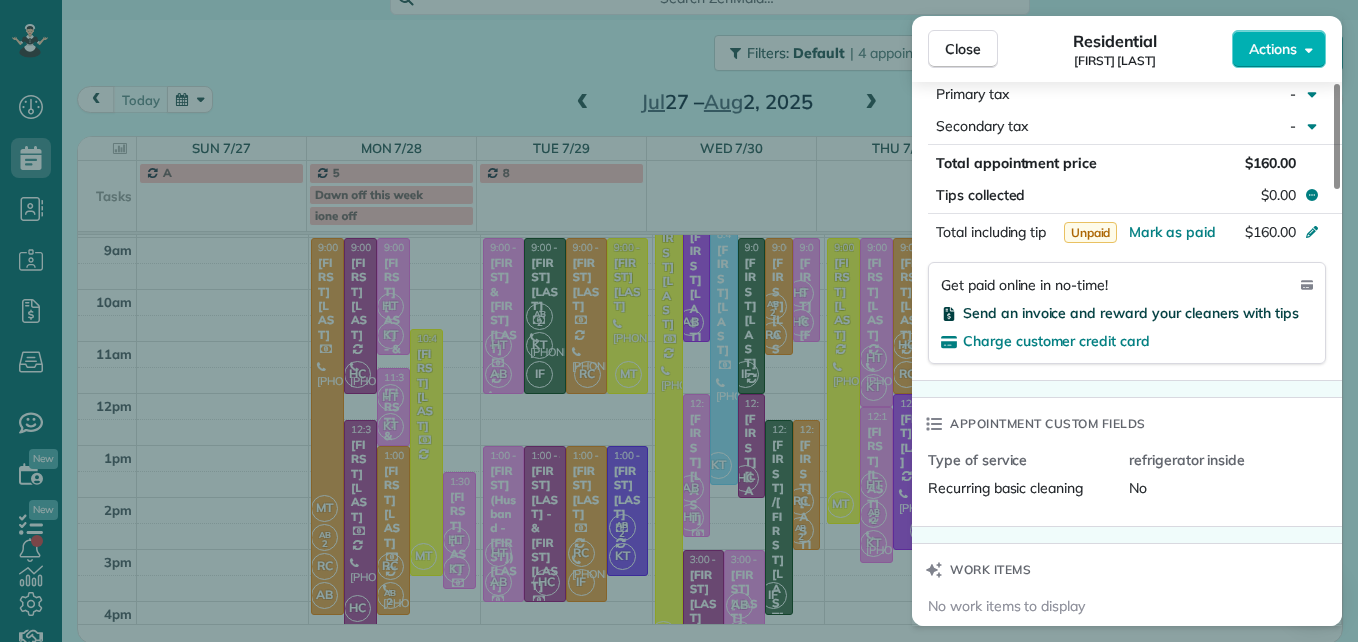 click on "Send an invoice and reward your cleaners with tips" at bounding box center [1131, 313] 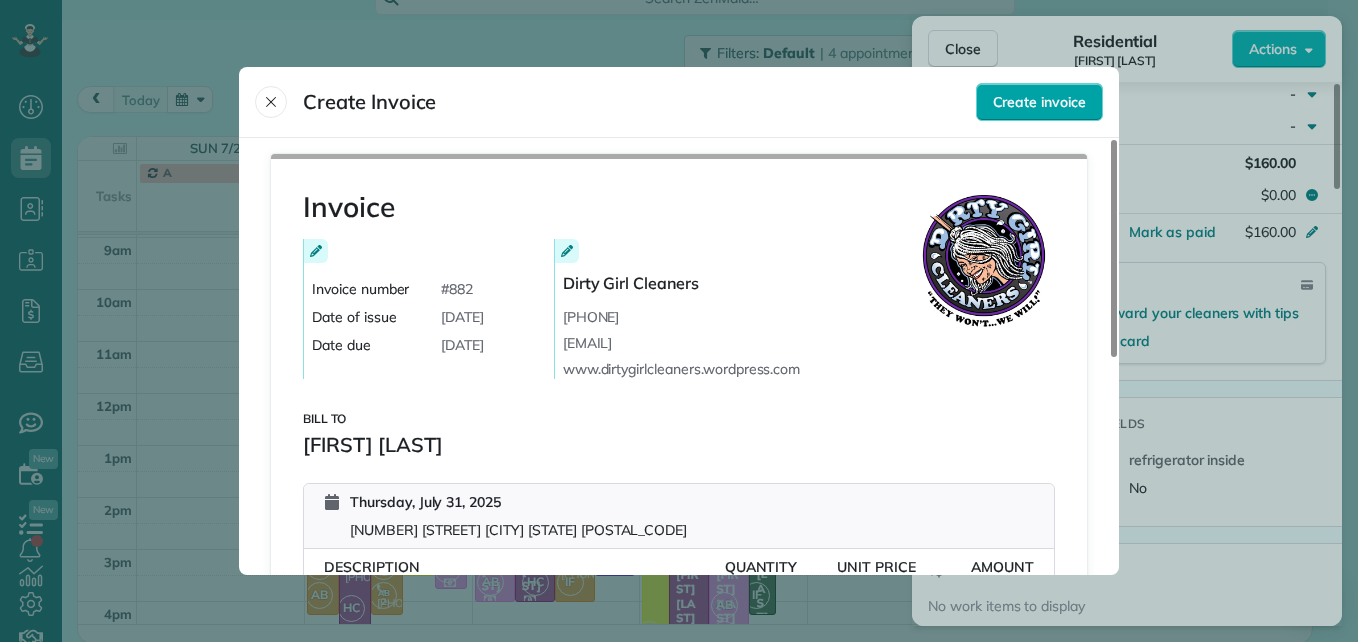 click on "Create invoice" at bounding box center [1039, 102] 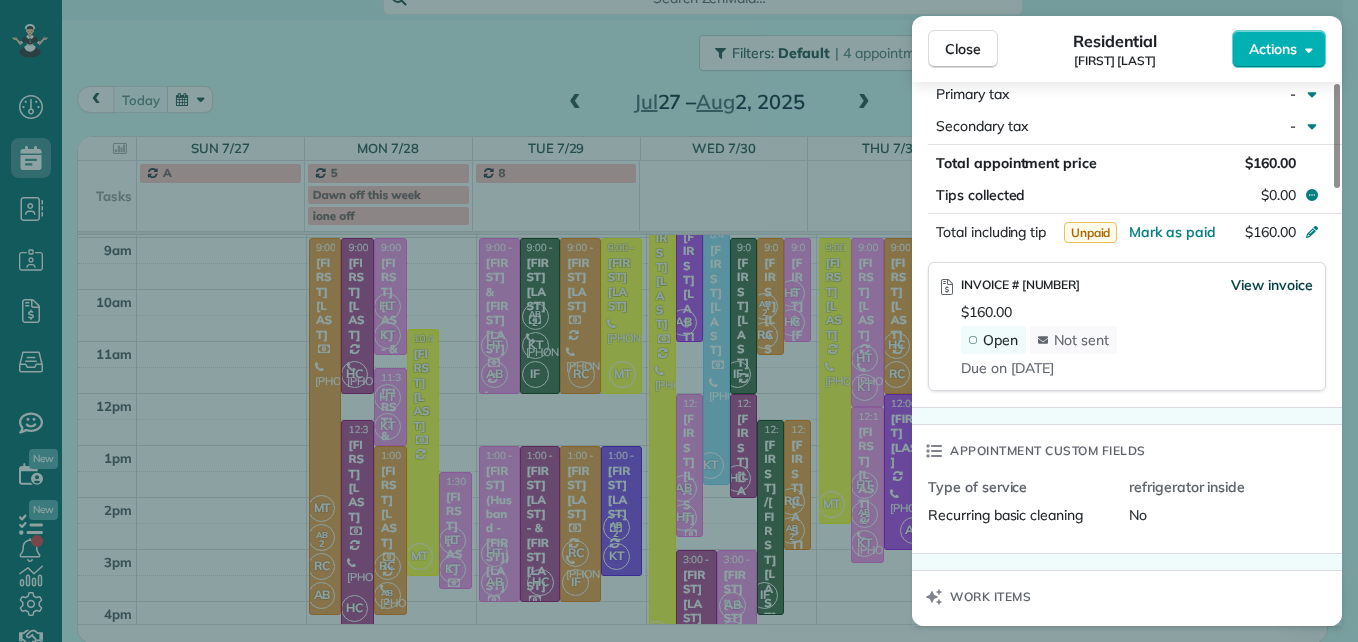 click on "View invoice" at bounding box center (1272, 285) 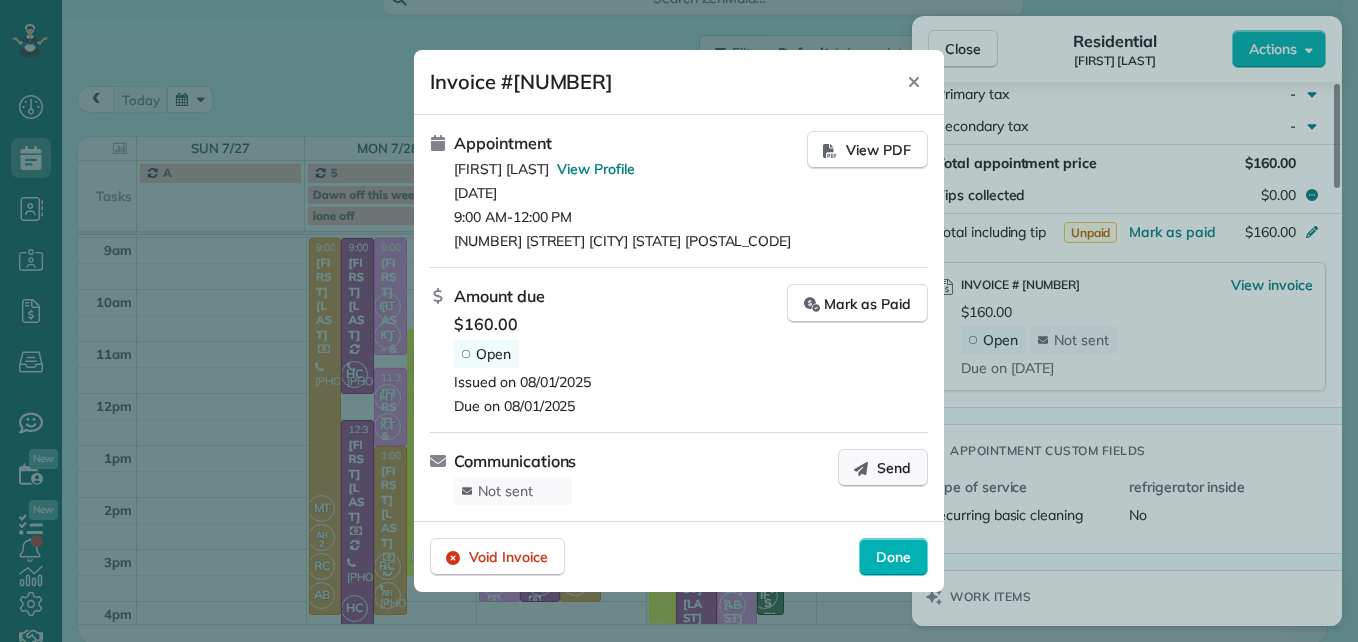 click on "Send" at bounding box center [894, 468] 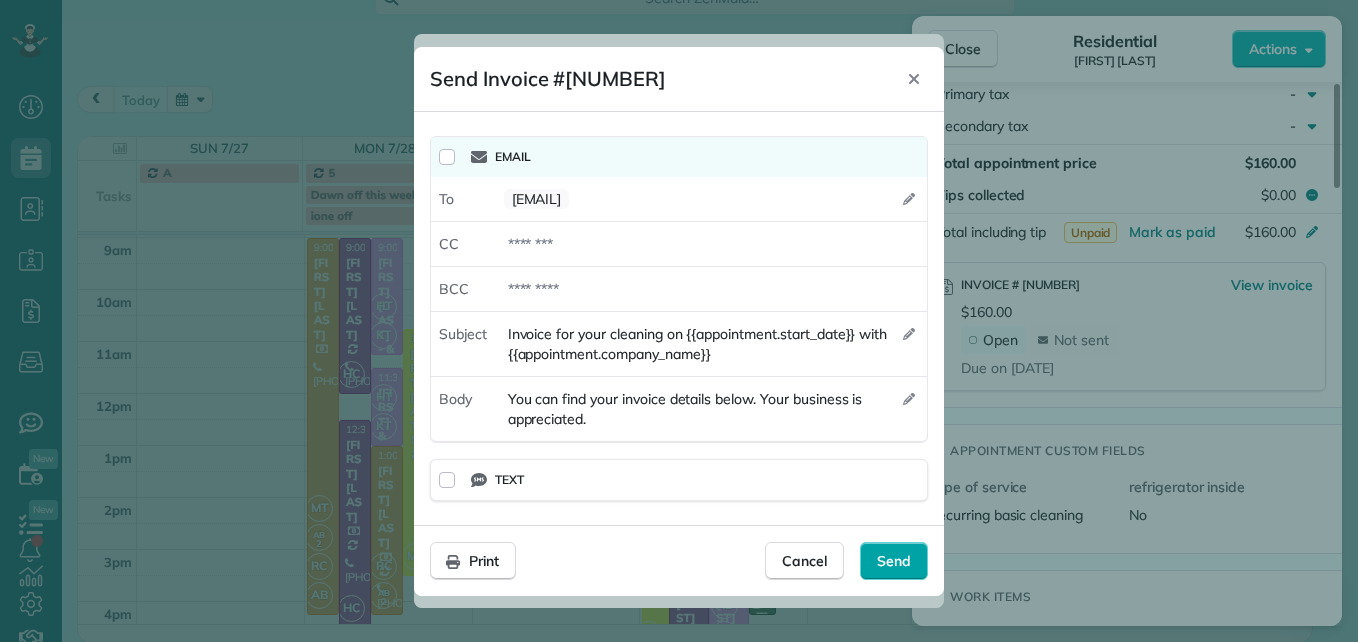 click on "Send" at bounding box center (894, 561) 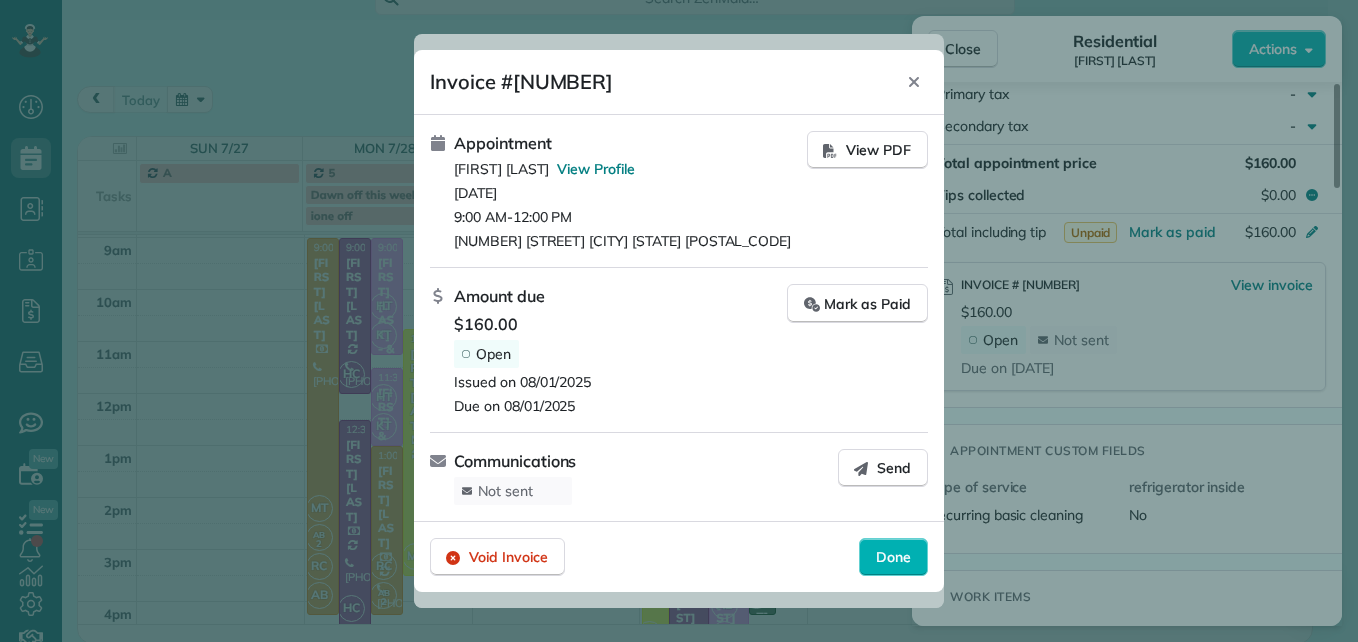 click on "Done" at bounding box center (893, 557) 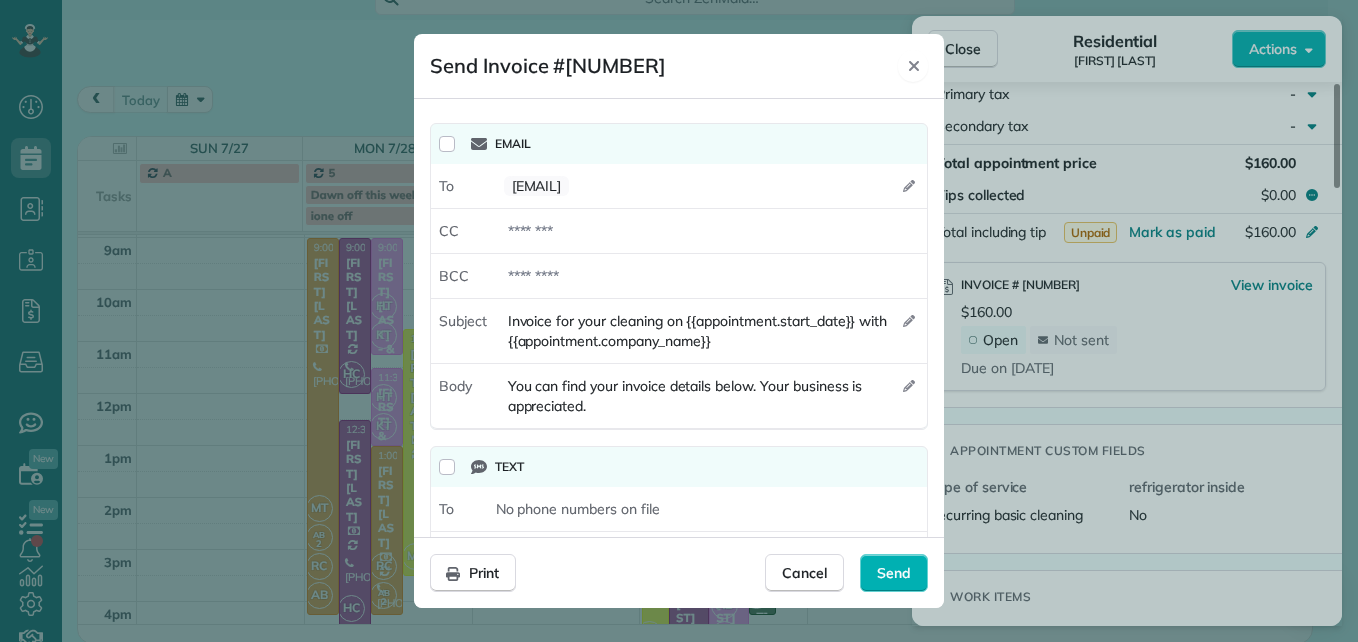 click 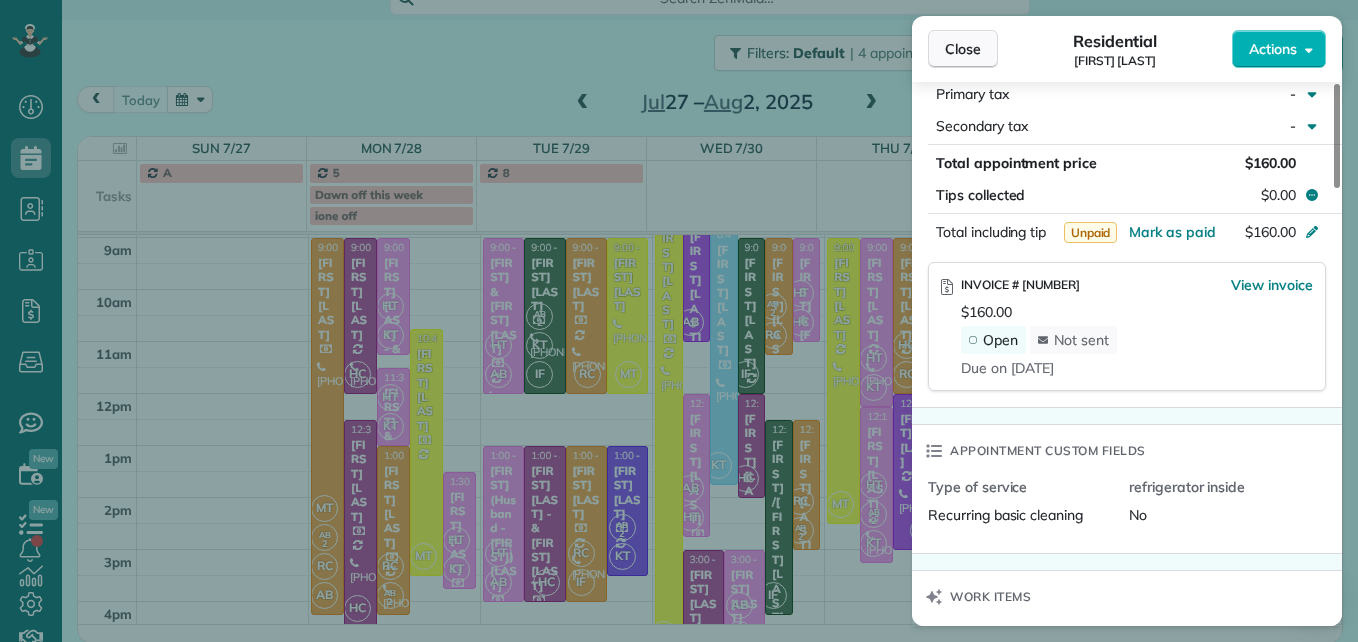 click on "Close" at bounding box center [963, 49] 